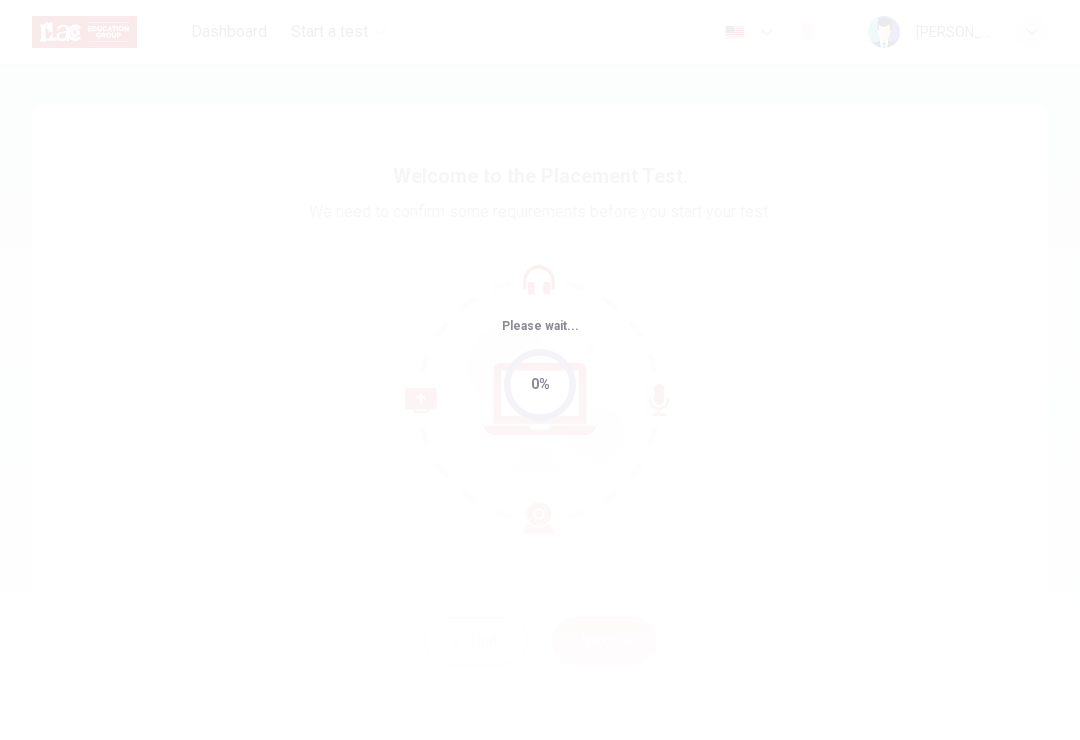 scroll, scrollTop: 0, scrollLeft: 0, axis: both 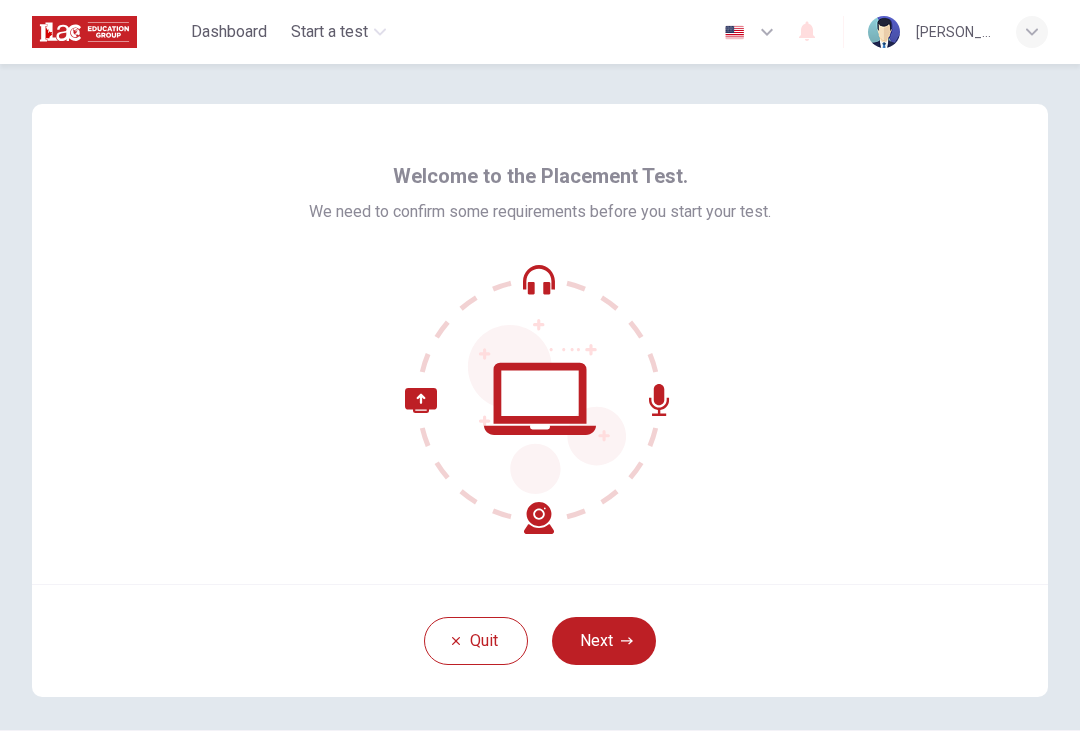 click on "Next" at bounding box center (604, 641) 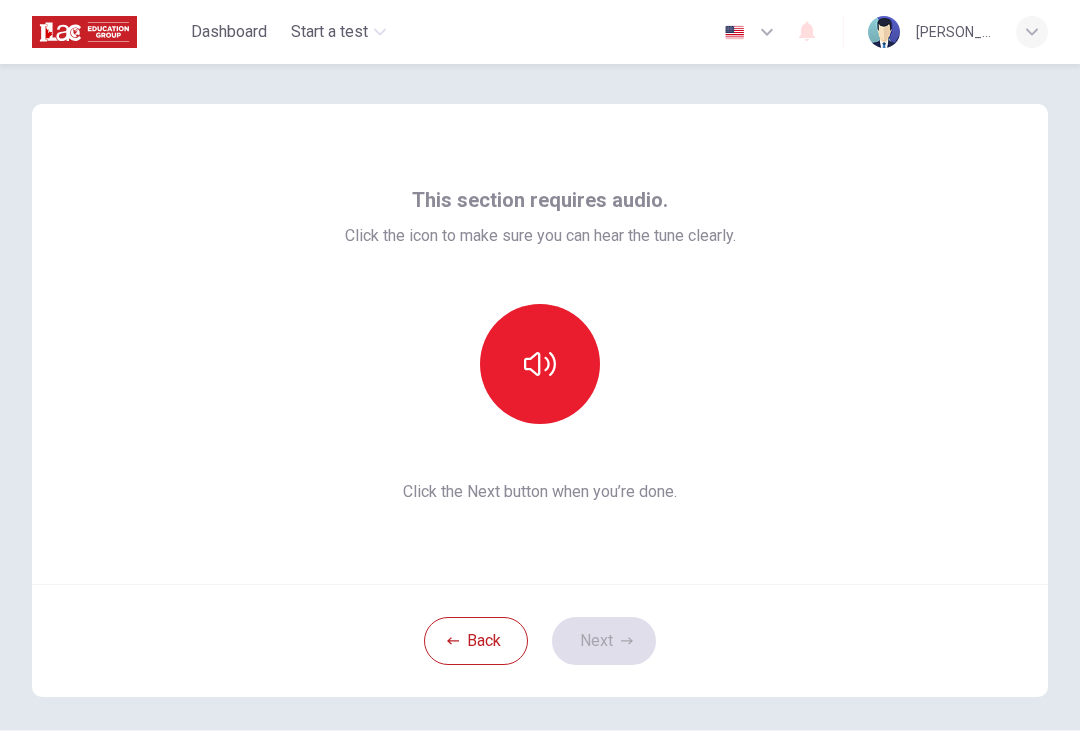 click at bounding box center [540, 364] 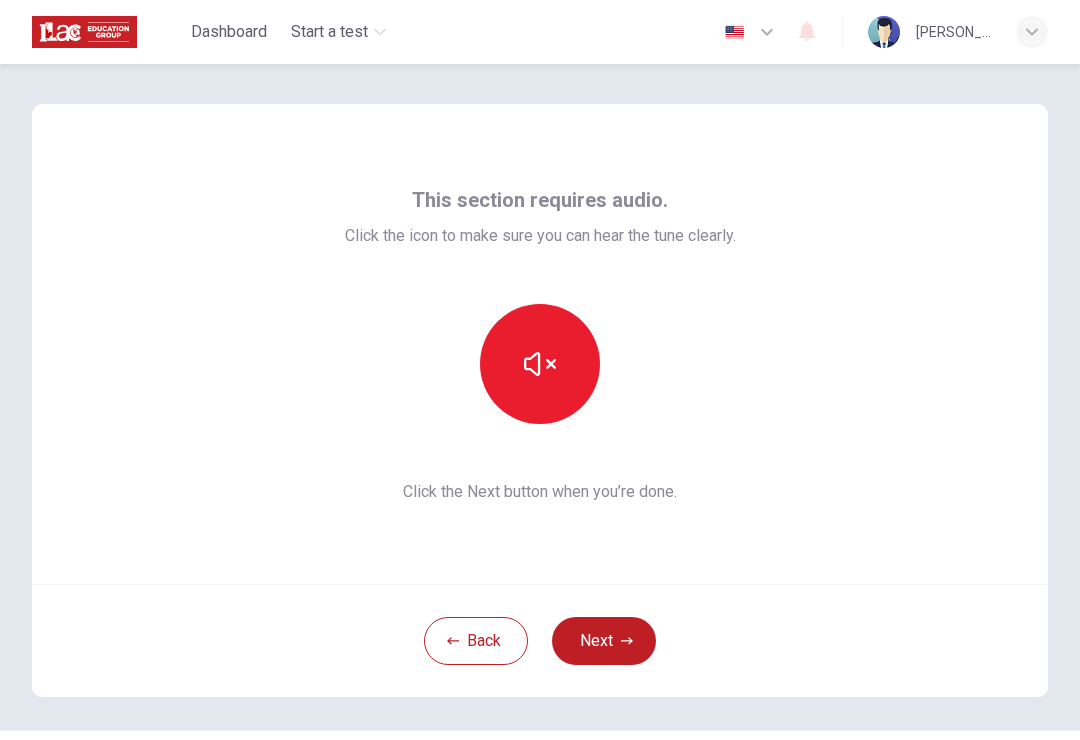 click on "Next" at bounding box center (604, 641) 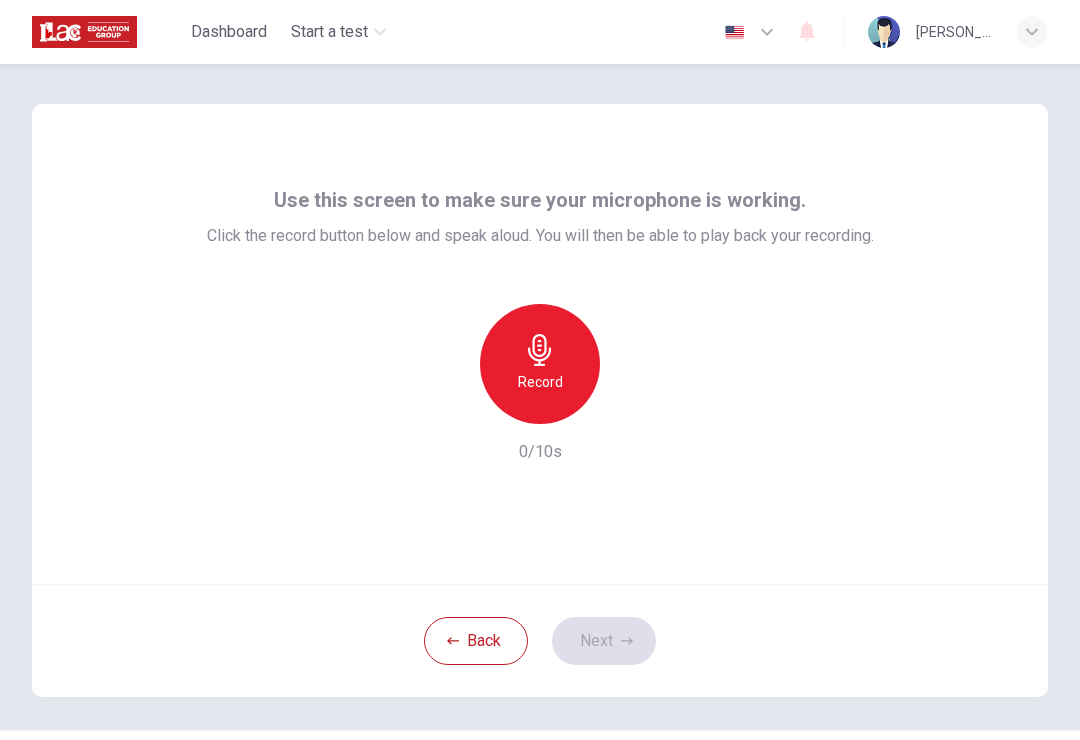 click on "Record" at bounding box center (540, 364) 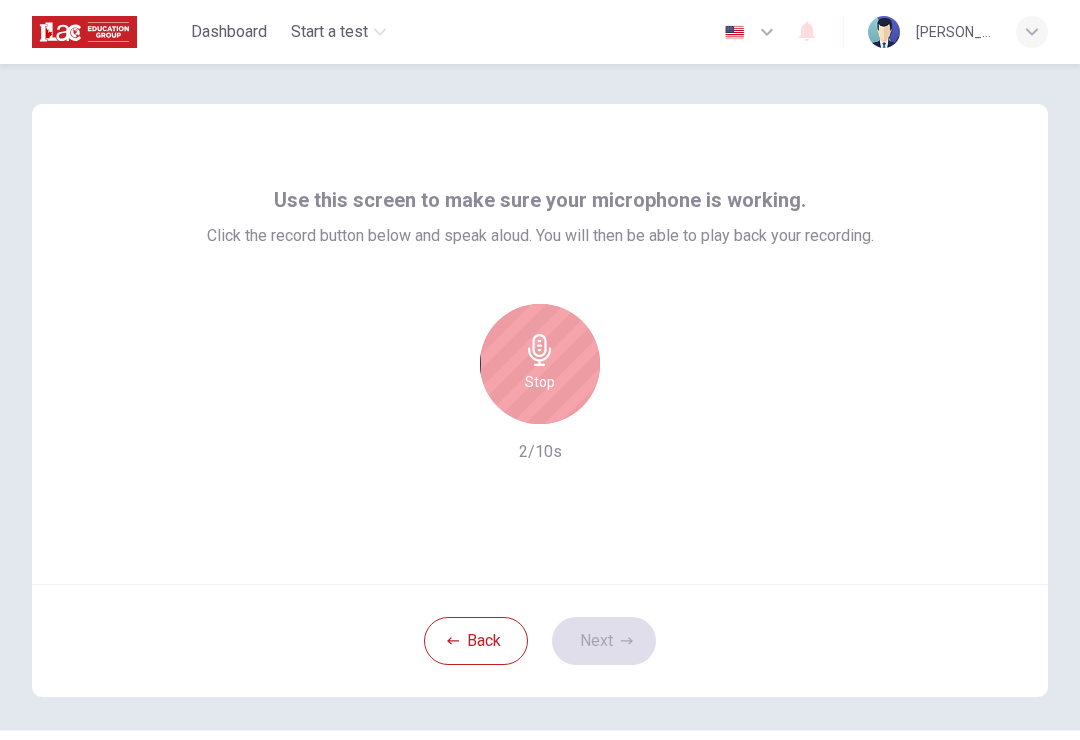 click on "Stop" at bounding box center [540, 364] 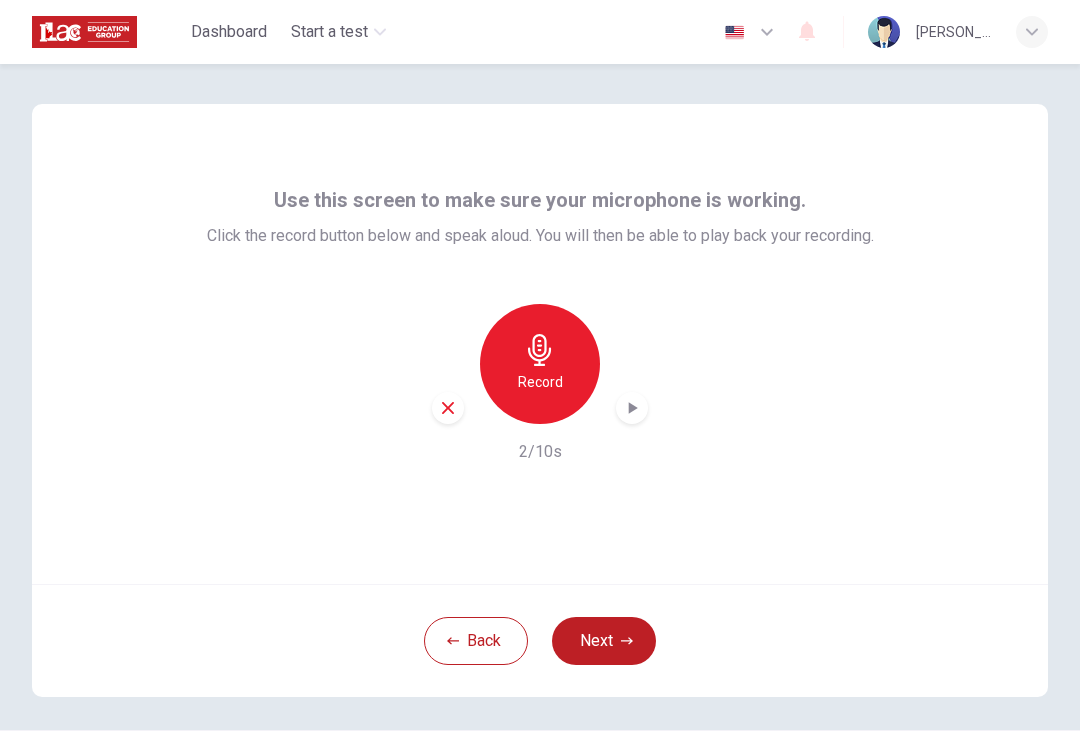 click 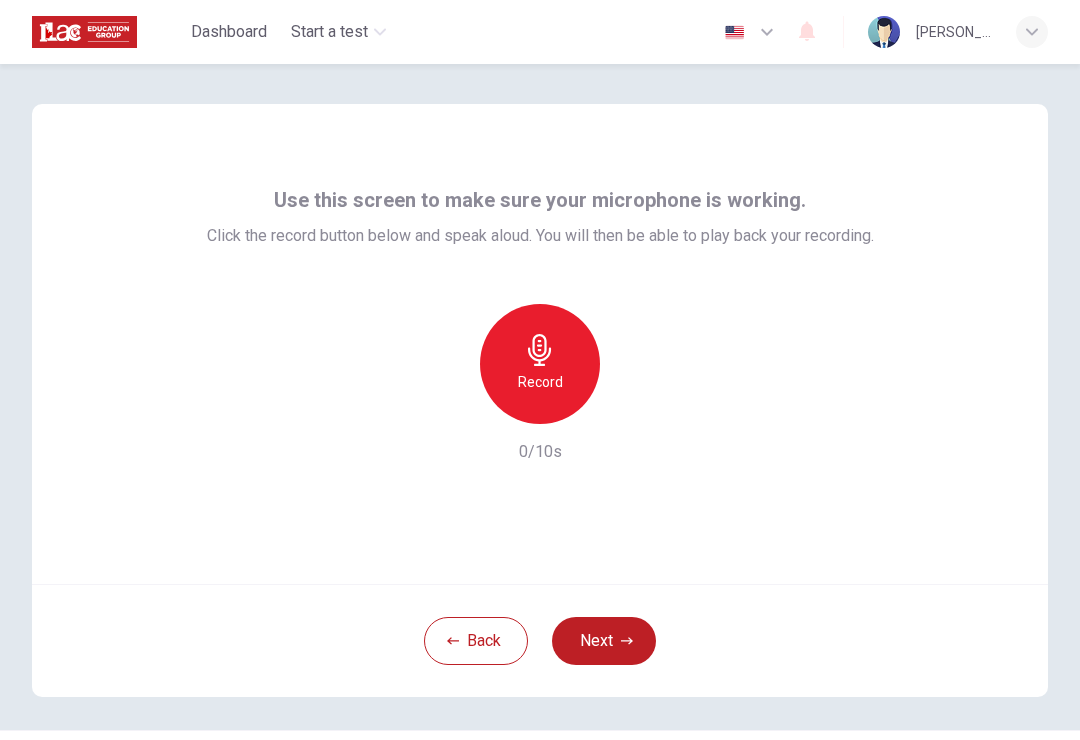 click on "Record" at bounding box center (540, 364) 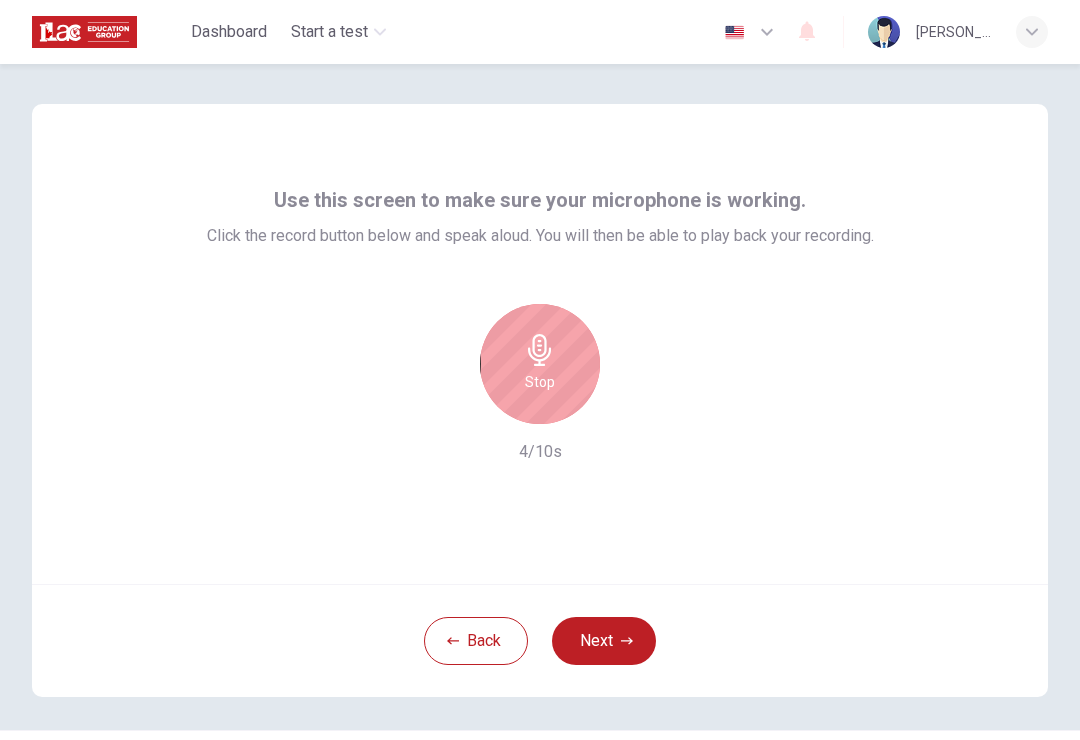 click on "Next" at bounding box center (604, 641) 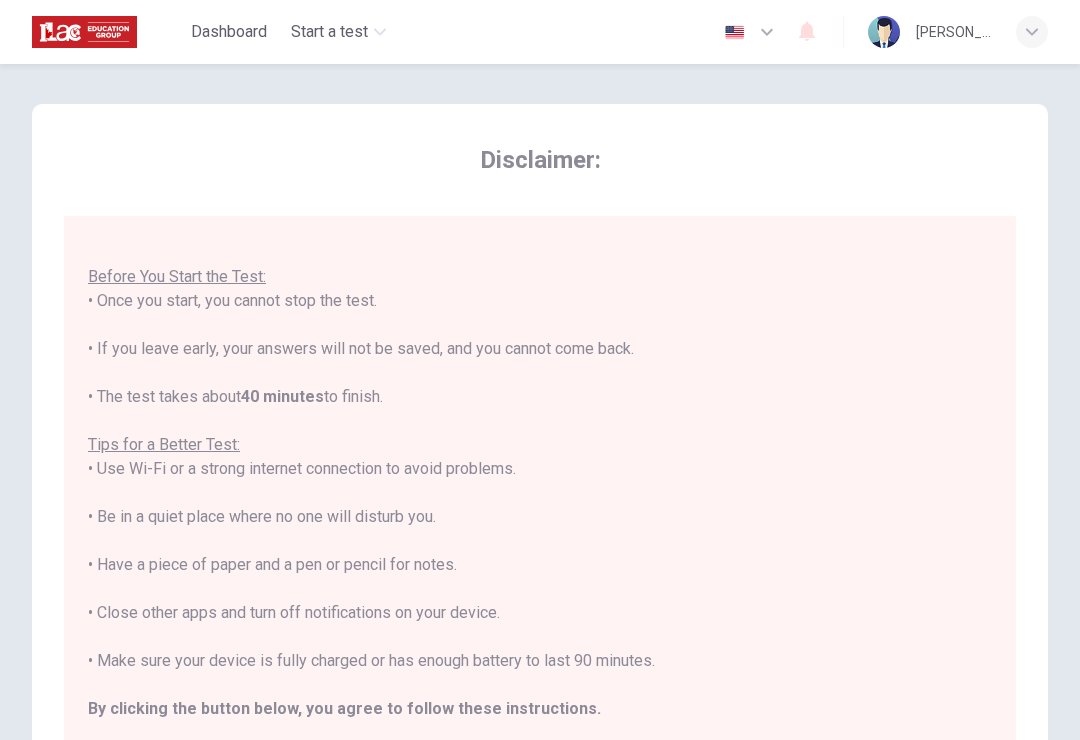 scroll, scrollTop: 21, scrollLeft: 0, axis: vertical 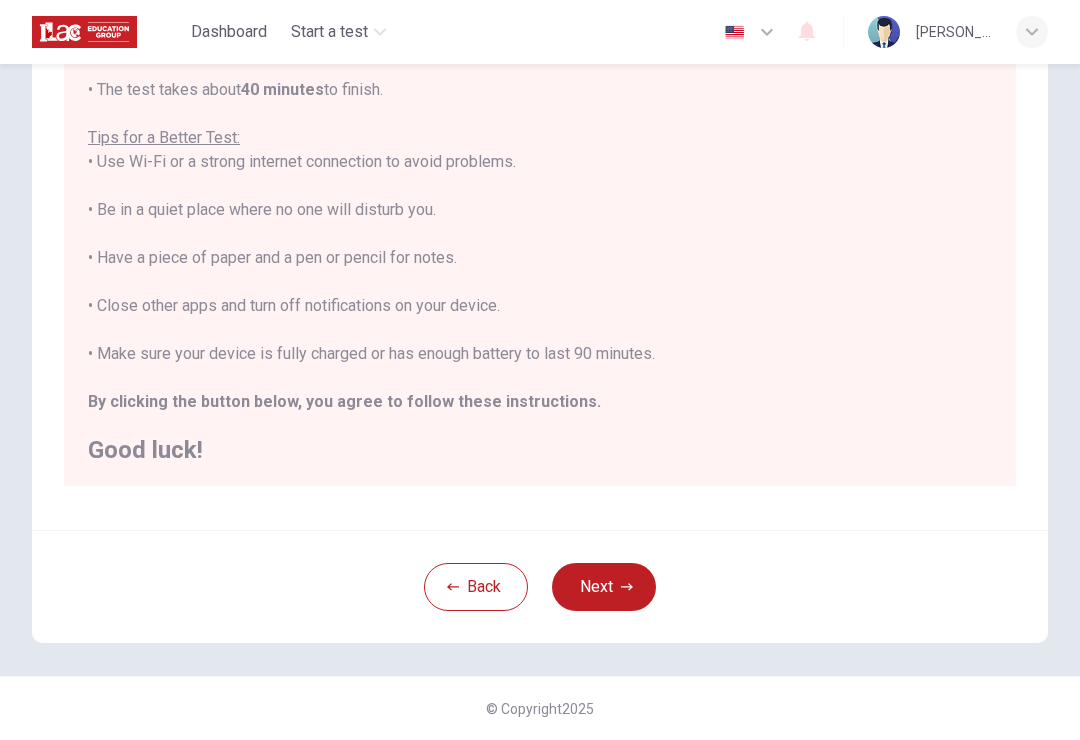 click on "Next" at bounding box center (604, 587) 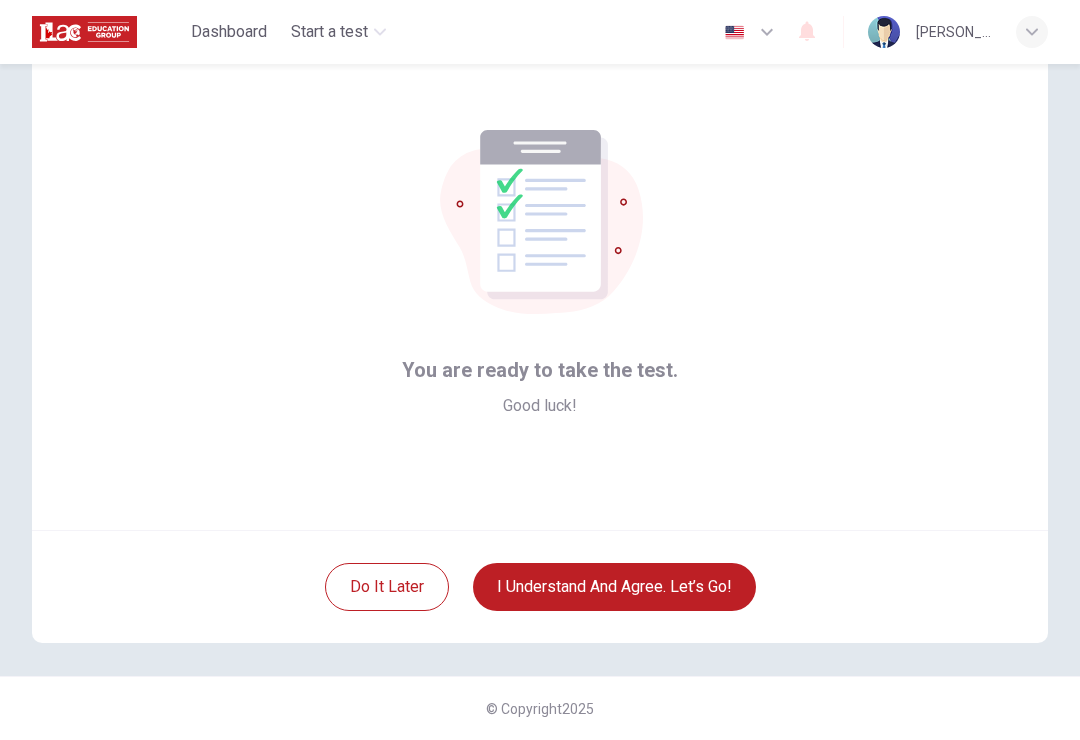scroll, scrollTop: 54, scrollLeft: 0, axis: vertical 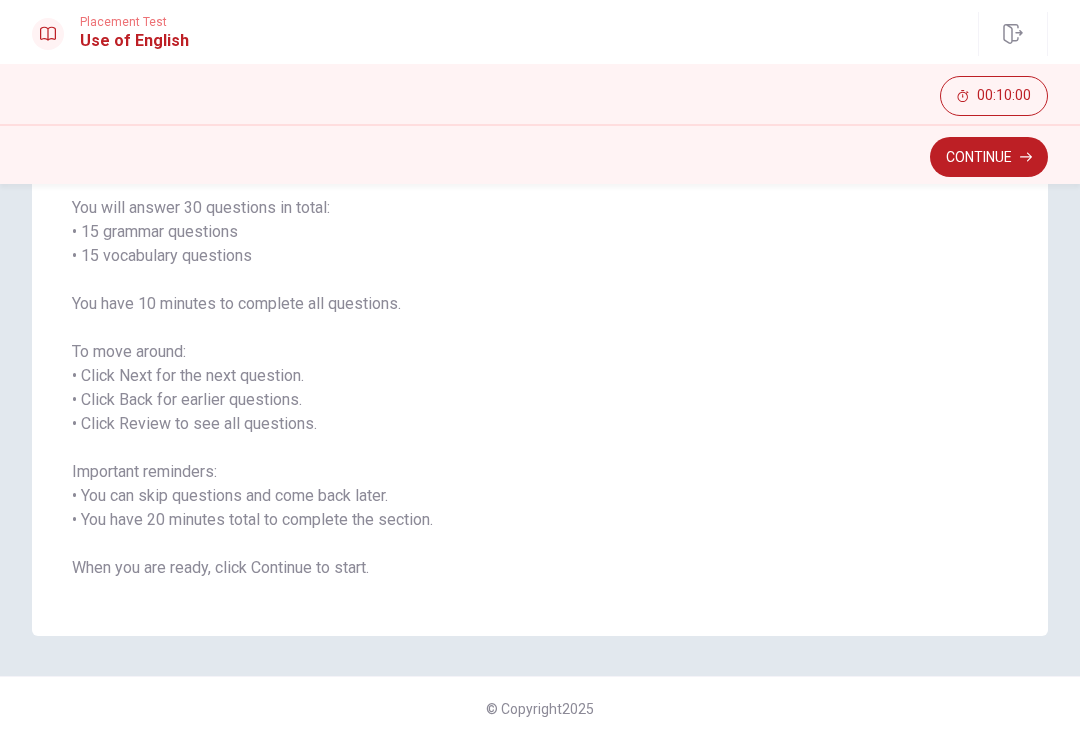 click on "Continue" at bounding box center [989, 157] 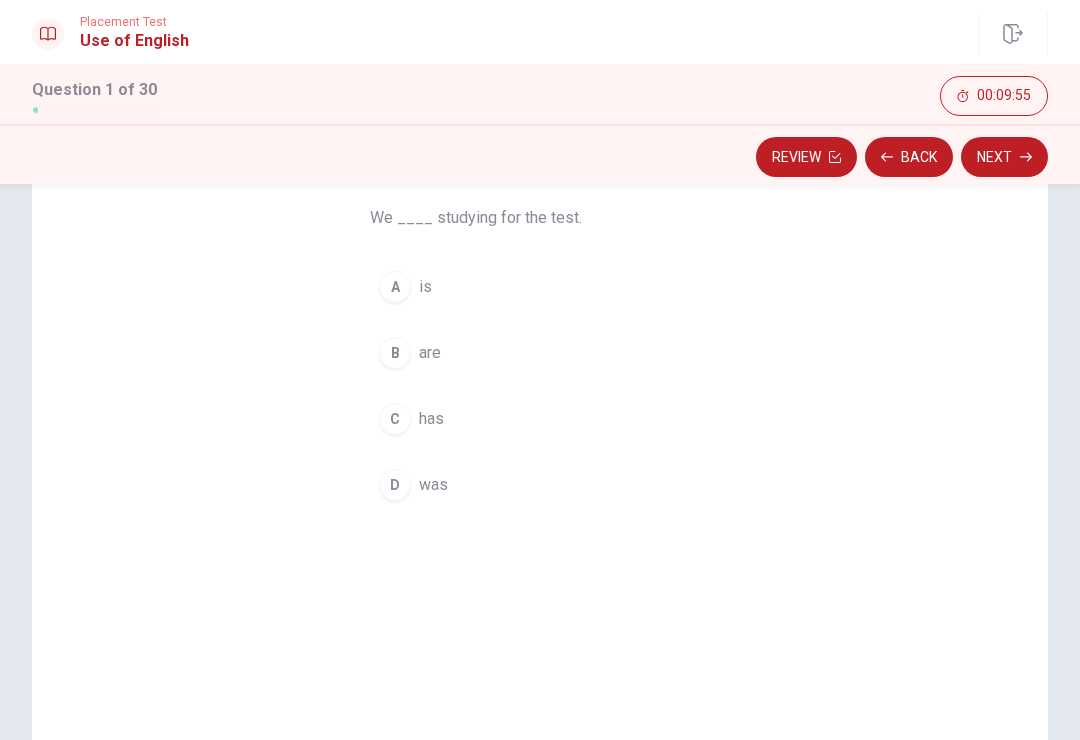 click on "B" at bounding box center (395, 353) 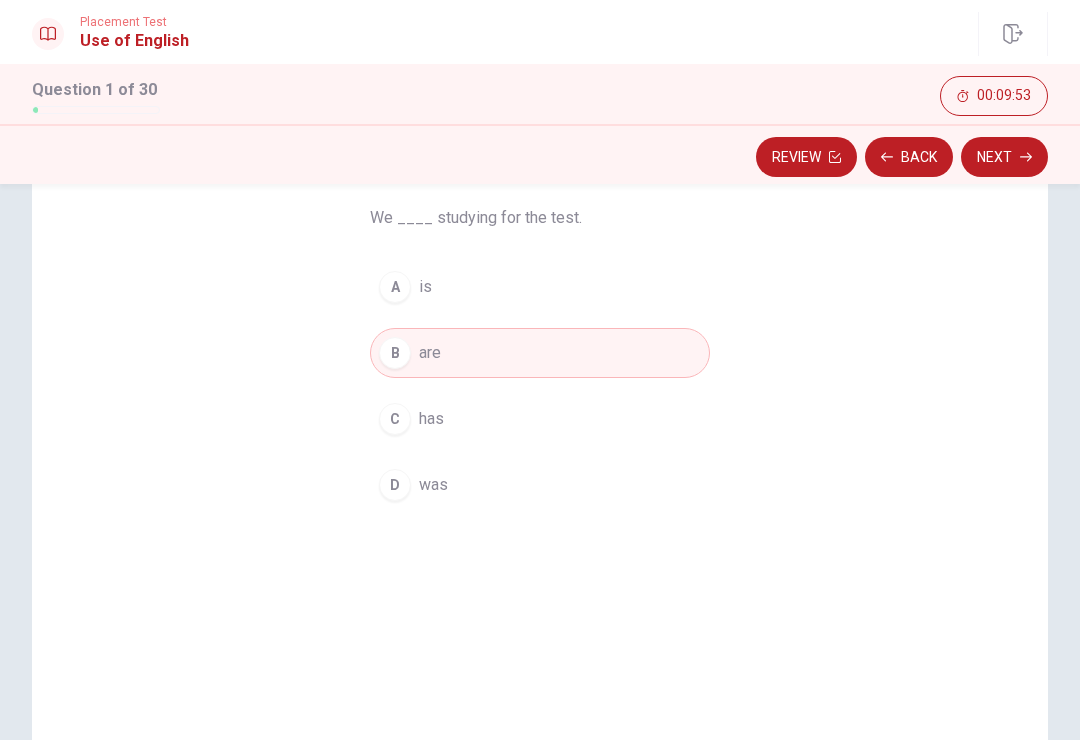 click on "Next" at bounding box center [1004, 157] 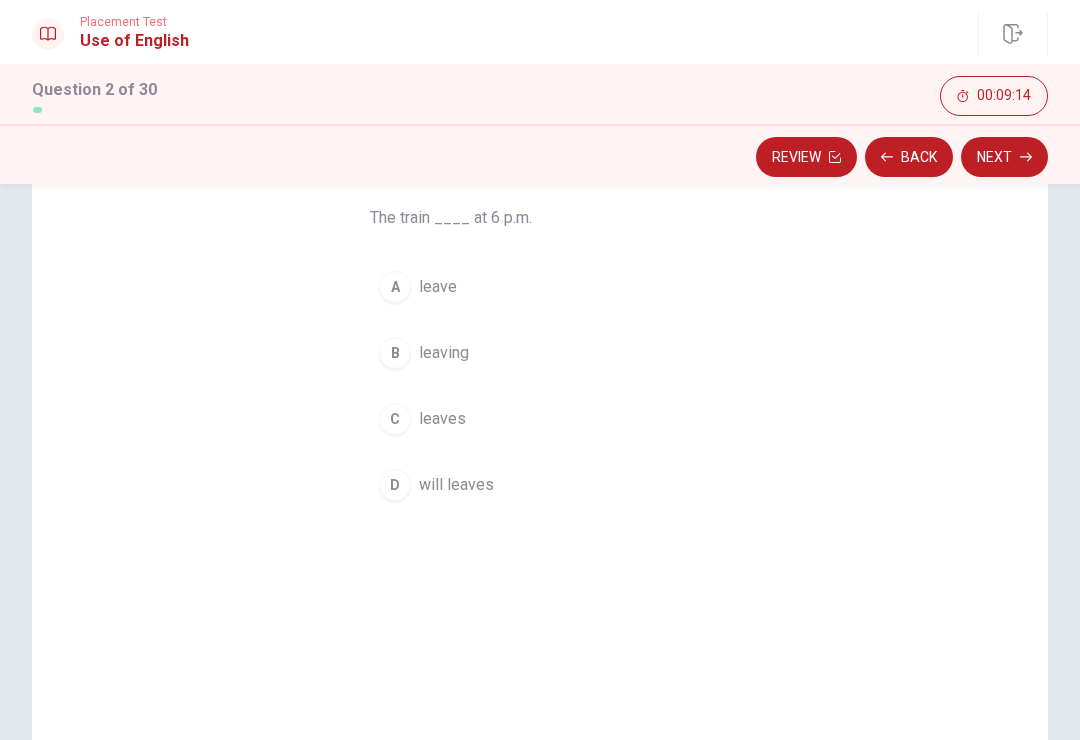 click on "C leaves" at bounding box center (540, 419) 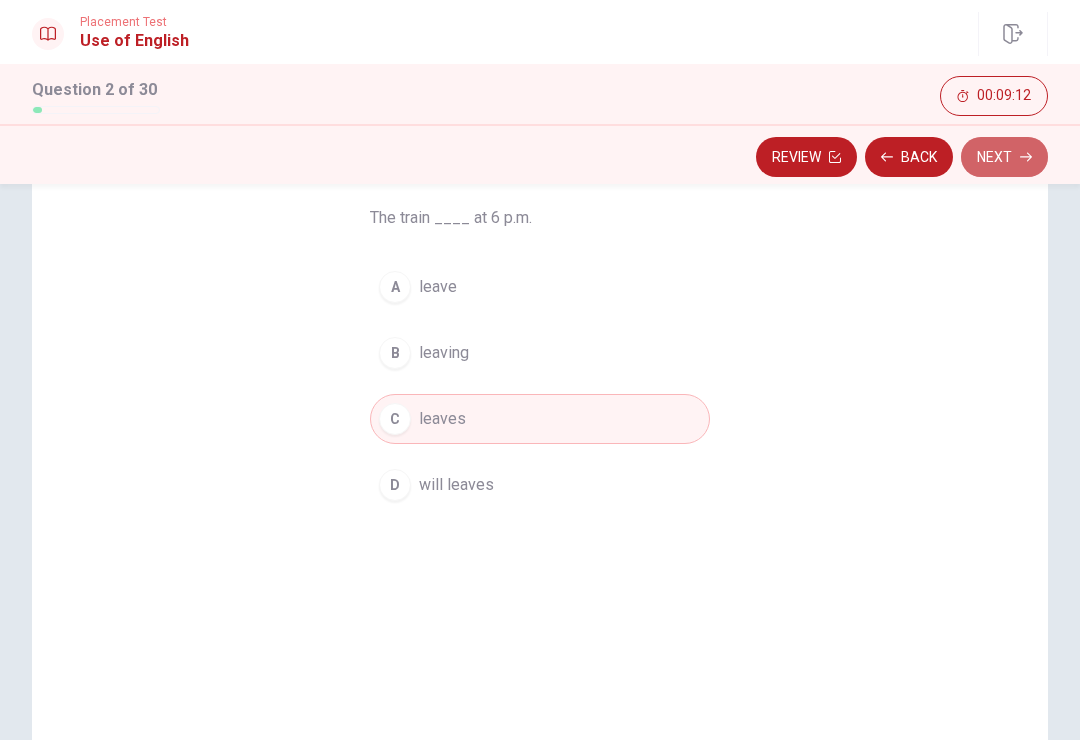 click on "Next" at bounding box center [1004, 157] 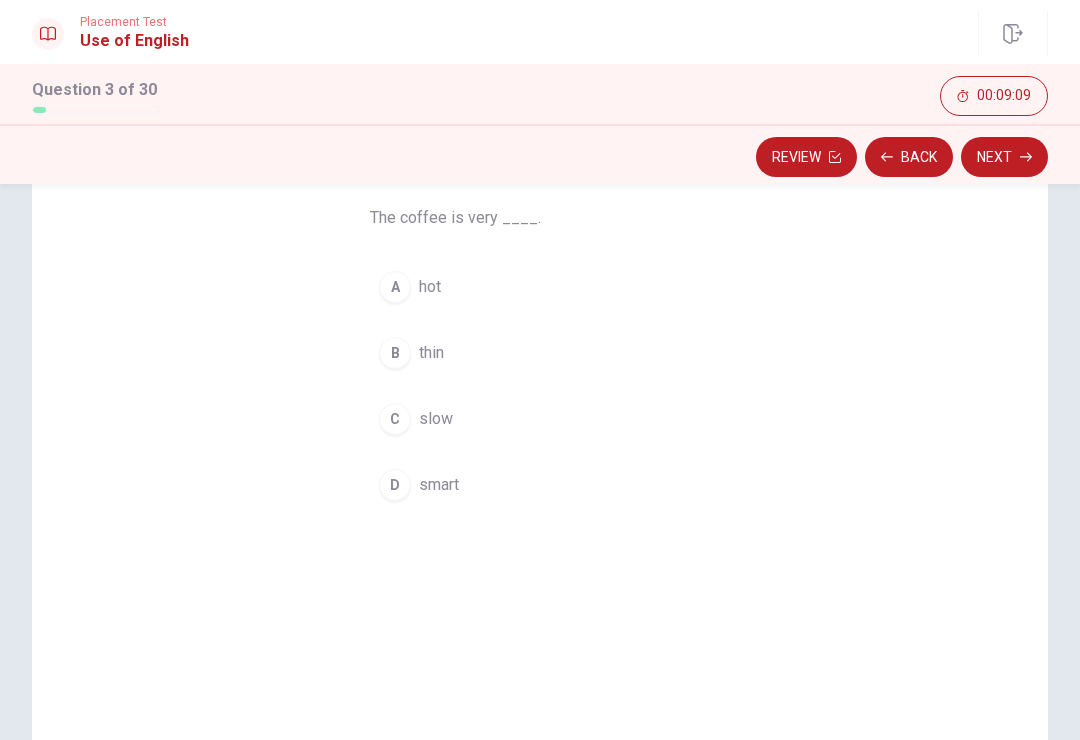 click on "A hot" at bounding box center [540, 287] 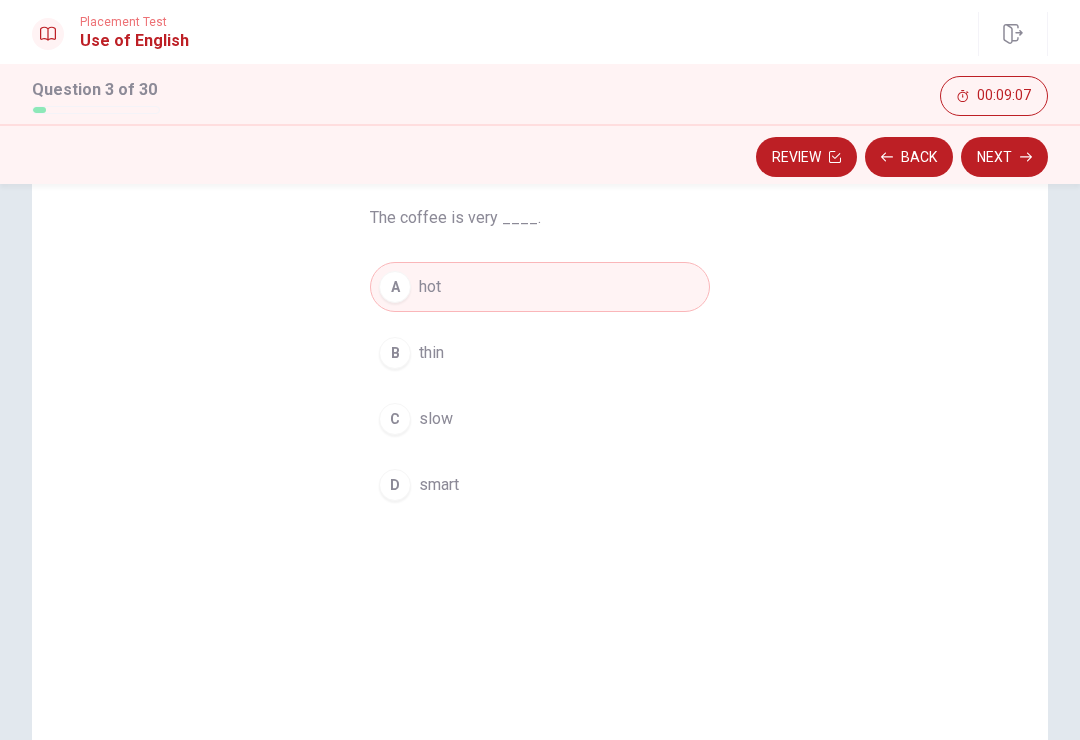 click 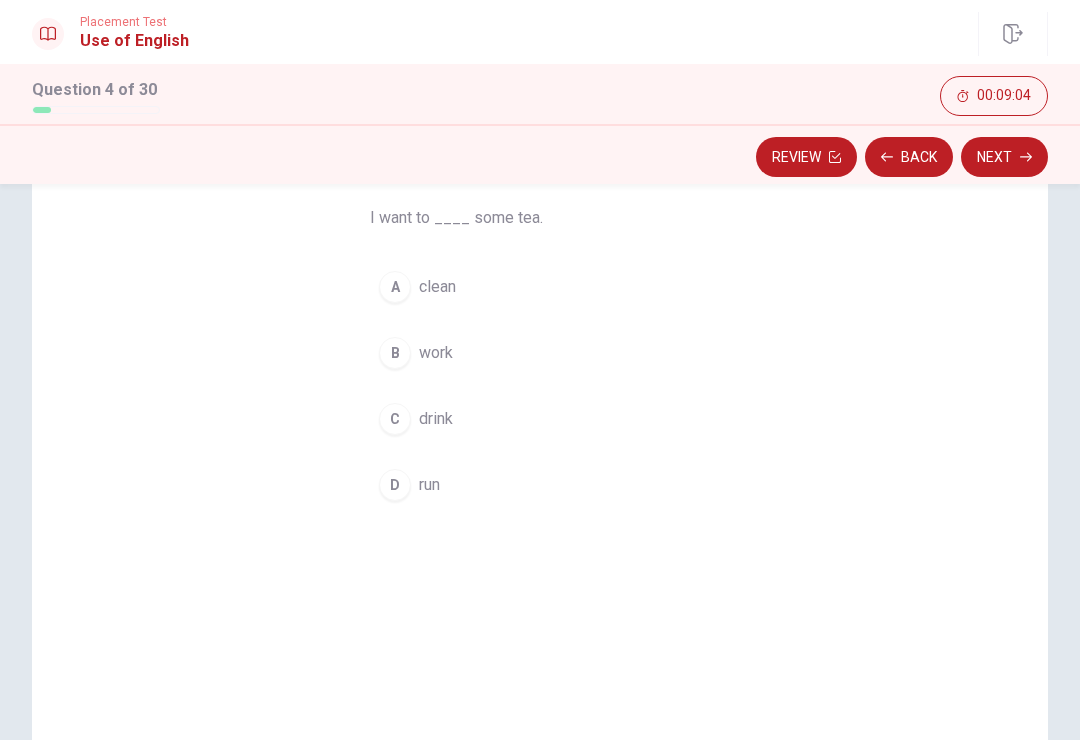 click on "drink" at bounding box center (436, 419) 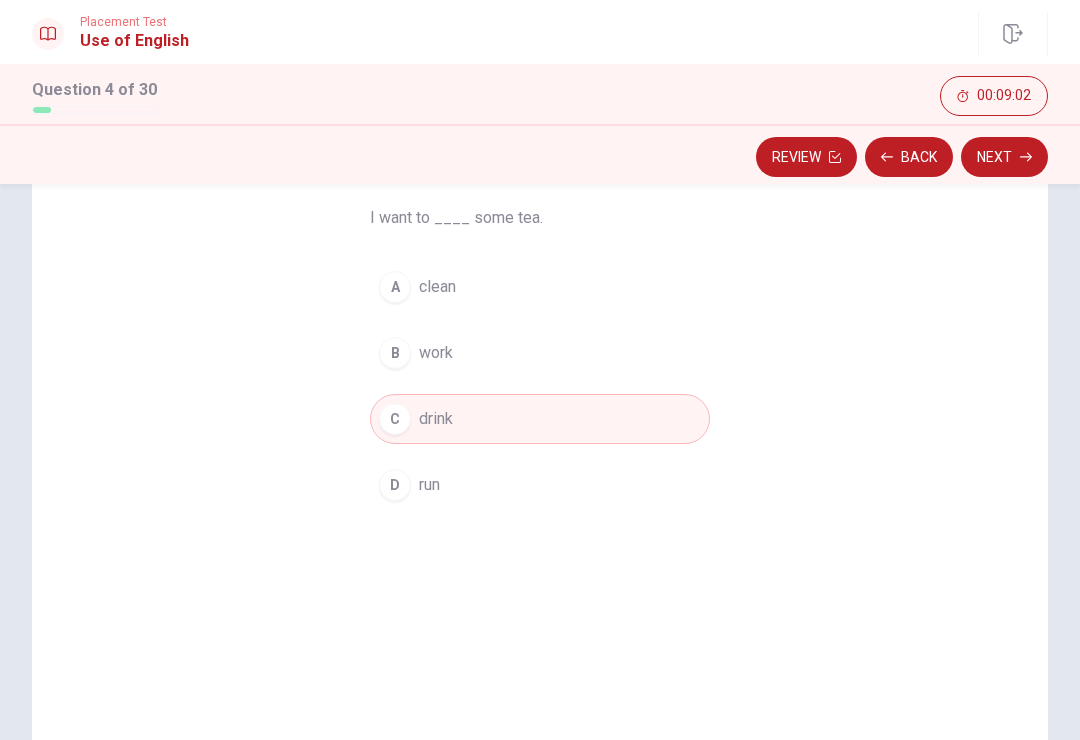 click 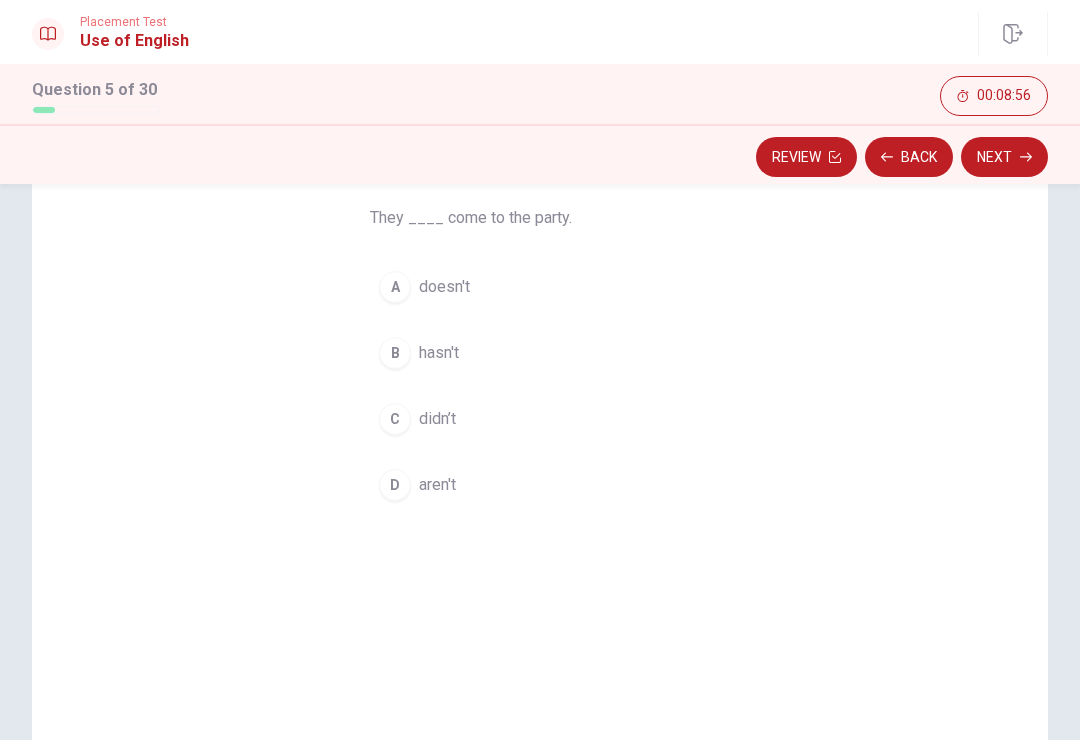 click on "C didn’t" at bounding box center [540, 419] 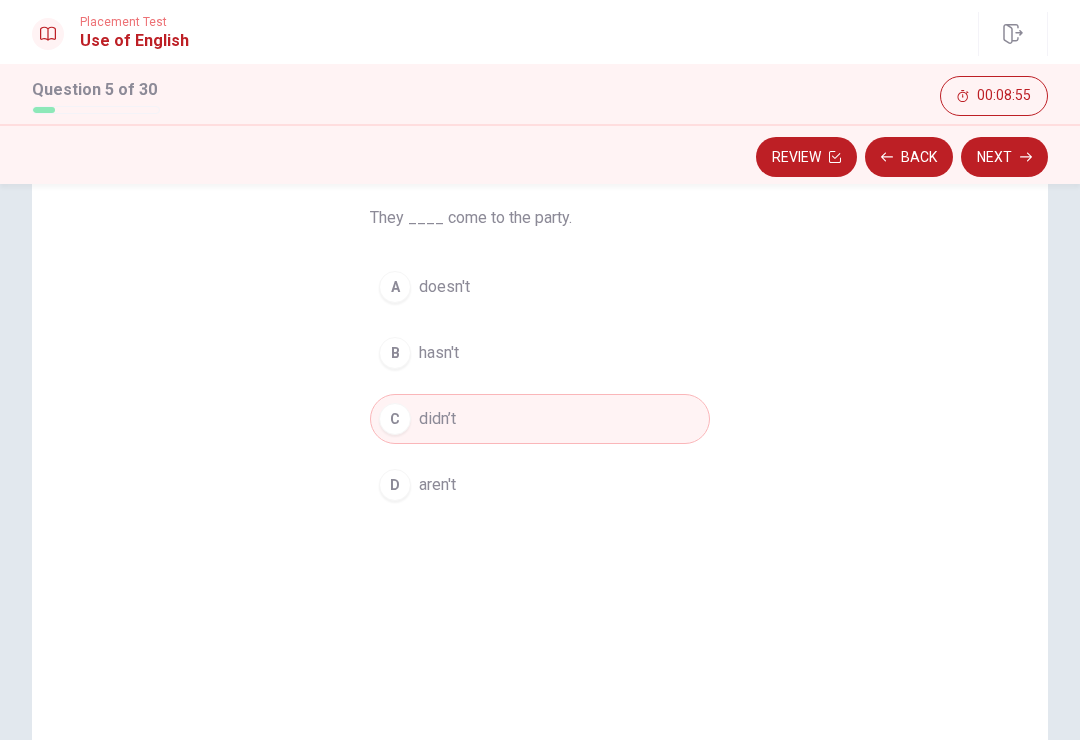 click on "Next" at bounding box center [1004, 157] 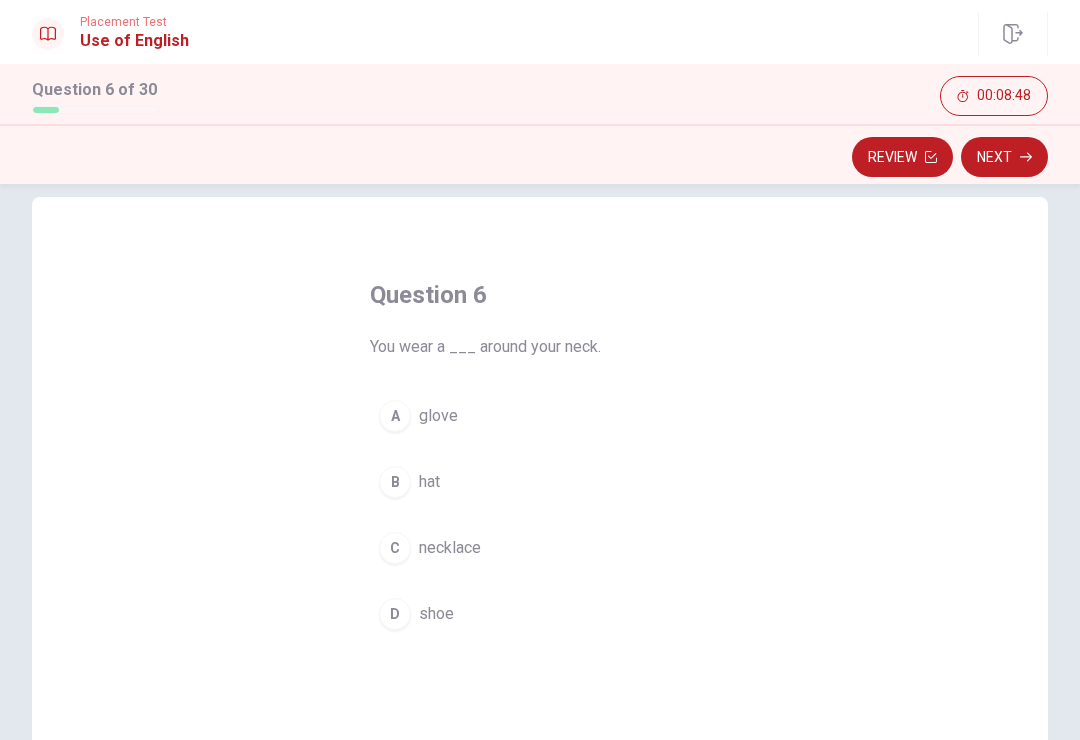 scroll, scrollTop: 32, scrollLeft: 0, axis: vertical 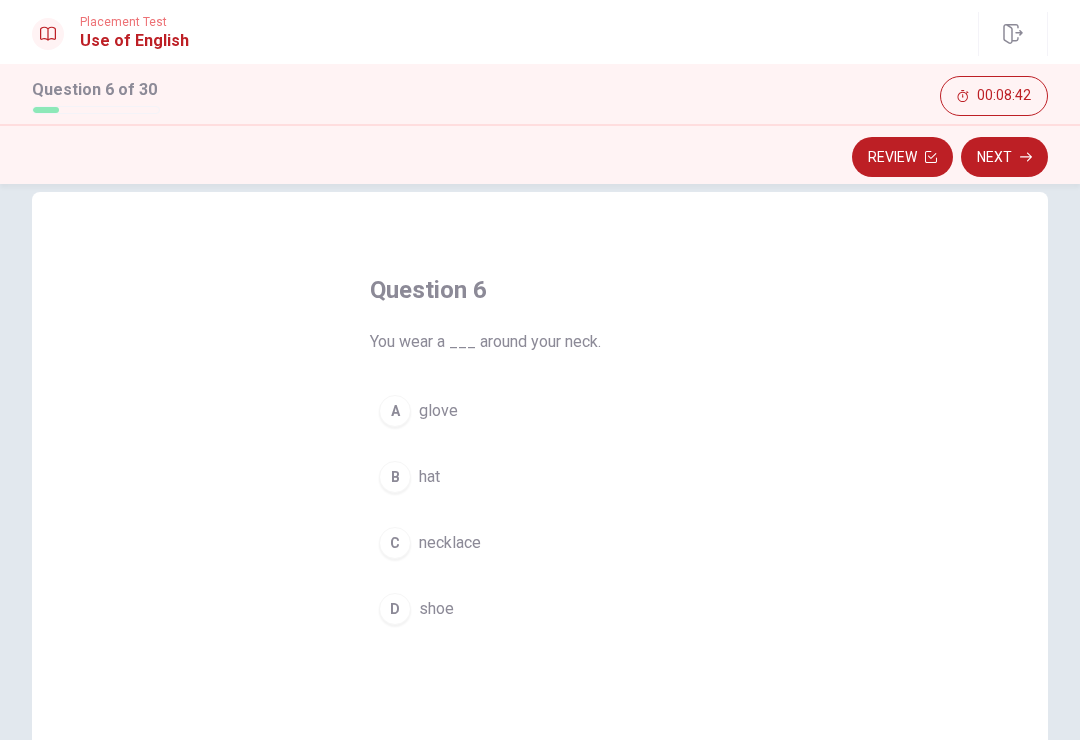 click on "C necklace" at bounding box center (540, 543) 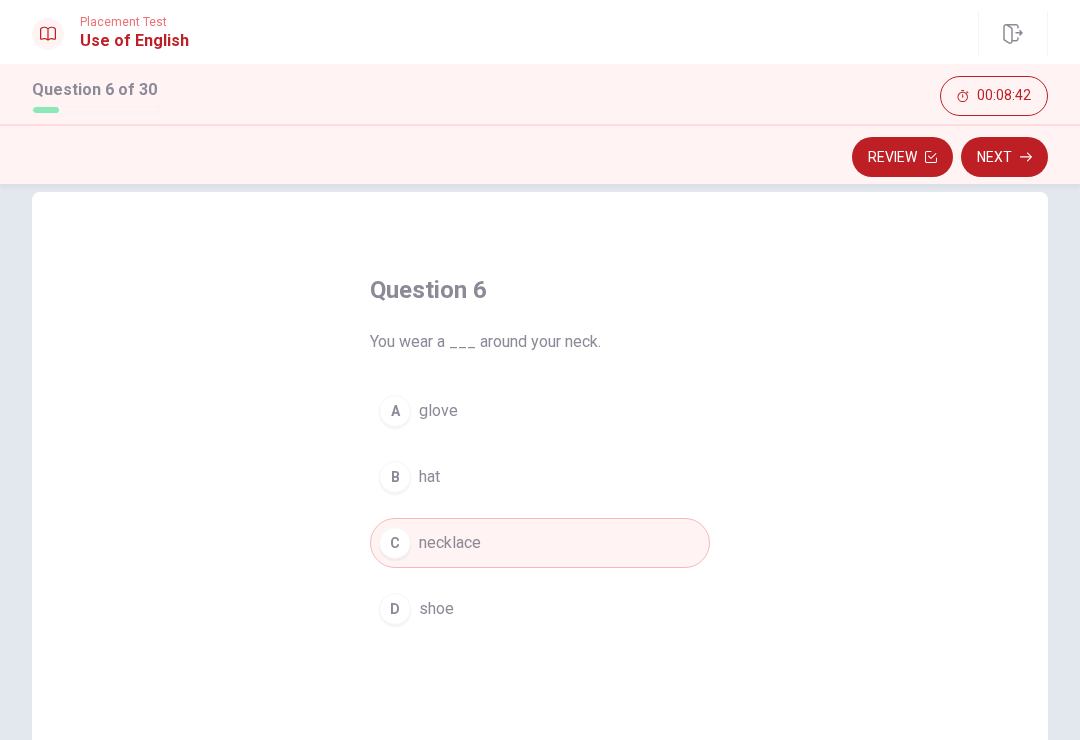 click 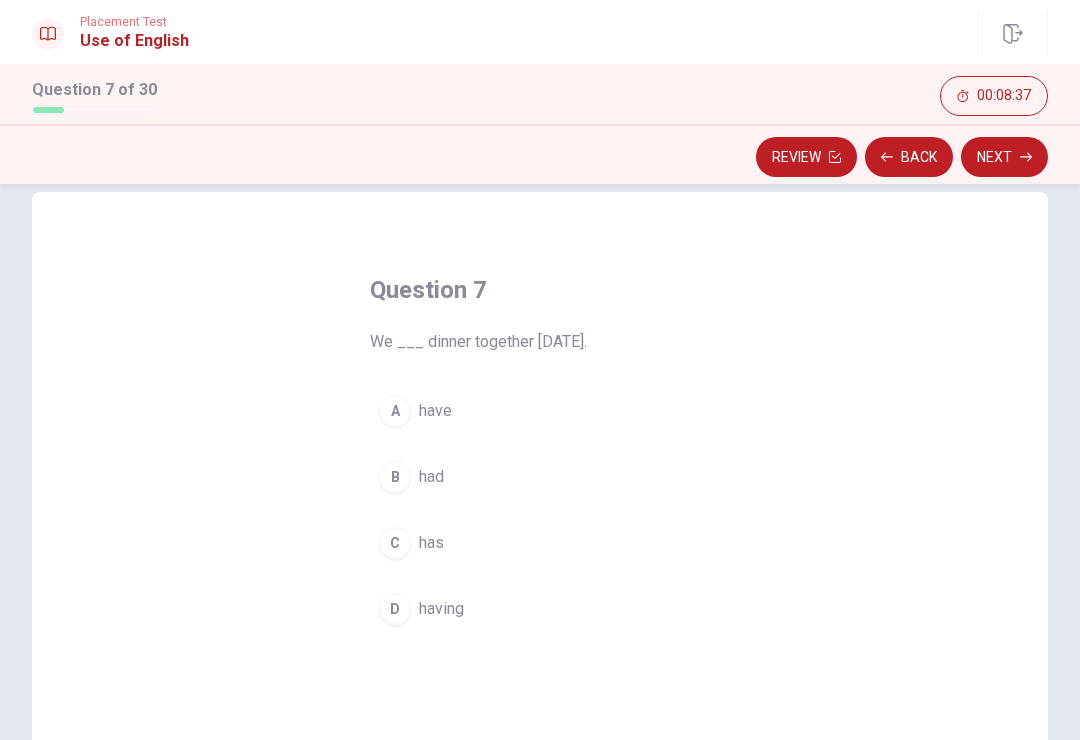 click on "B had" at bounding box center [540, 477] 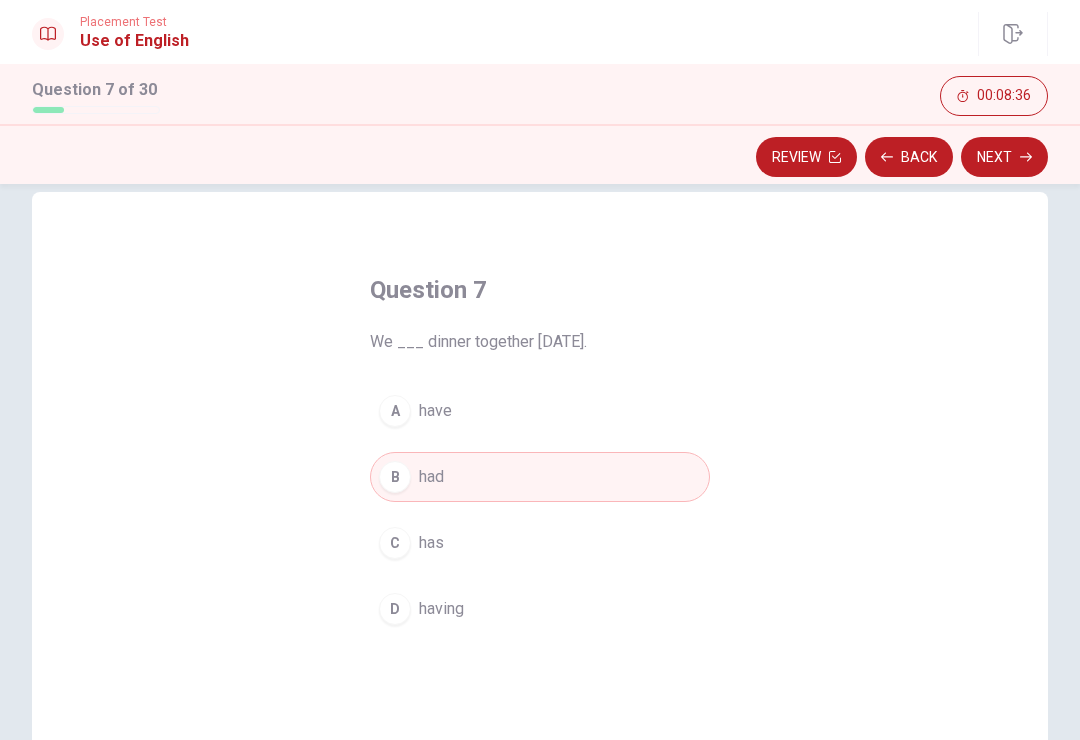 click 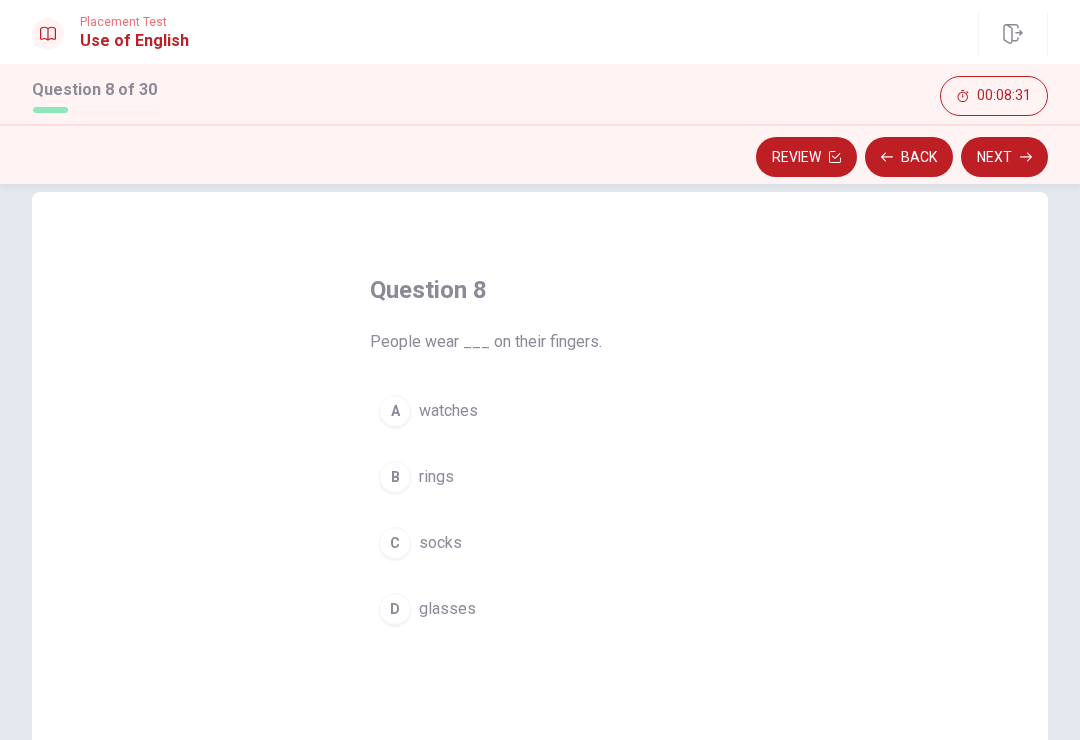 click on "B rings" at bounding box center (540, 477) 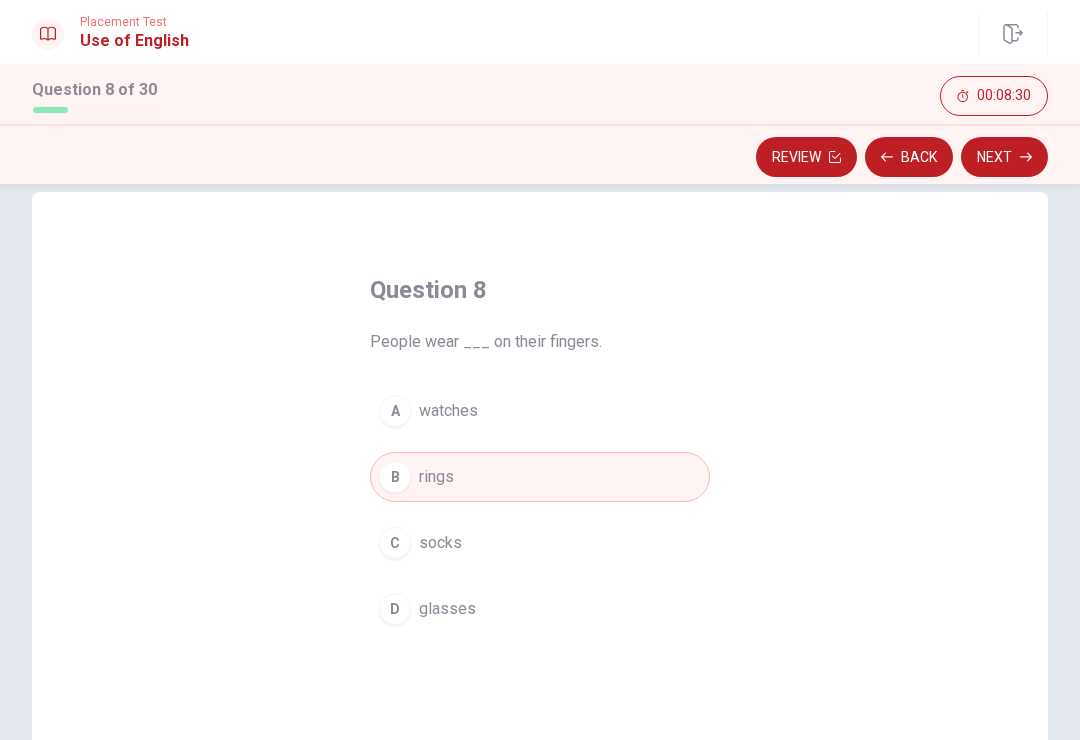 click on "Next" at bounding box center [1004, 157] 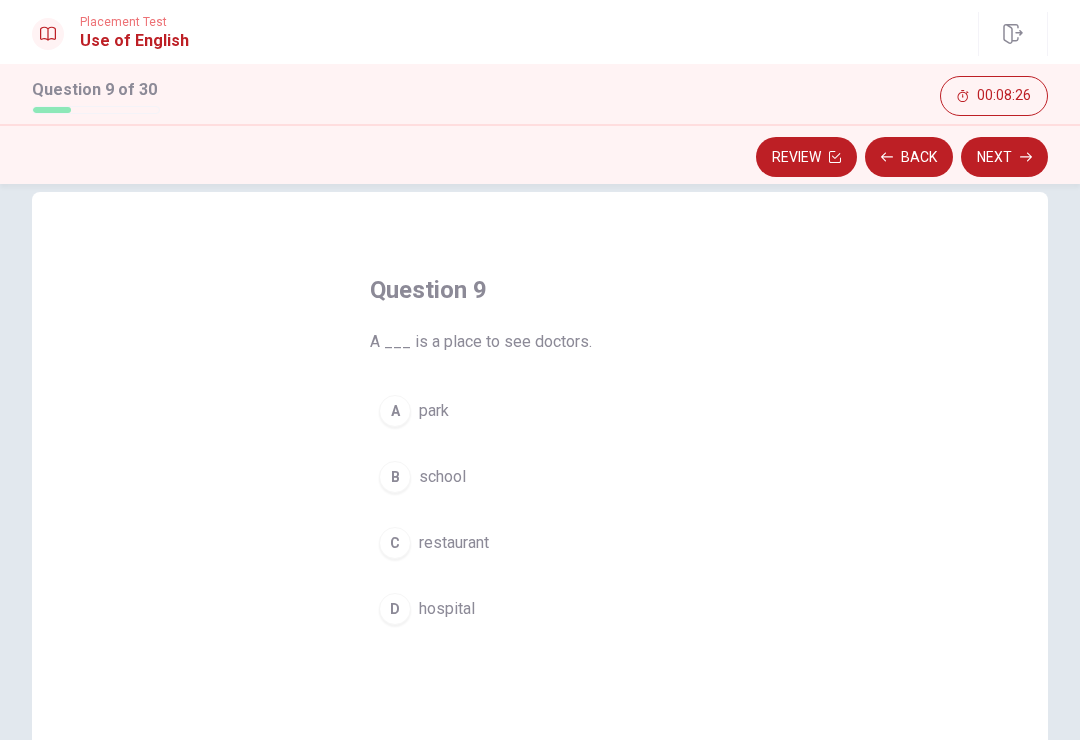 click on "D hospital" at bounding box center (540, 609) 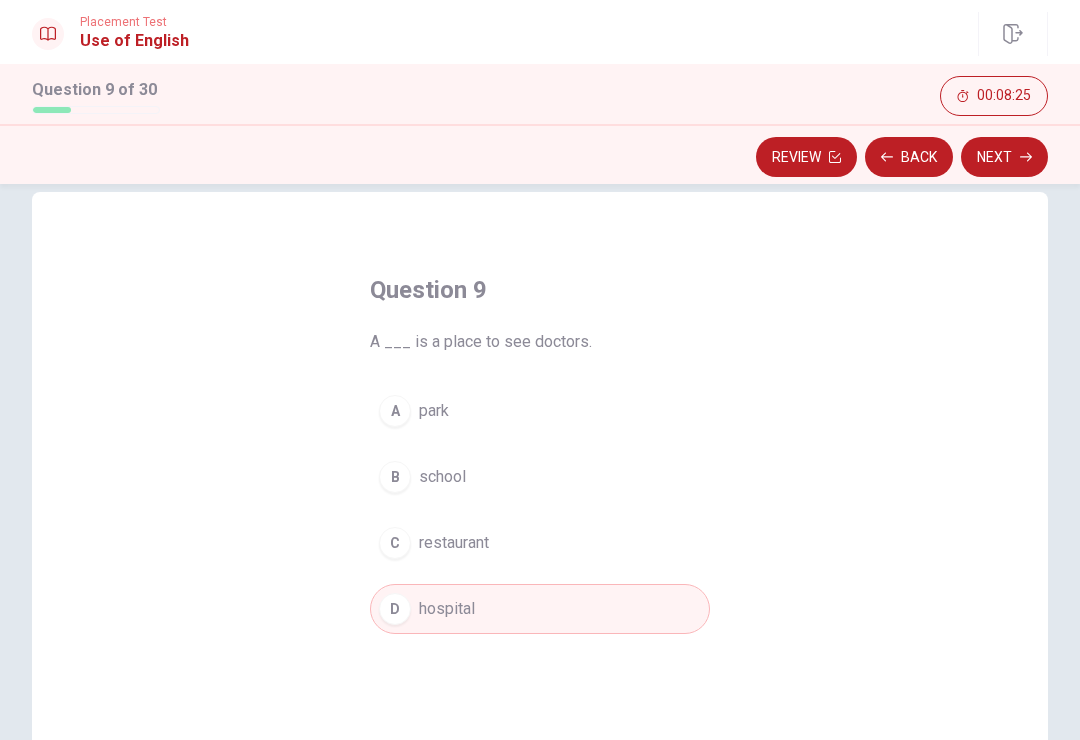 click 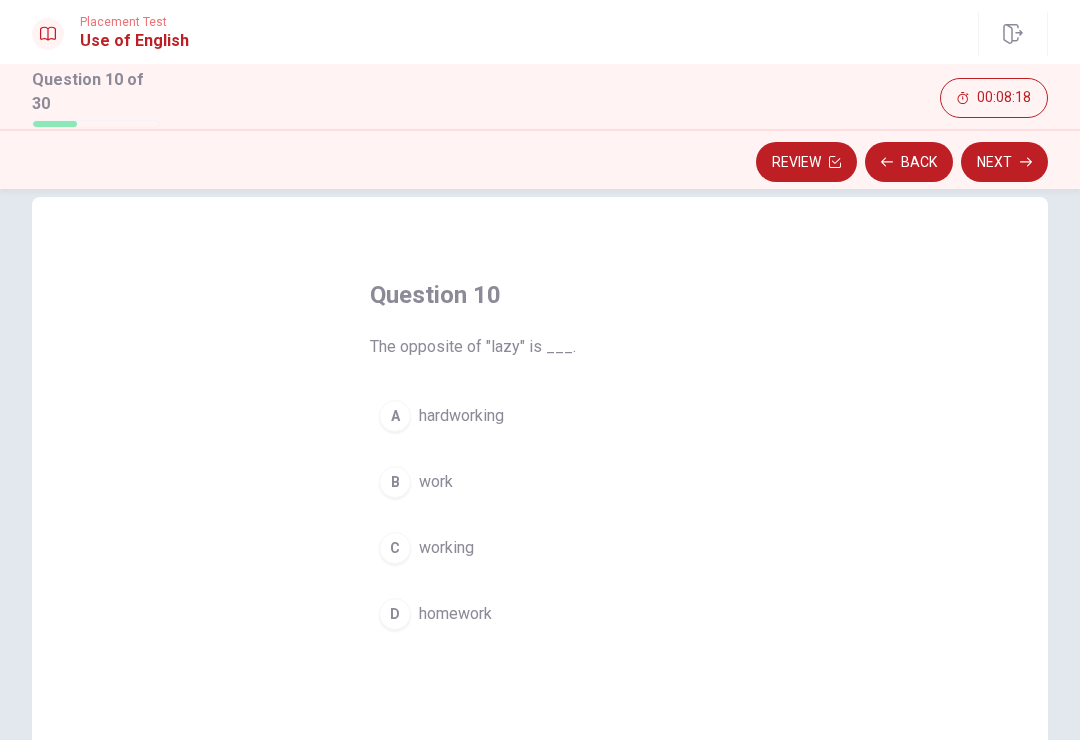 click on "A hardworking" at bounding box center (540, 416) 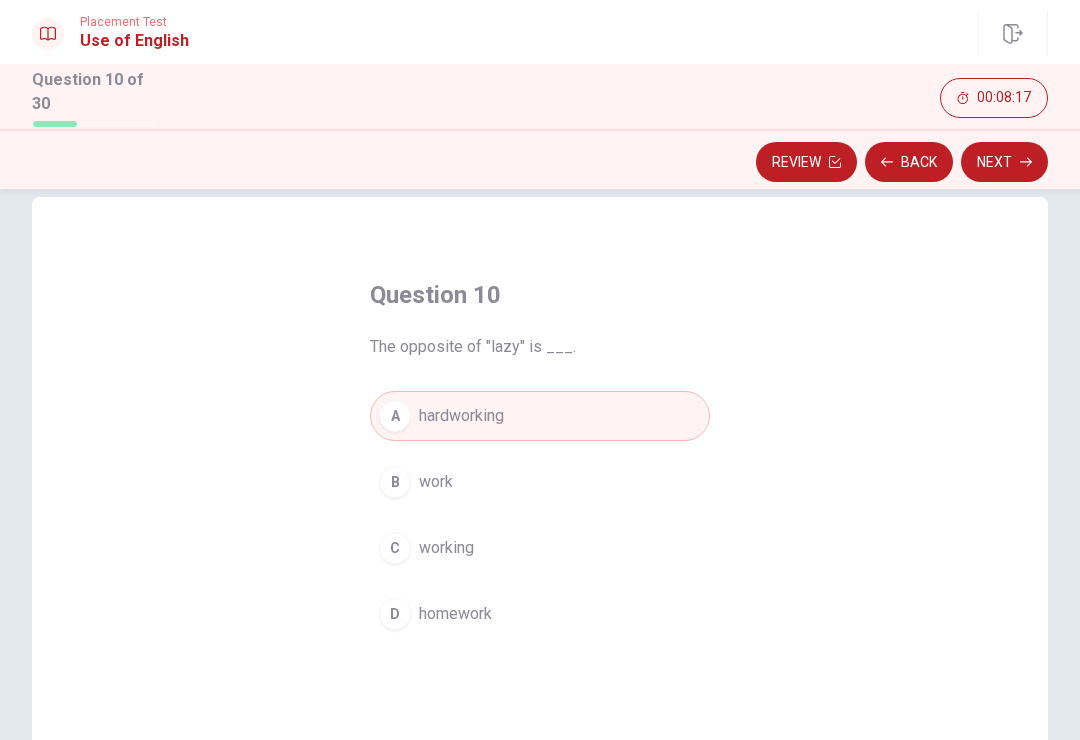 click on "Next" at bounding box center [1004, 162] 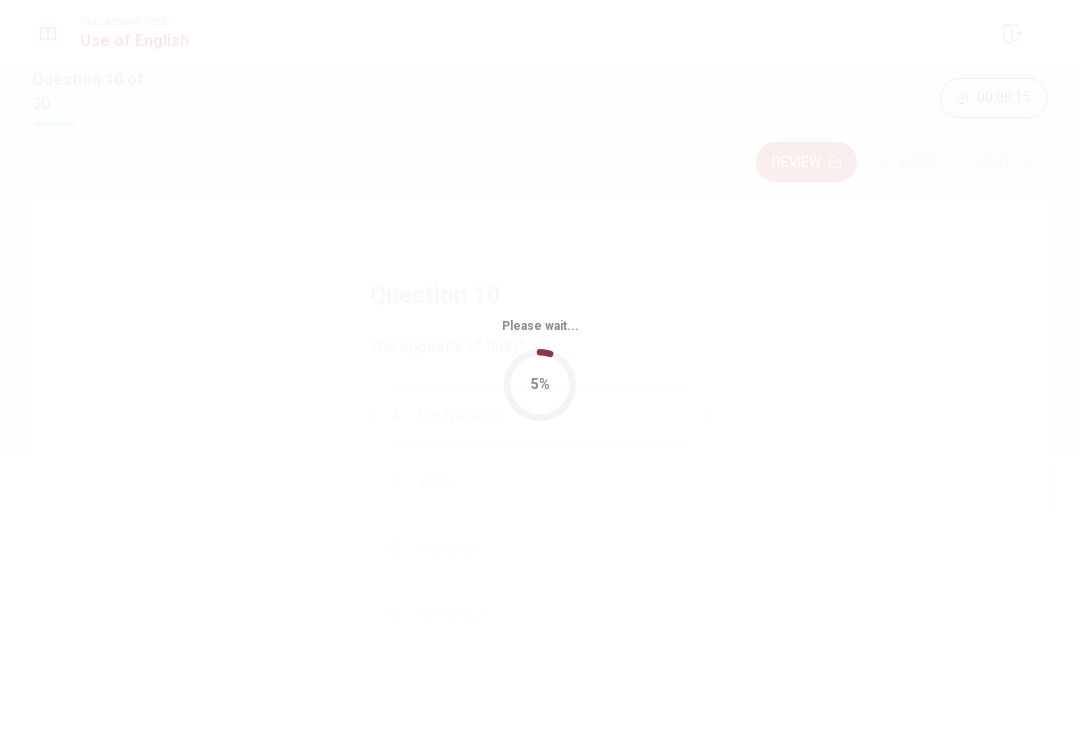 scroll, scrollTop: 0, scrollLeft: 0, axis: both 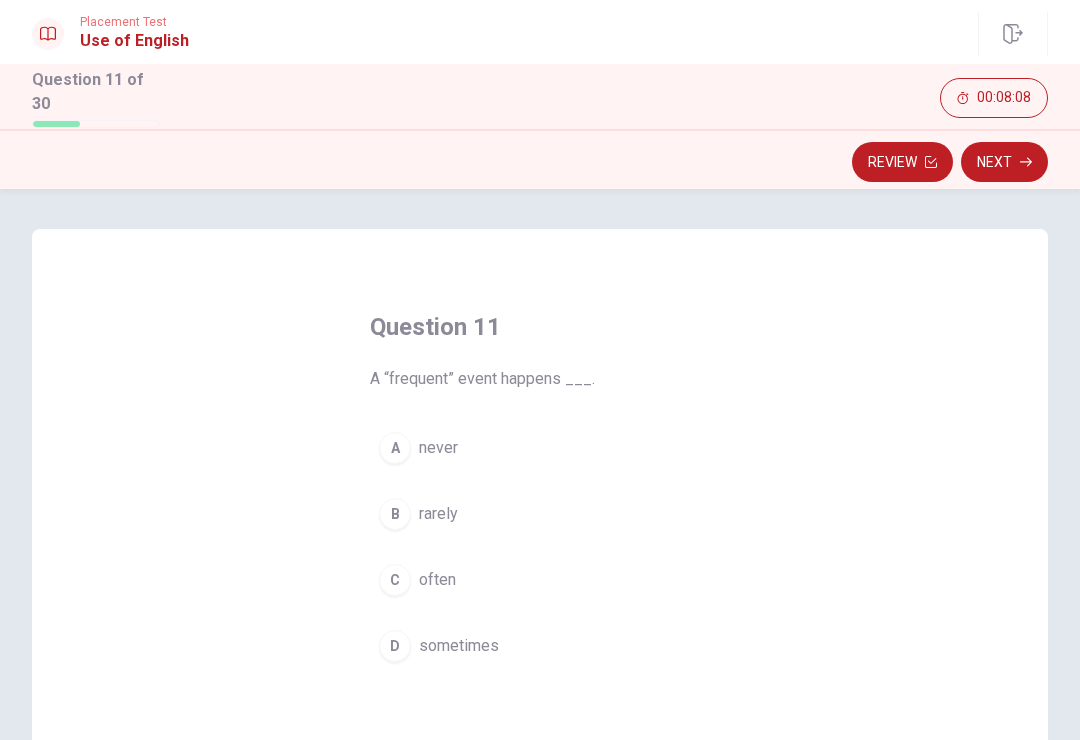 click on "C often" at bounding box center [540, 580] 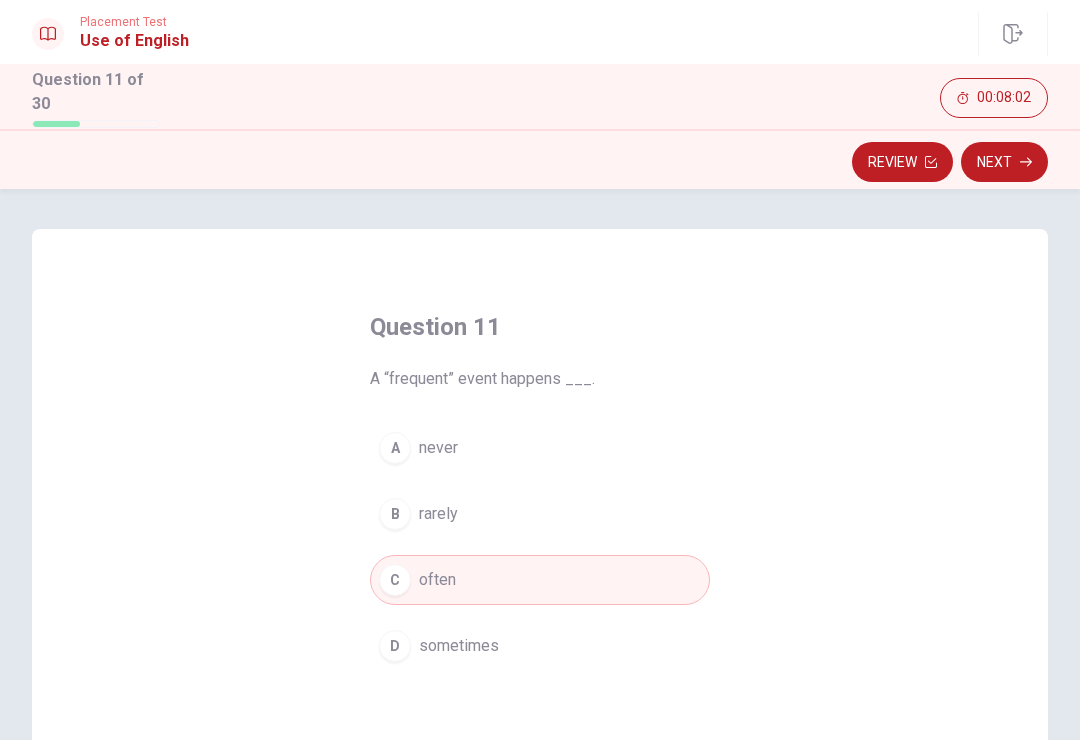 click on "Next" at bounding box center (1004, 162) 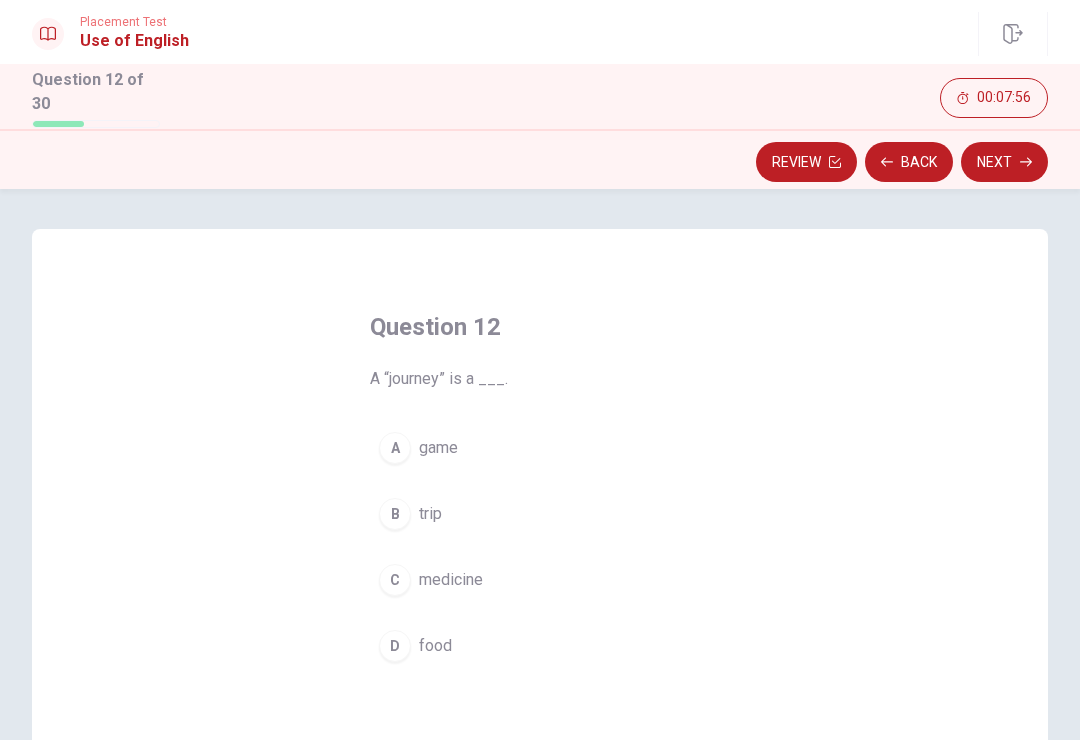 click on "B trip" at bounding box center (540, 514) 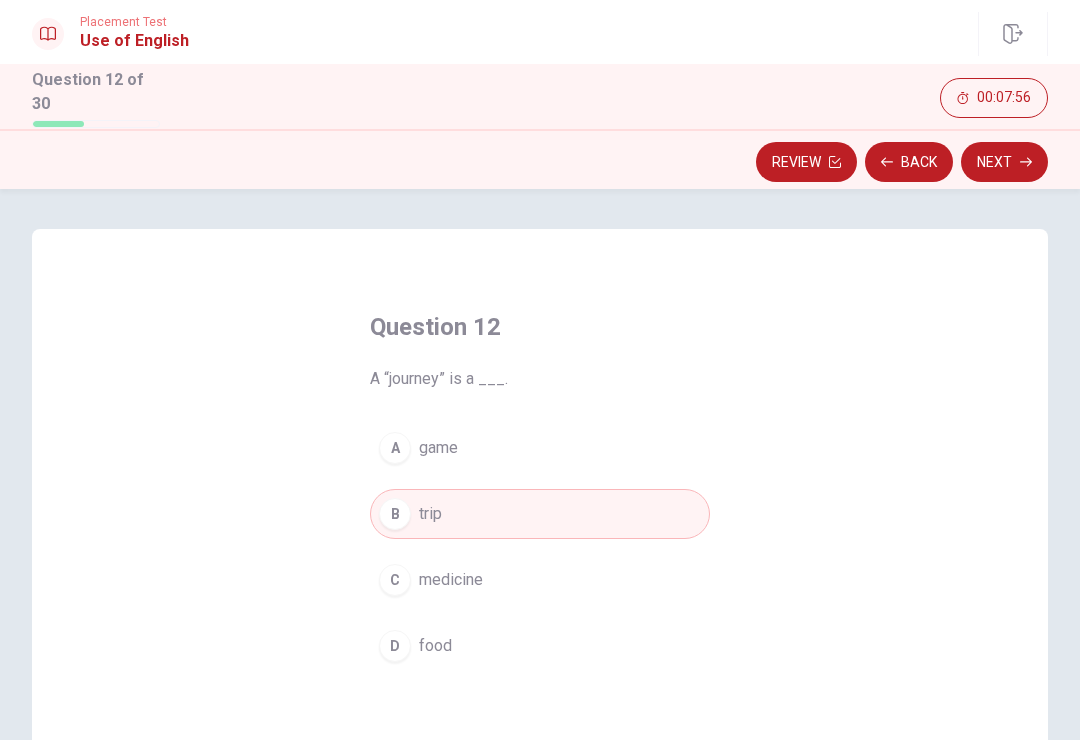 click on "Next" at bounding box center (1004, 162) 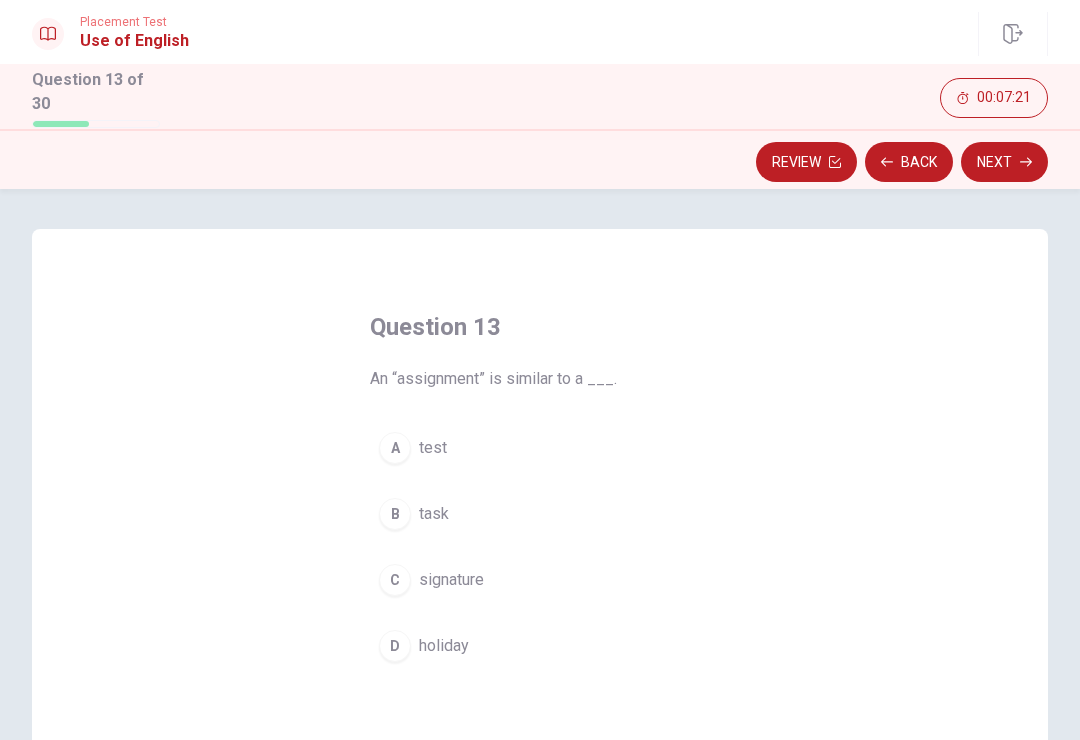 click on "task" at bounding box center [434, 514] 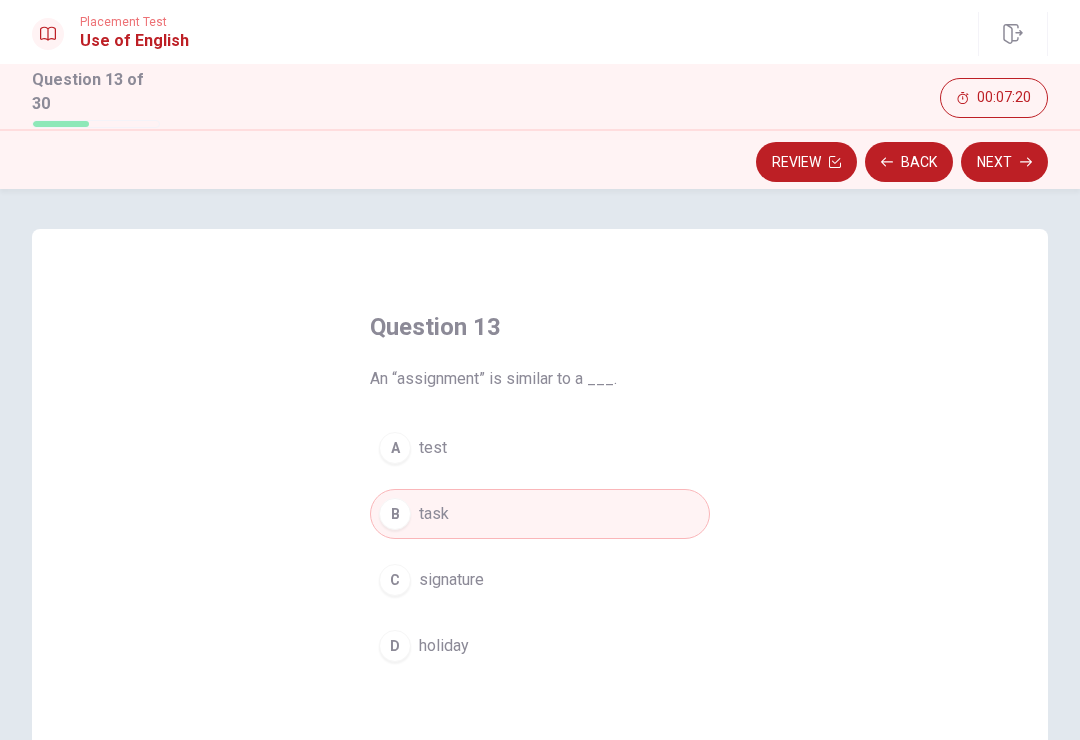 click 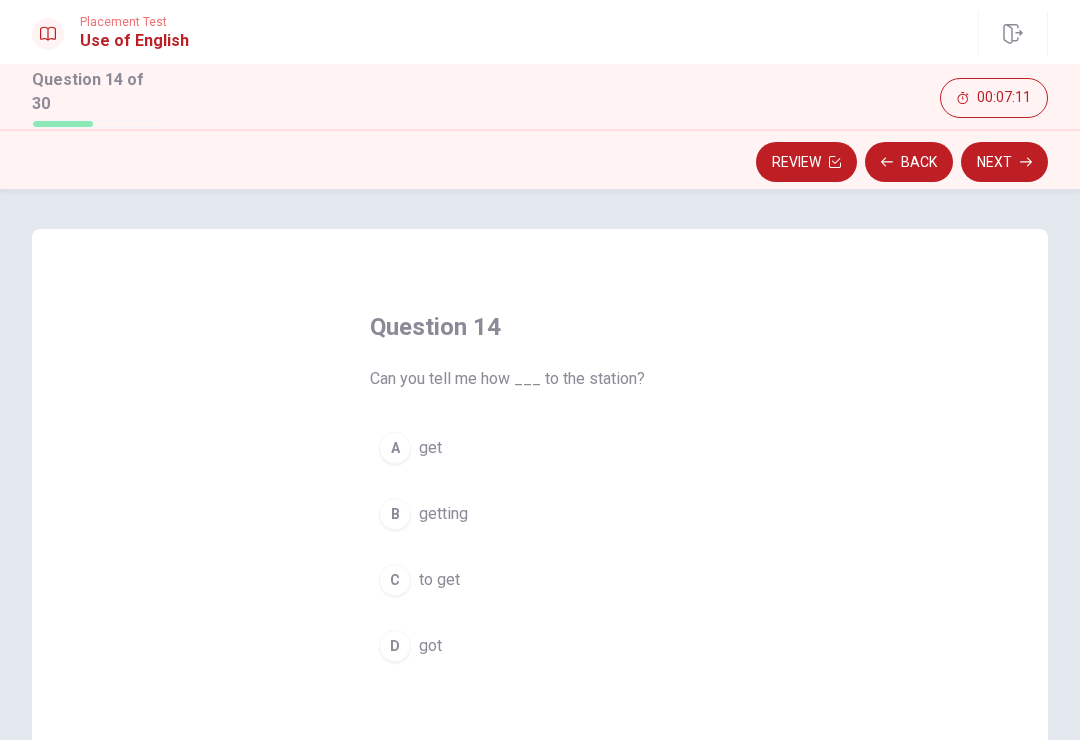 click on "Question 14 Can you tell me how ___ to the station? A get
B getting
C to get
D got" at bounding box center (540, 576) 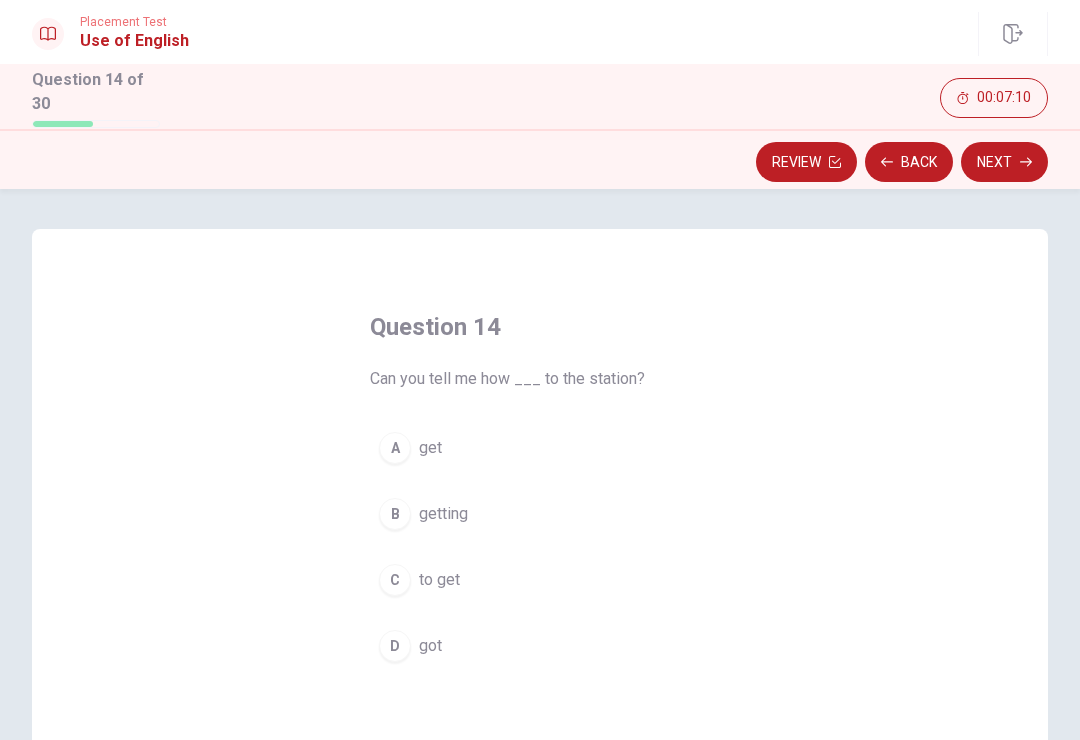 click on "C to get" at bounding box center (540, 580) 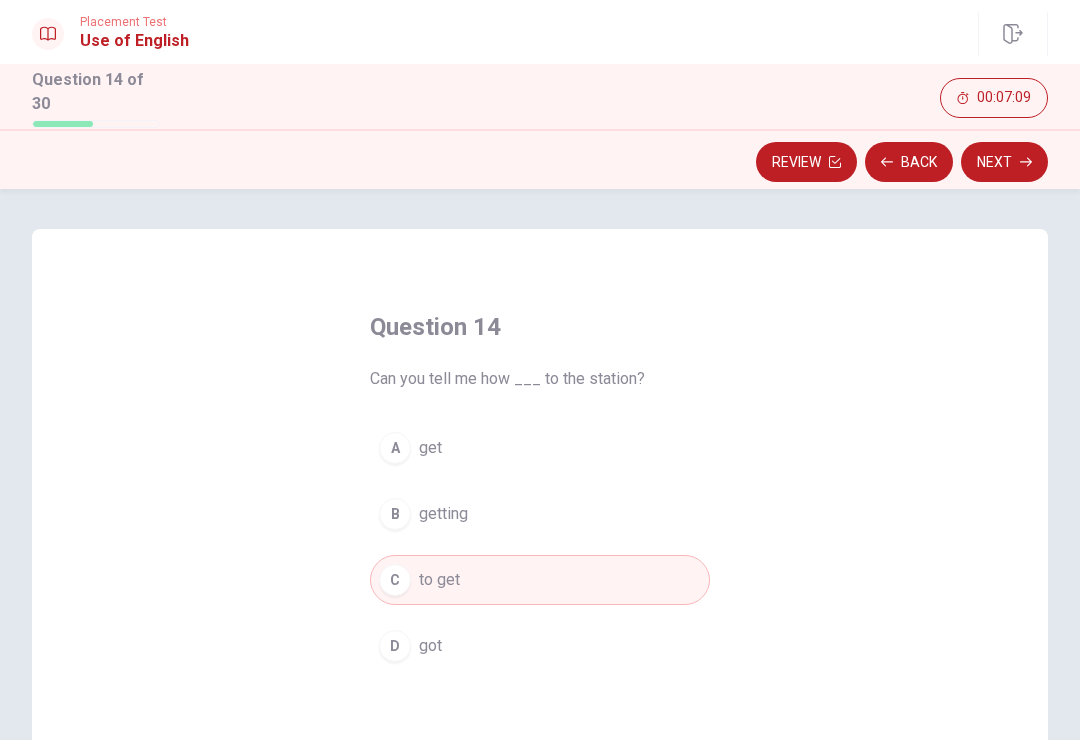 click on "Next" at bounding box center (1004, 162) 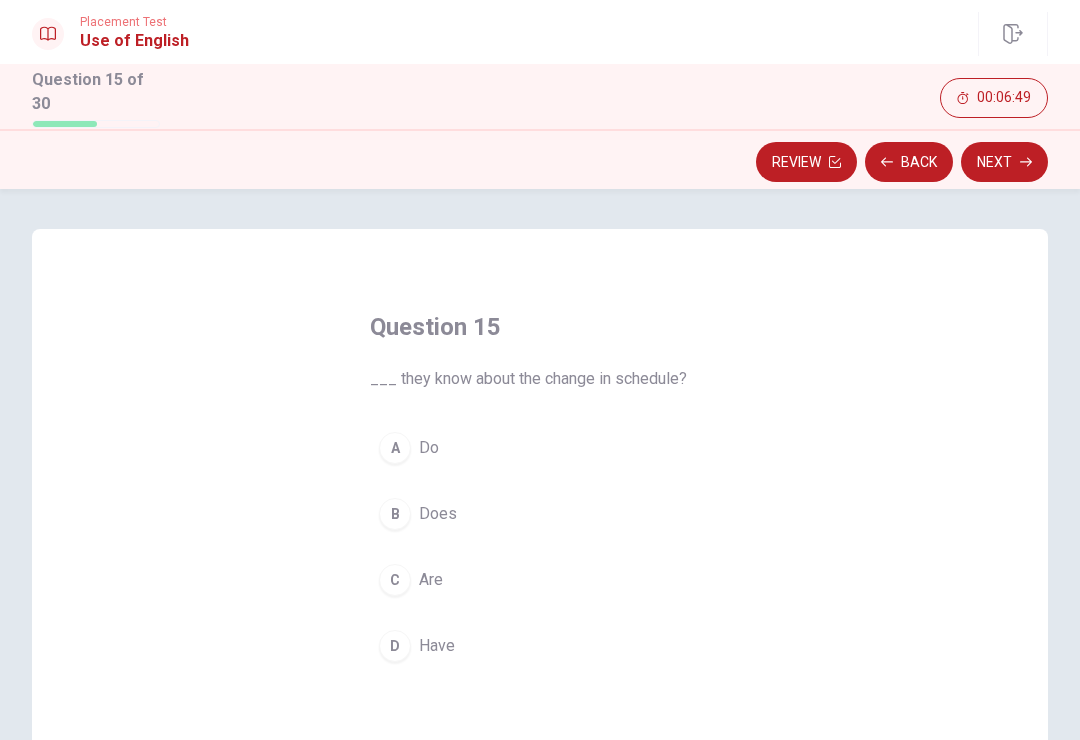 click on "A Do" at bounding box center [540, 448] 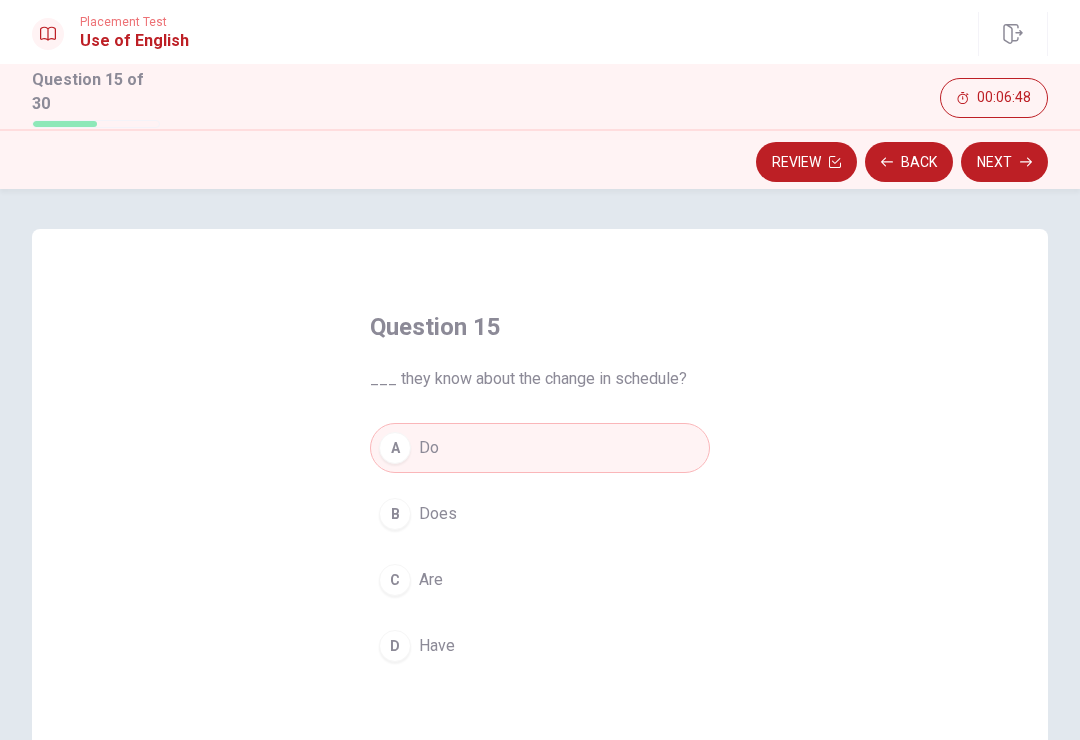 click on "Next" at bounding box center [1004, 162] 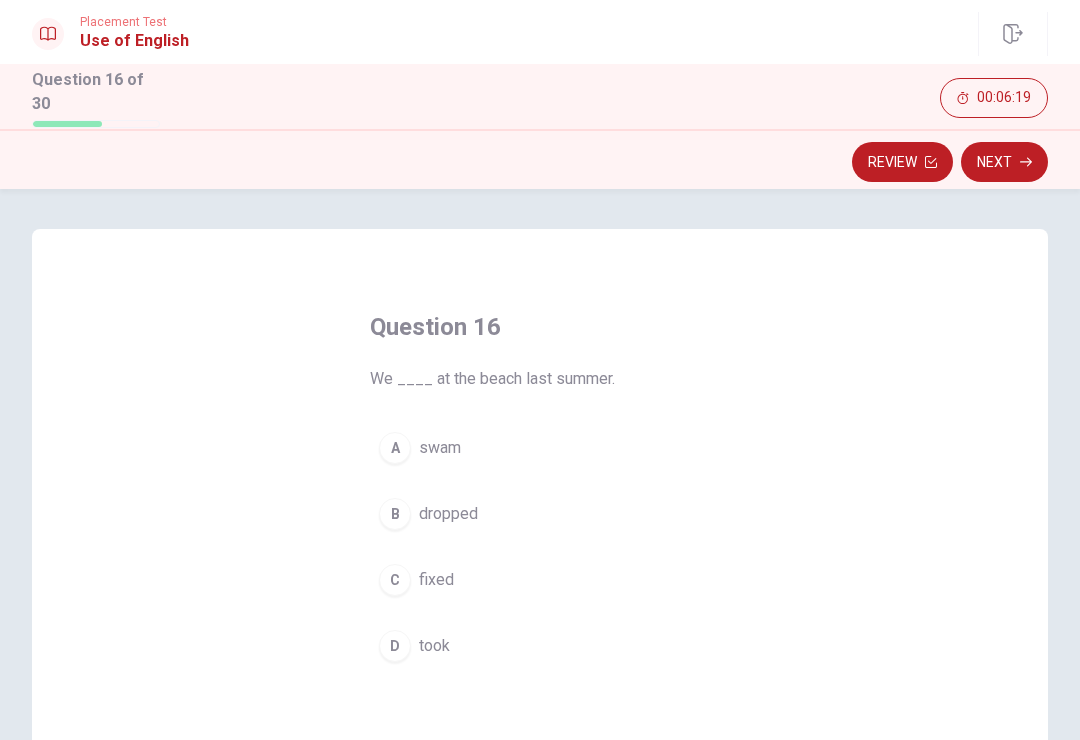 click on "B dropped" at bounding box center [540, 514] 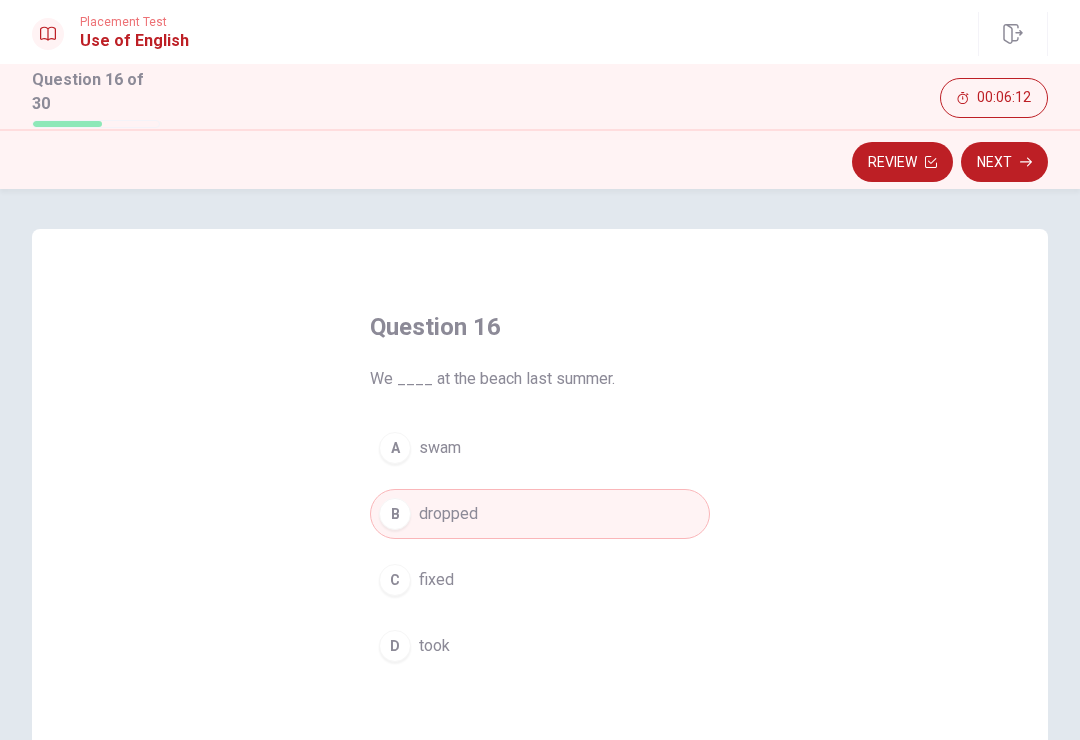 click on "Next" at bounding box center (1004, 162) 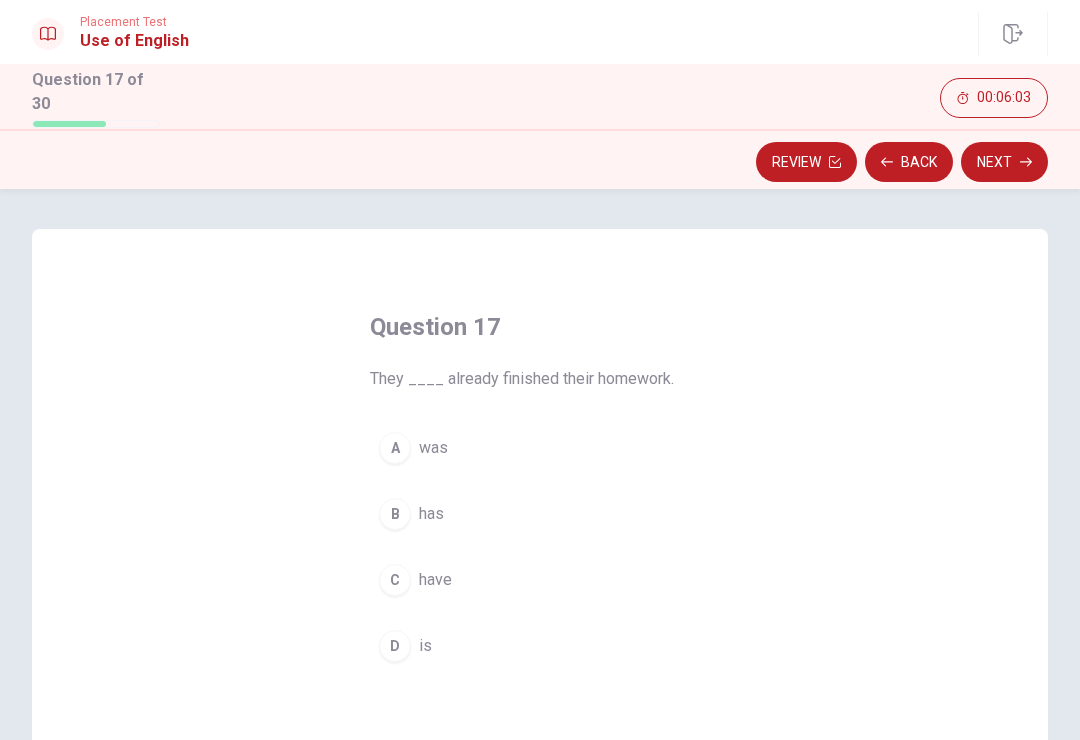 click on "C have" at bounding box center [540, 580] 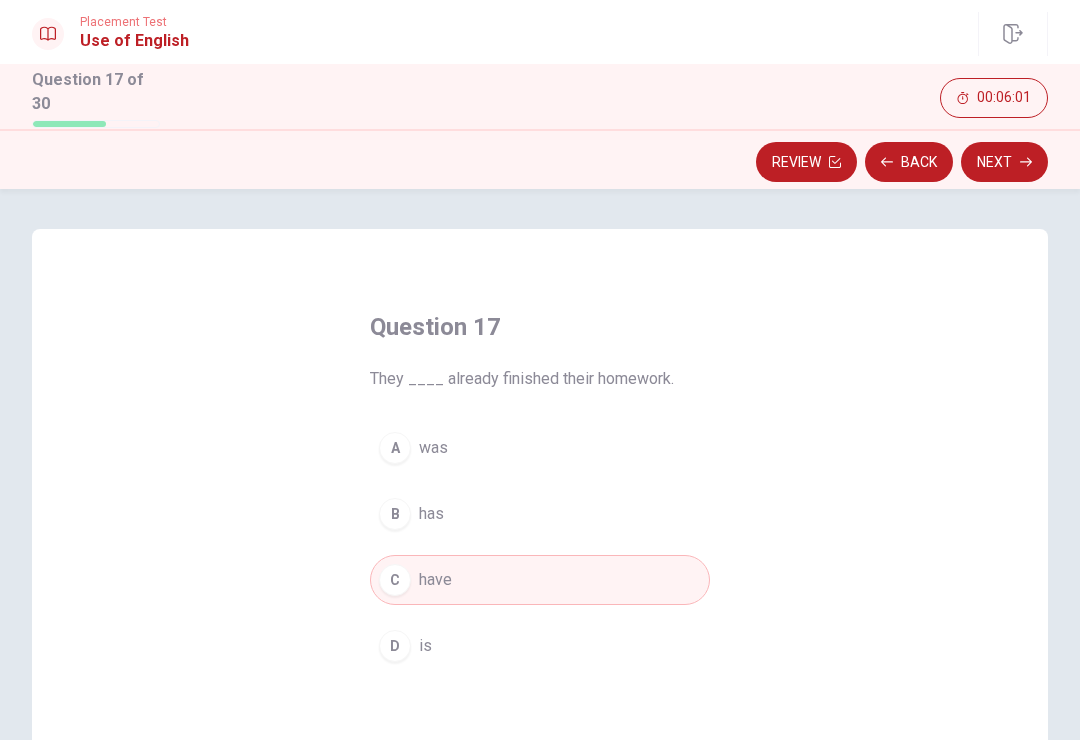 click 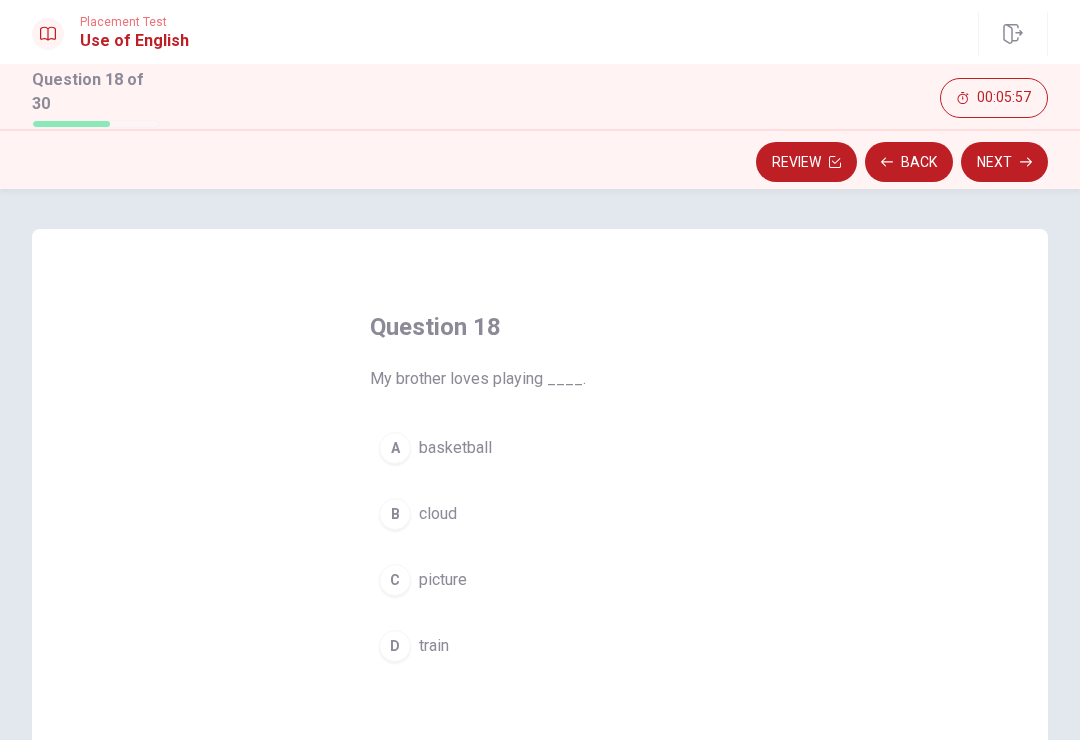 click on "Question 18 My brother loves playing ____. A basketball B cloud C picture D train" at bounding box center [540, 576] 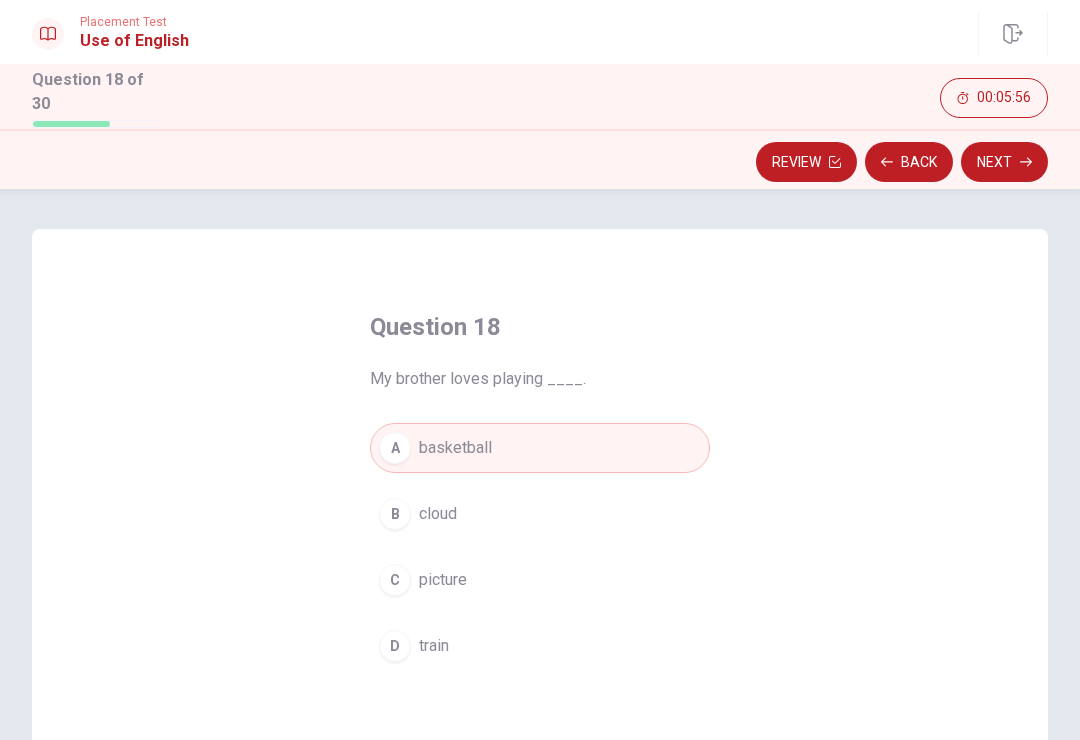 click on "Next" at bounding box center [1004, 162] 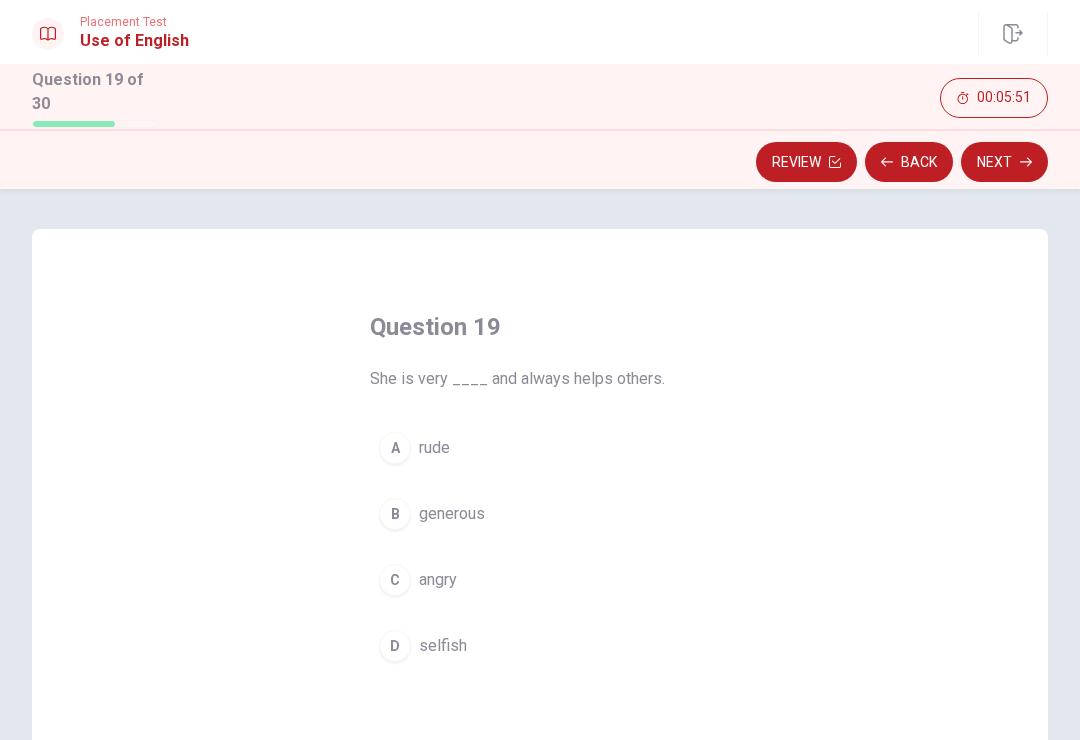 click on "B generous" at bounding box center [540, 514] 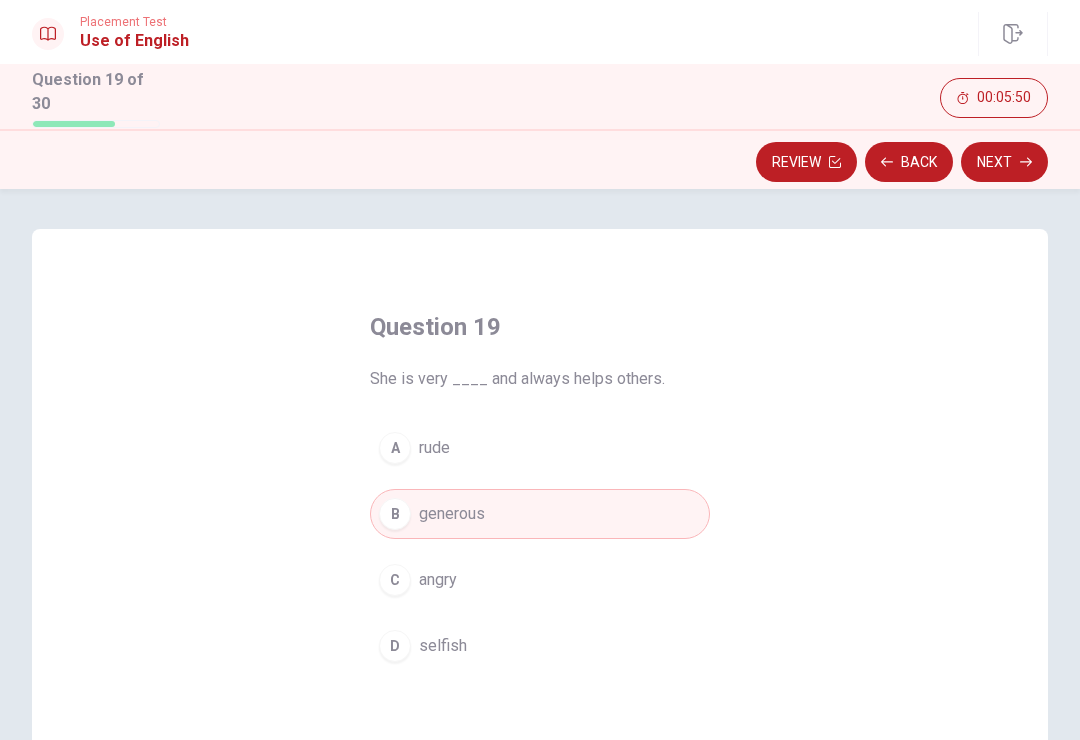 click 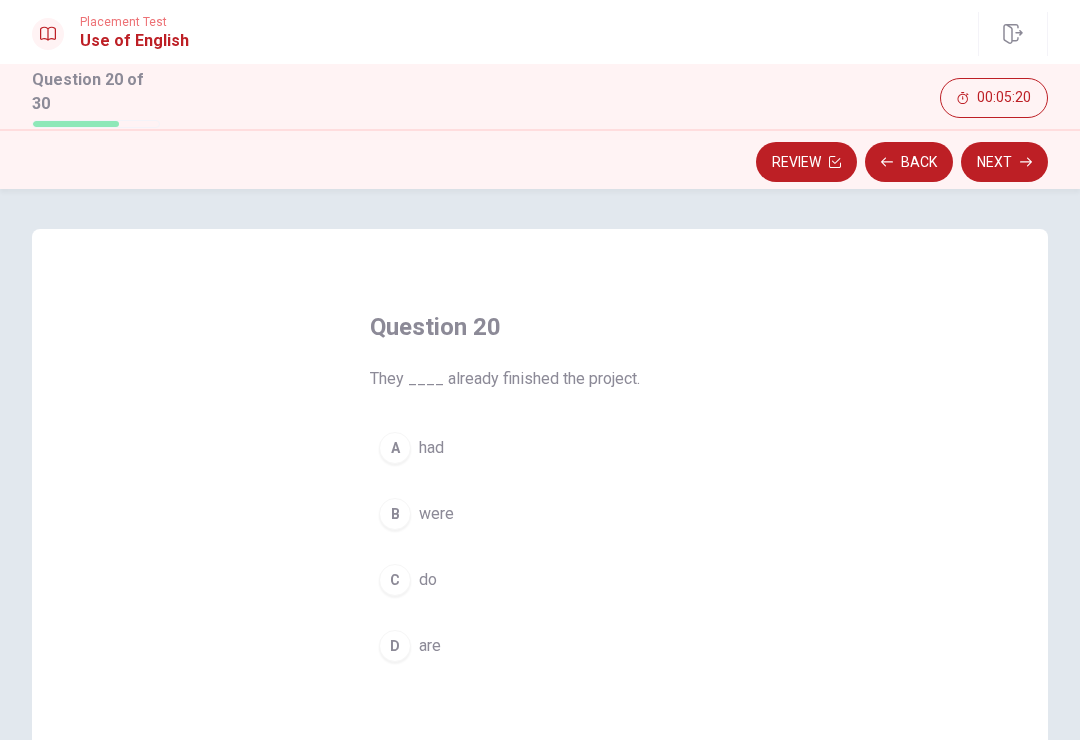 click on "A had" at bounding box center (540, 448) 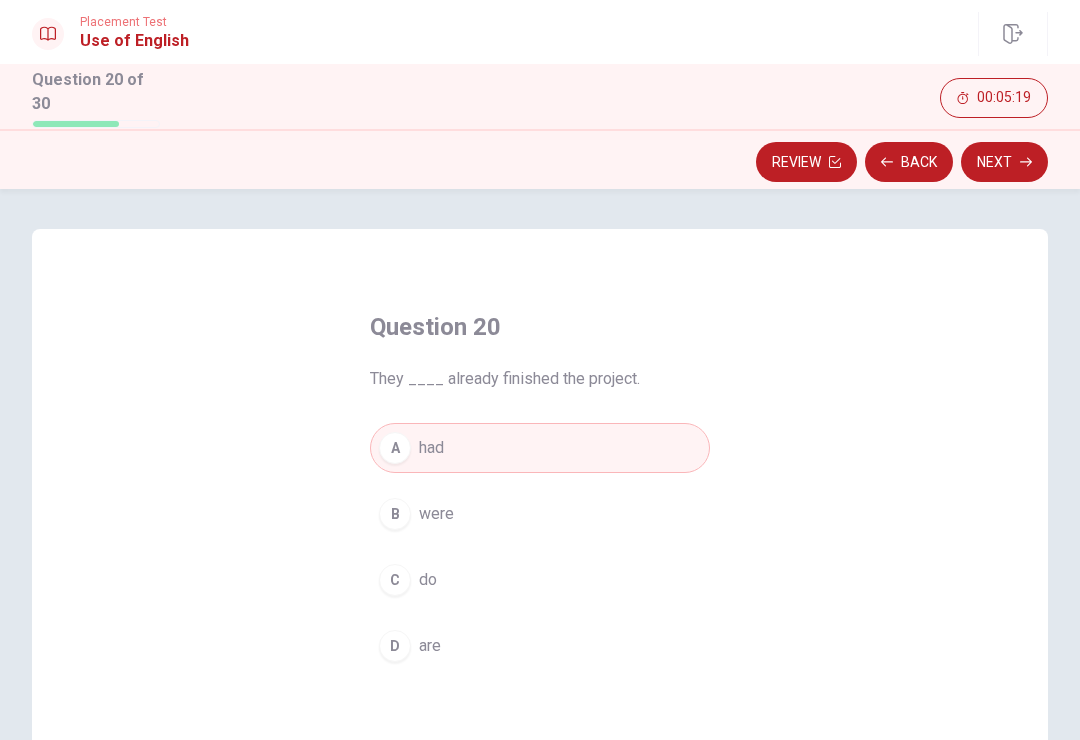 click on "Next" at bounding box center (1004, 162) 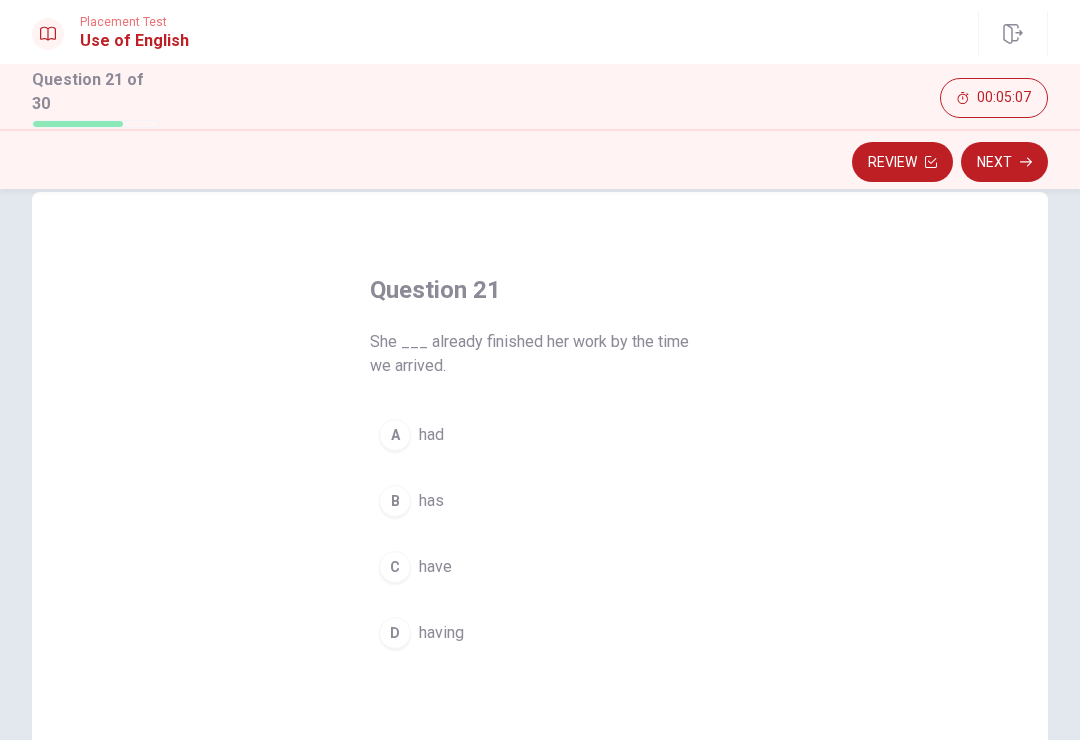 scroll, scrollTop: 38, scrollLeft: 0, axis: vertical 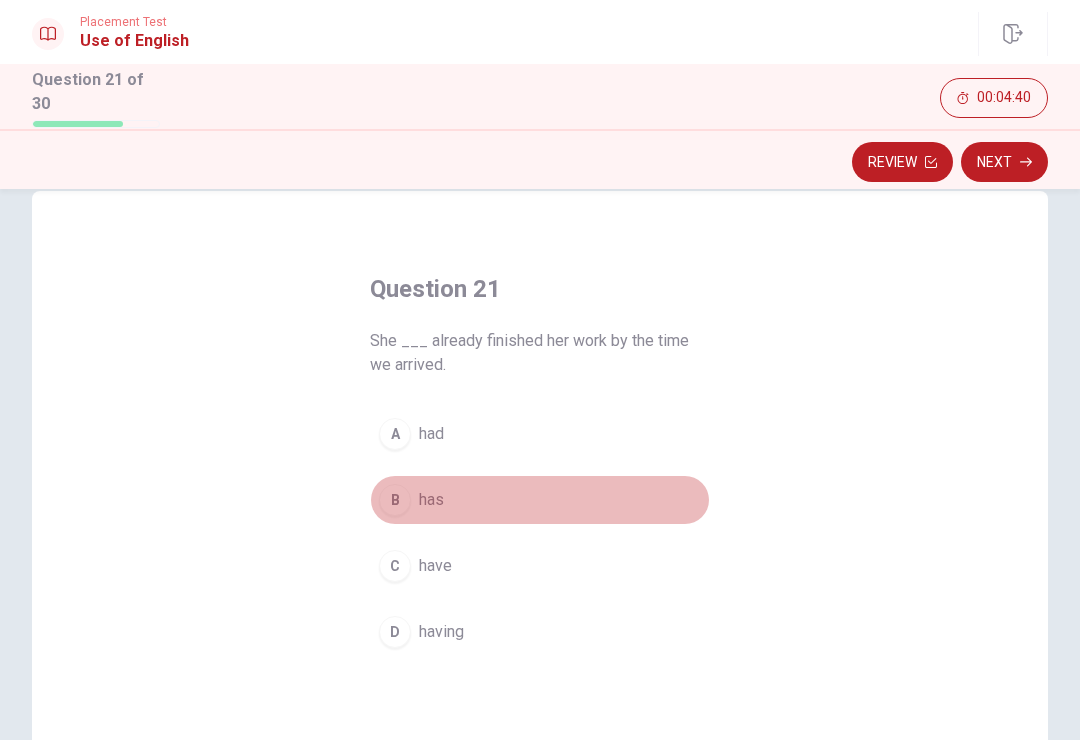 click on "B has" at bounding box center (540, 500) 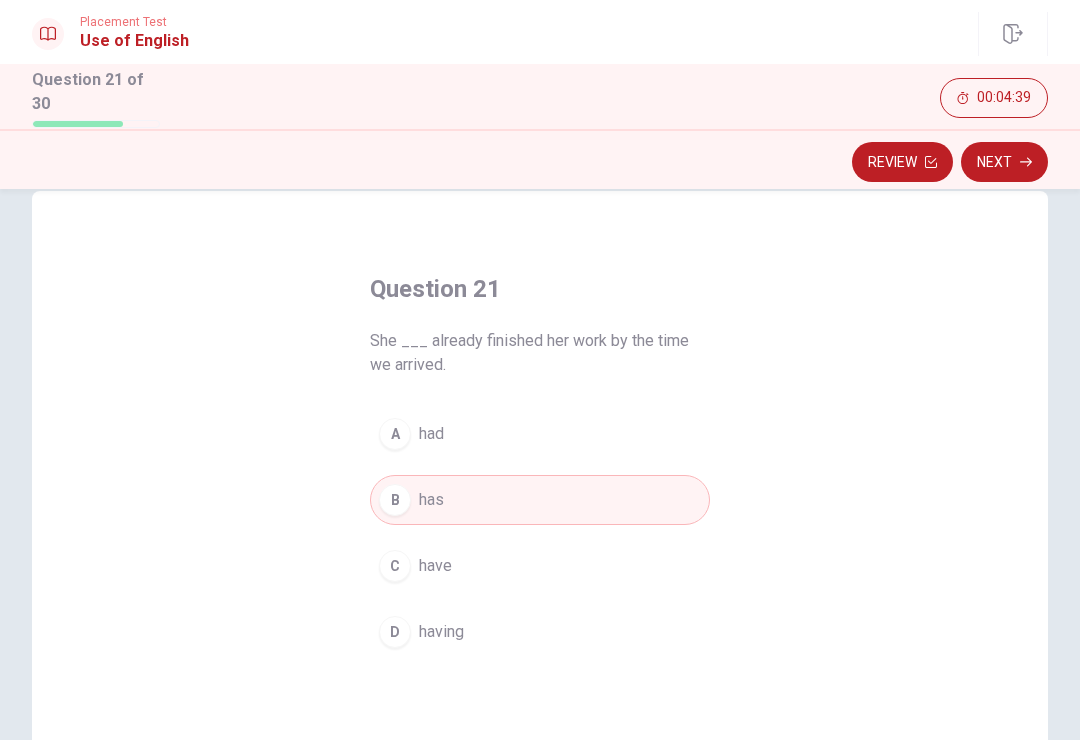 click on "Next" at bounding box center (1004, 162) 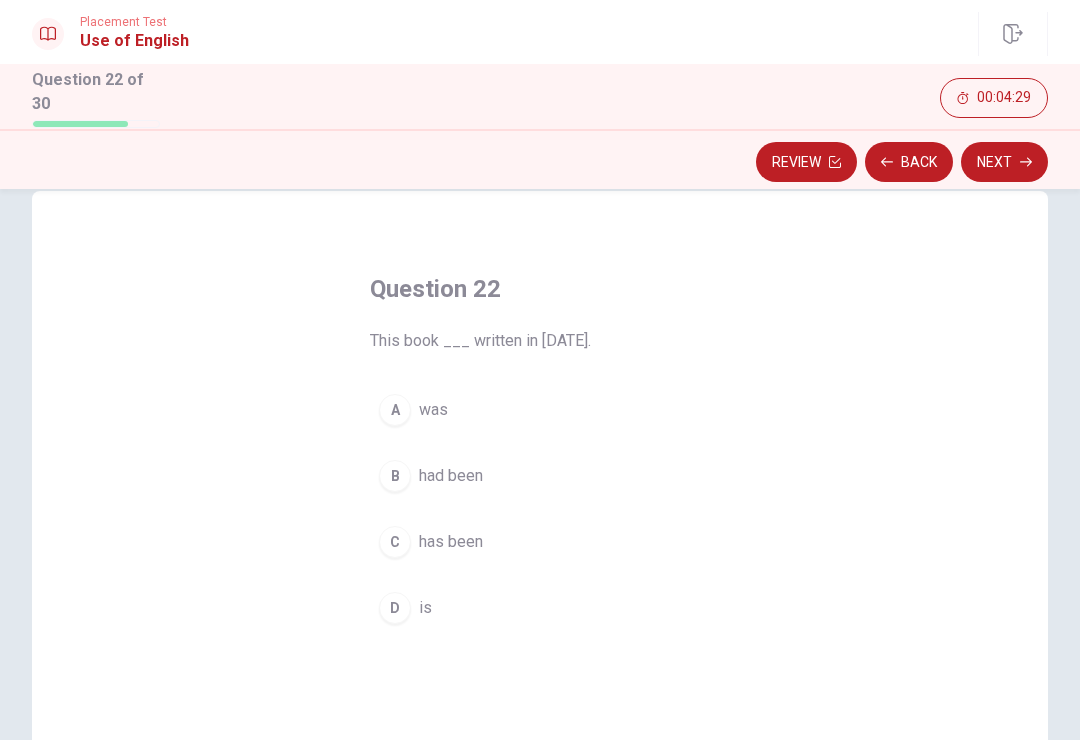 click on "Question 22 This book ___ written in [DATE]. A was
B had been C has been
D is" at bounding box center [540, 538] 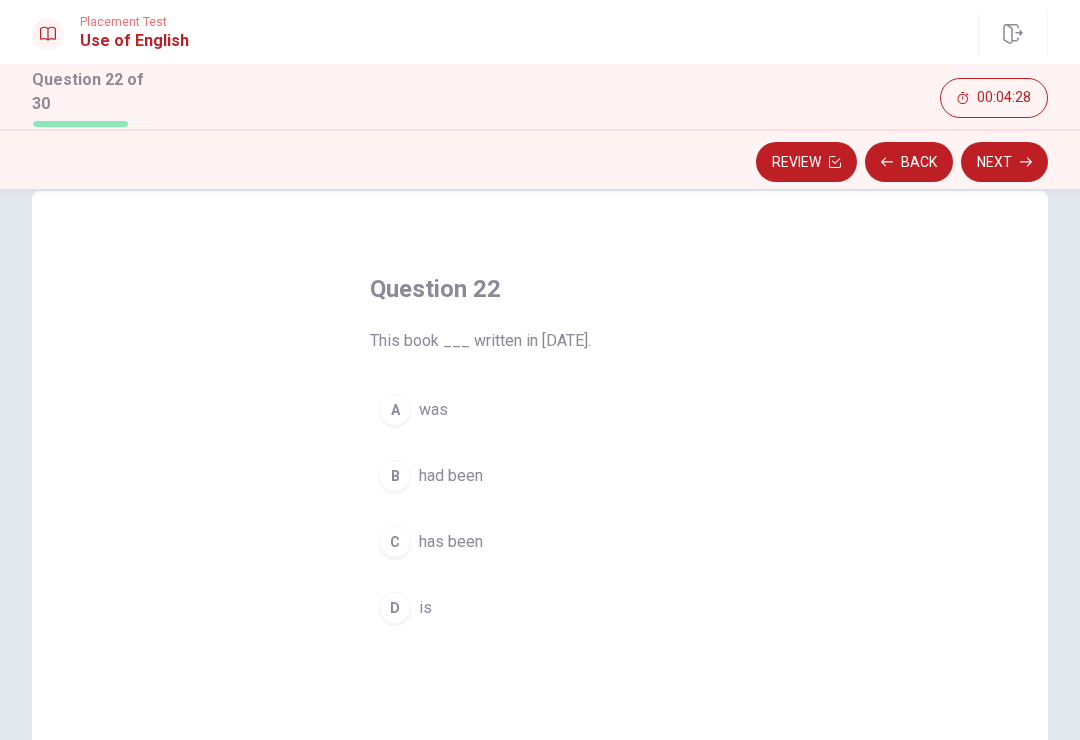 click on "A was" at bounding box center [540, 410] 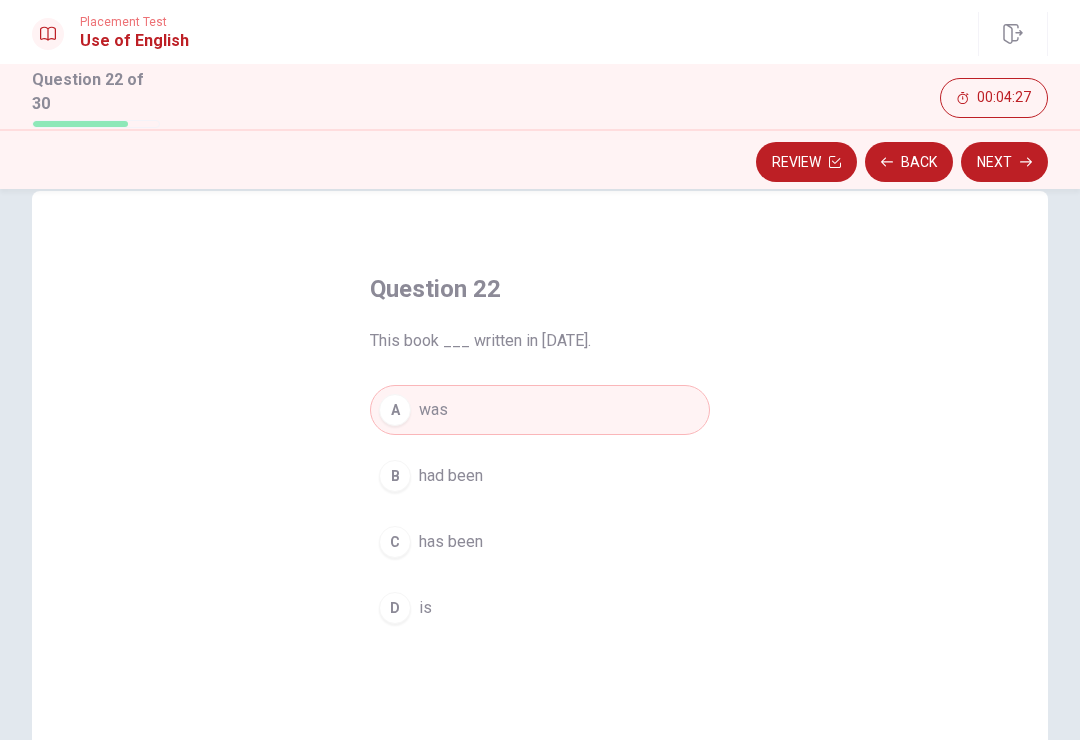 click on "Next" at bounding box center (1004, 162) 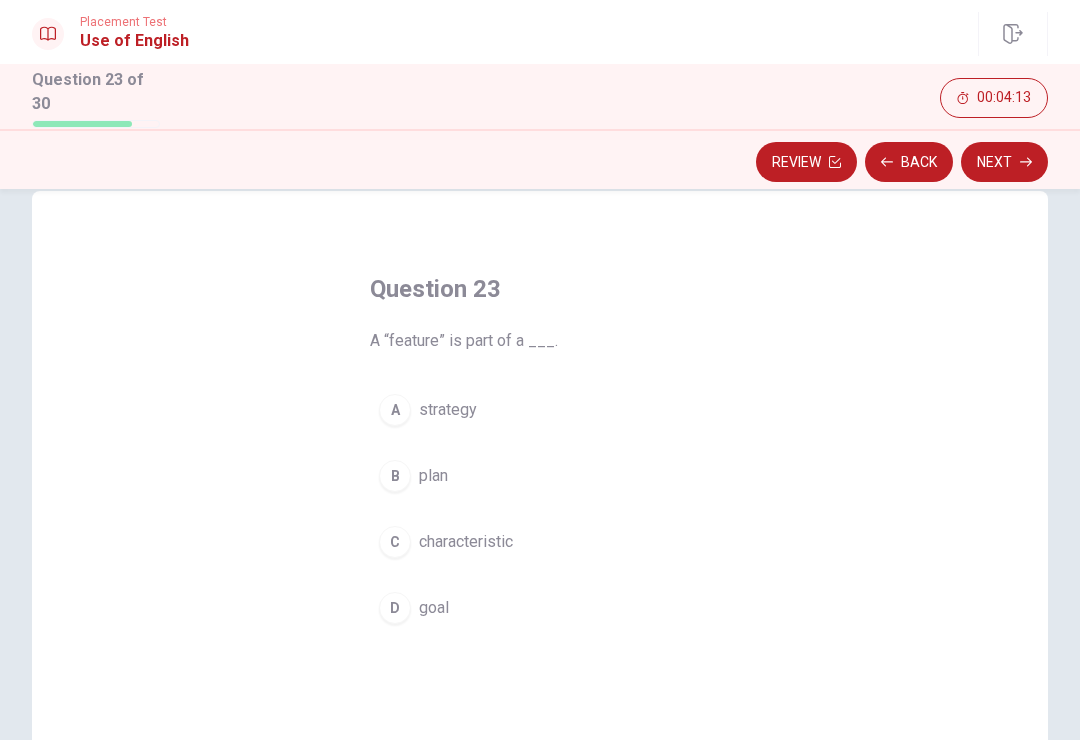 click on "characteristic" at bounding box center (466, 542) 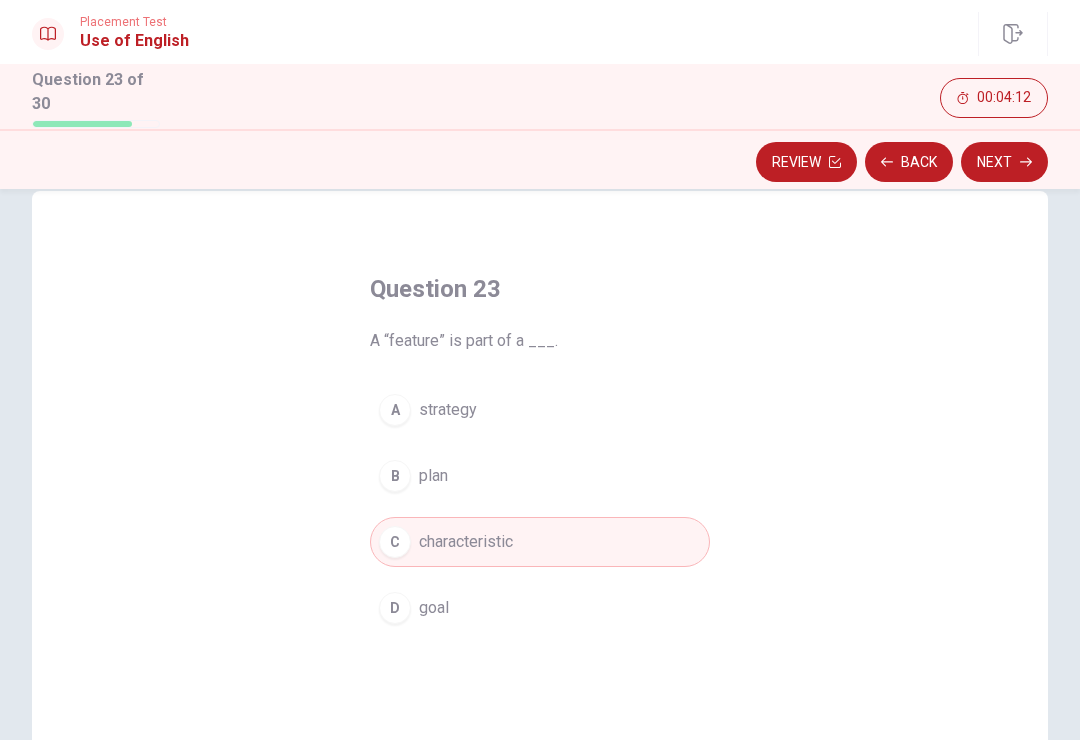 click on "Next" at bounding box center [1004, 162] 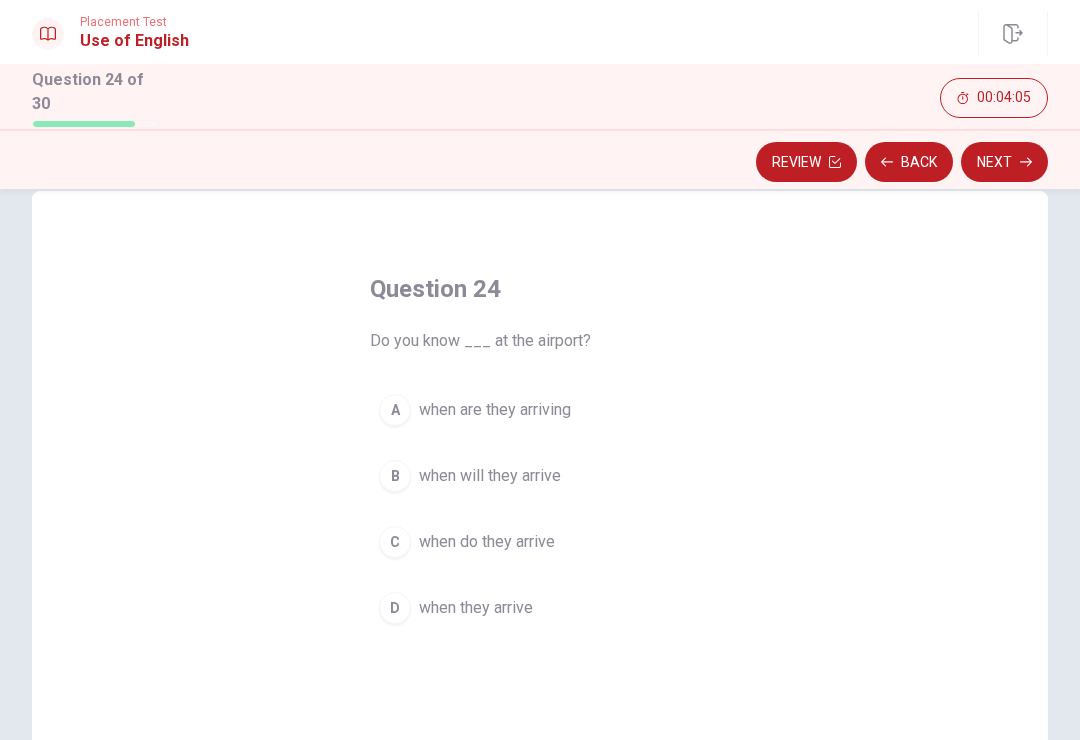 click on "when will they arrive" at bounding box center (490, 476) 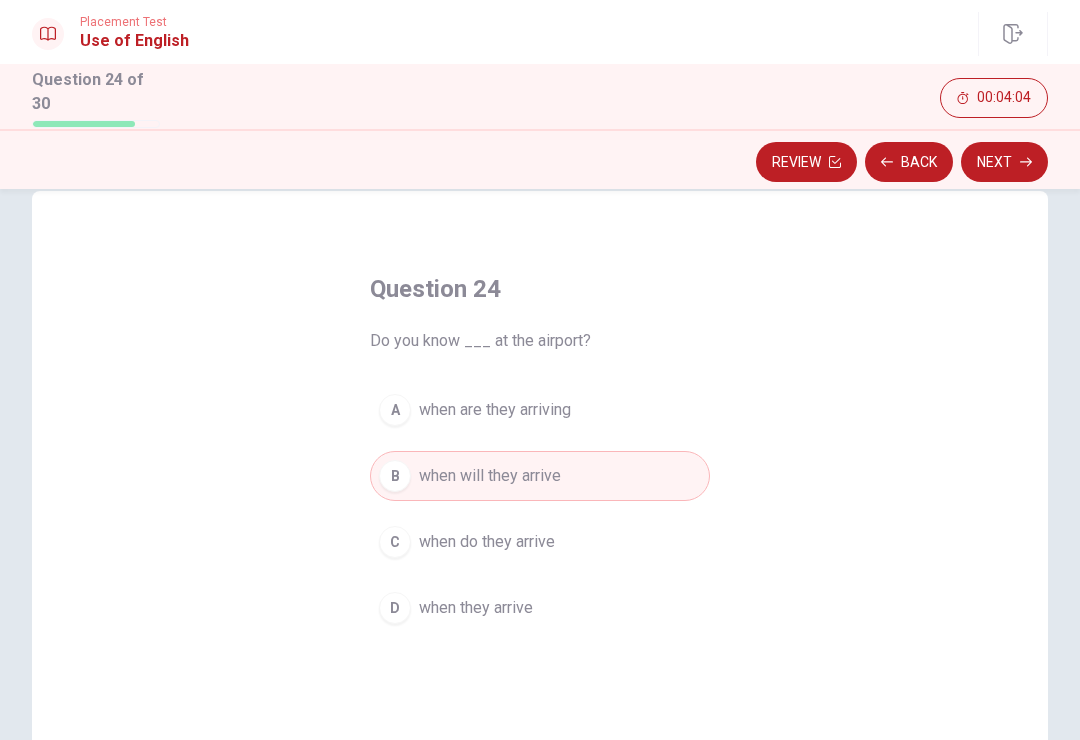 click on "Next" at bounding box center (1004, 162) 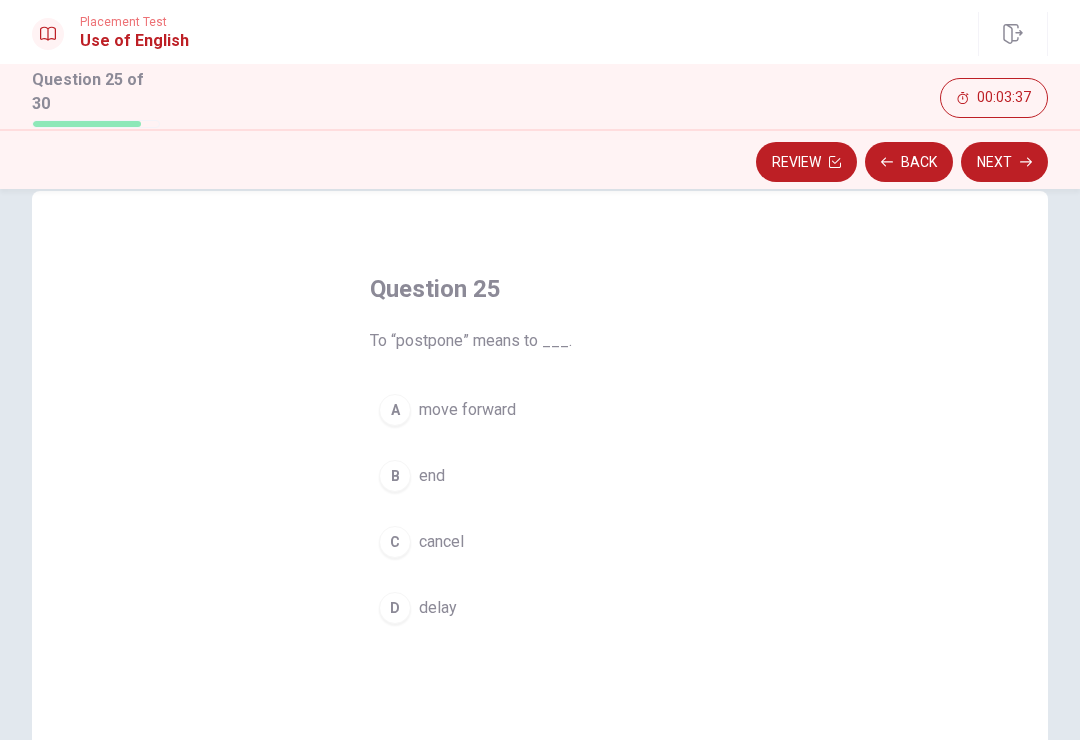click on "D delay" at bounding box center (540, 608) 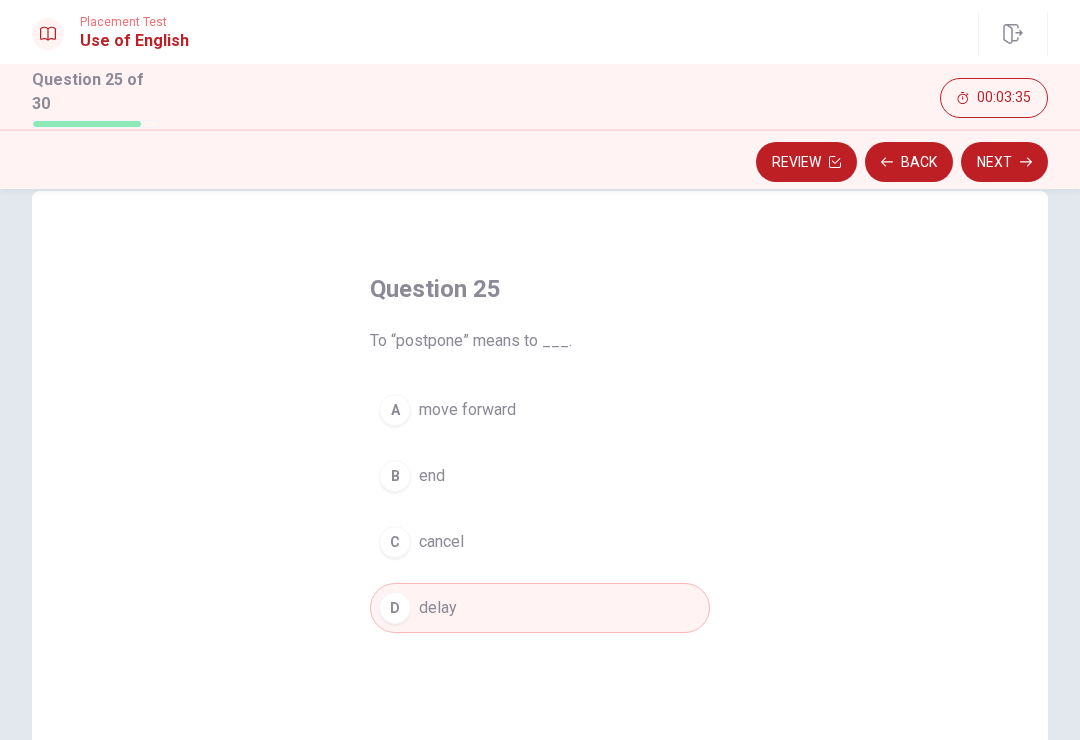 click on "Next" at bounding box center [1004, 162] 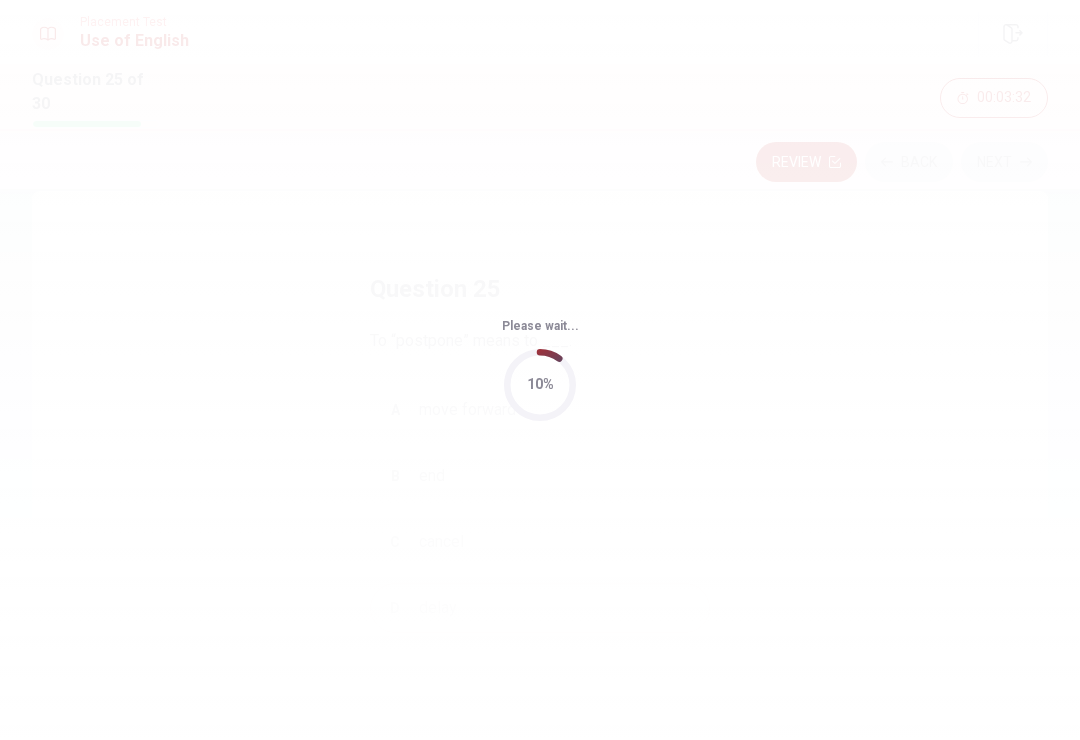 scroll, scrollTop: 0, scrollLeft: 0, axis: both 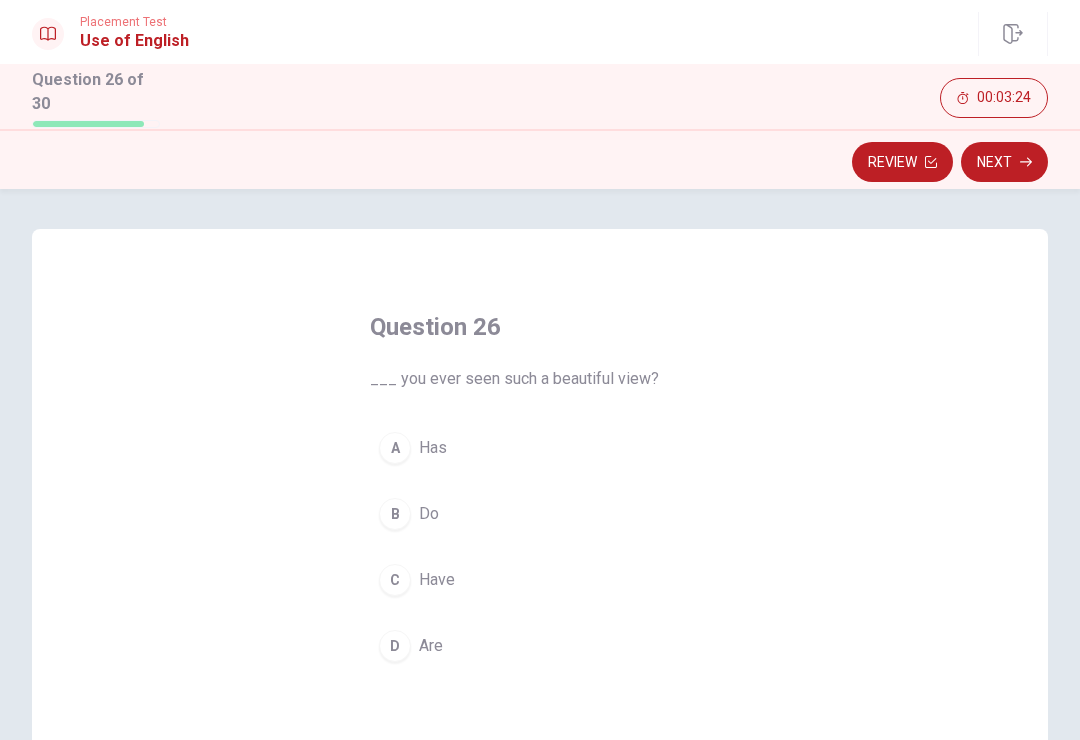 click on "Question 26 ___ you ever seen such a beautiful view? A Has B Do C Have D Are" at bounding box center (540, 576) 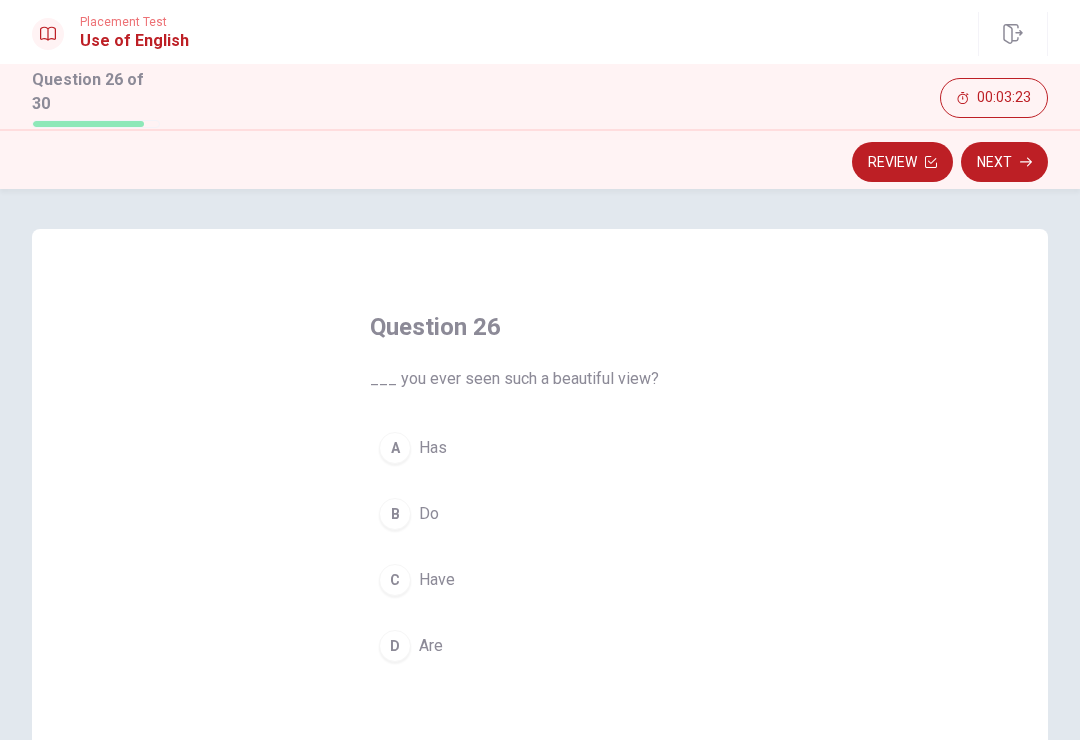 click on "Question 26 ___ you ever seen such a beautiful view? A Has B Do C Have D Are" at bounding box center [540, 576] 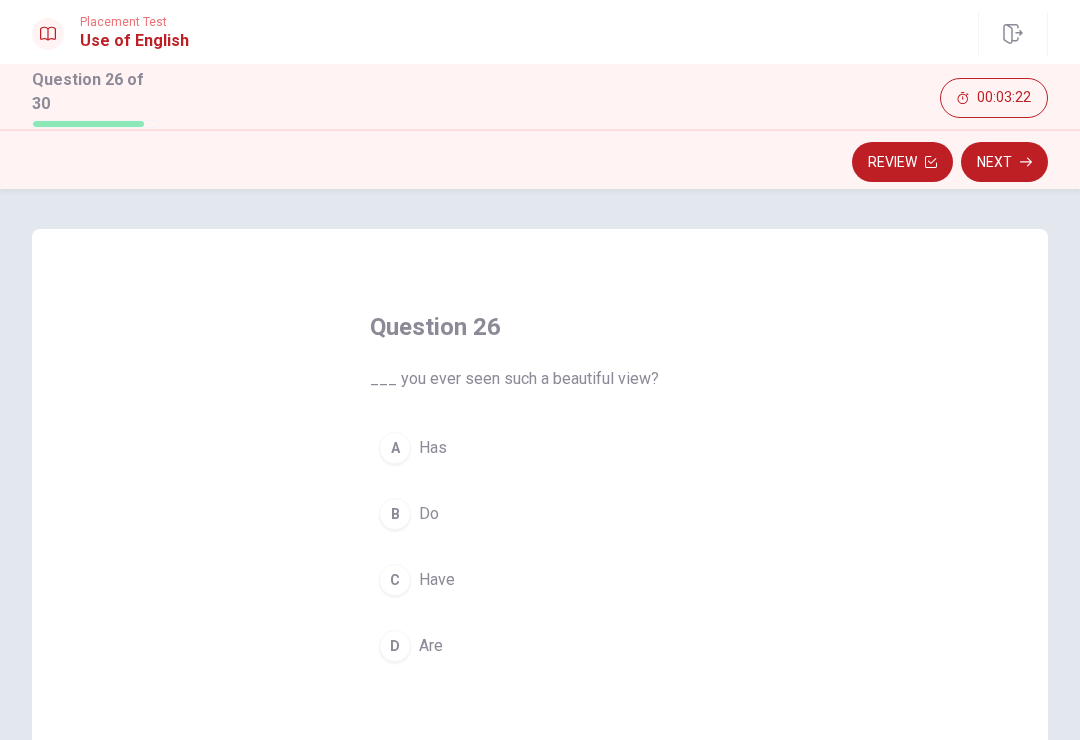 click on "C Have" at bounding box center [540, 580] 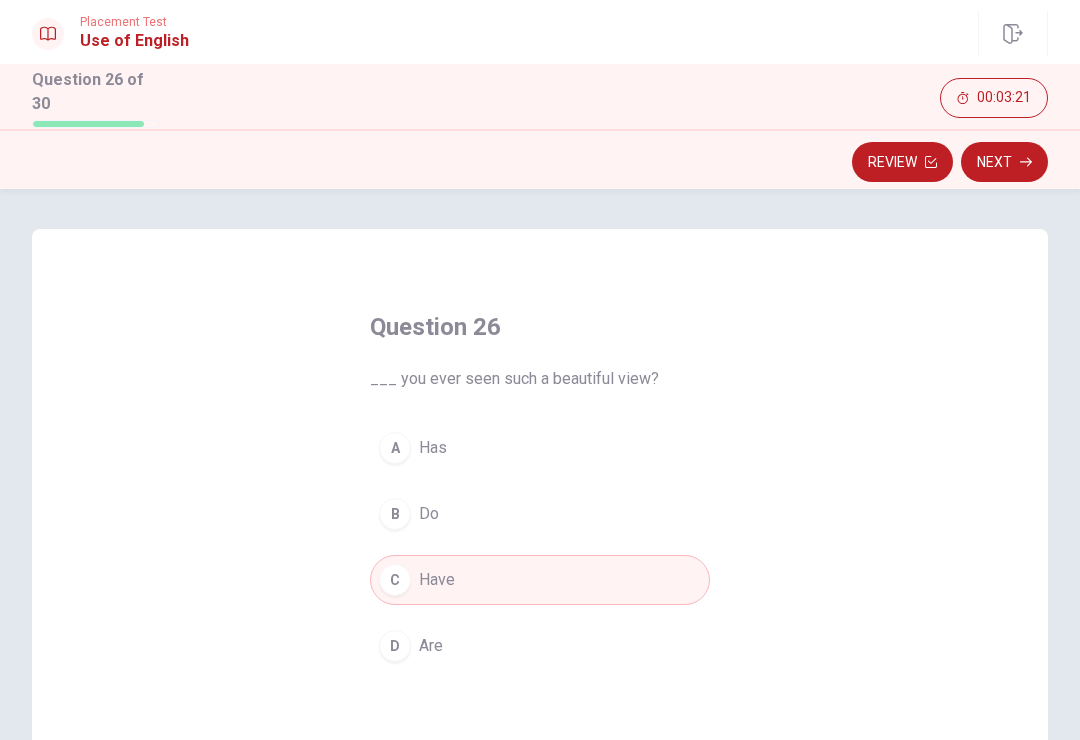 click on "Next" at bounding box center (1004, 162) 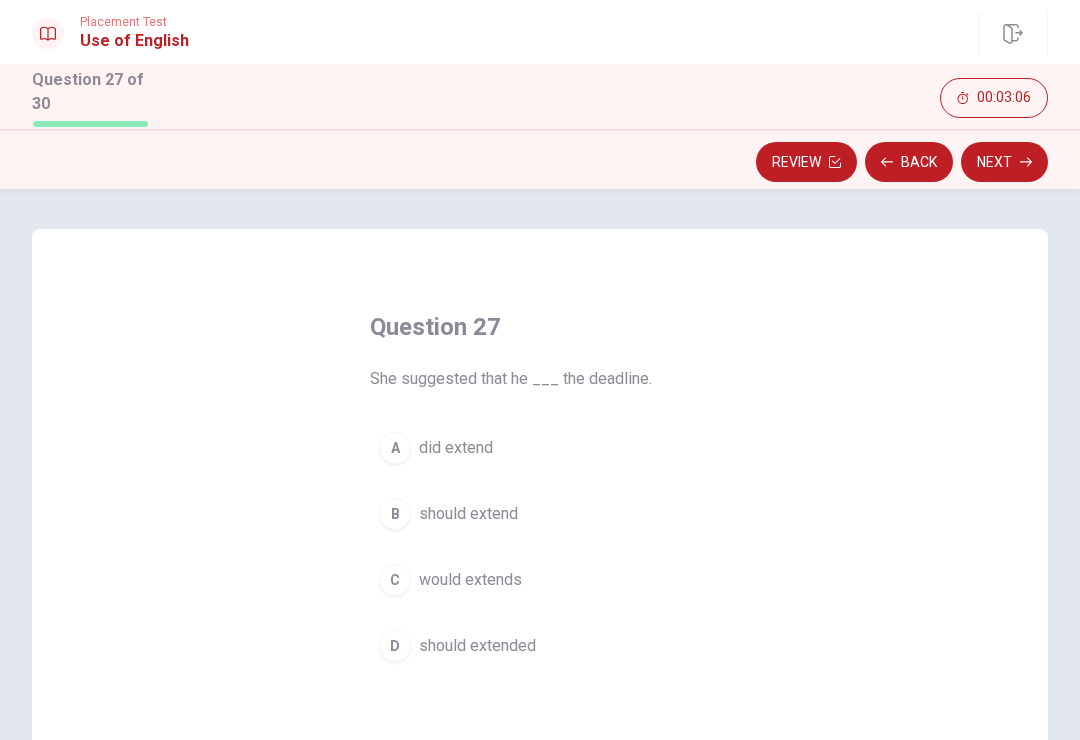 click on "should extend" at bounding box center (468, 514) 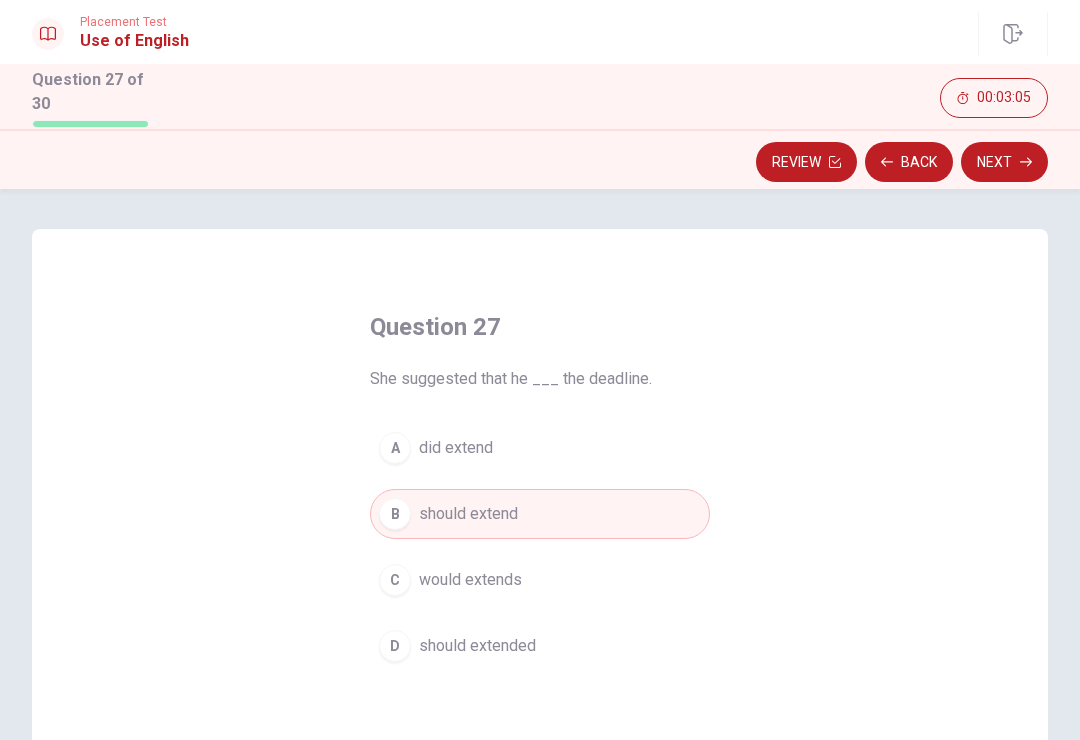 click on "Next" at bounding box center [1004, 162] 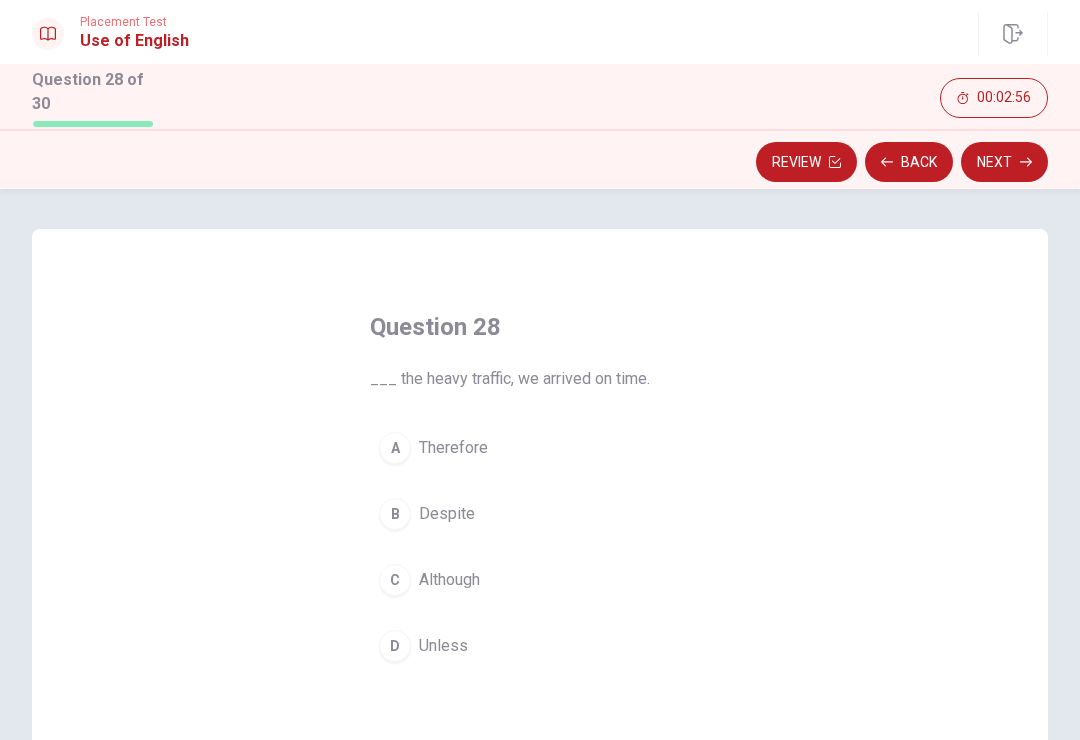 click on "C Although" at bounding box center (540, 580) 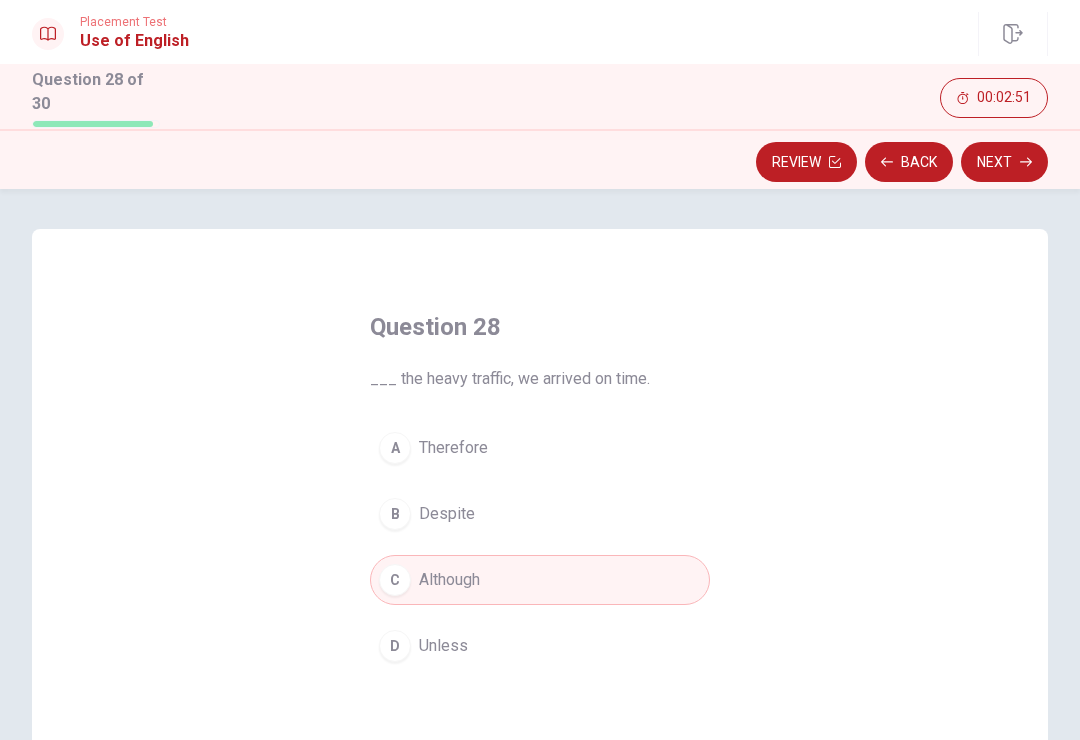 click on "Next" at bounding box center (1004, 162) 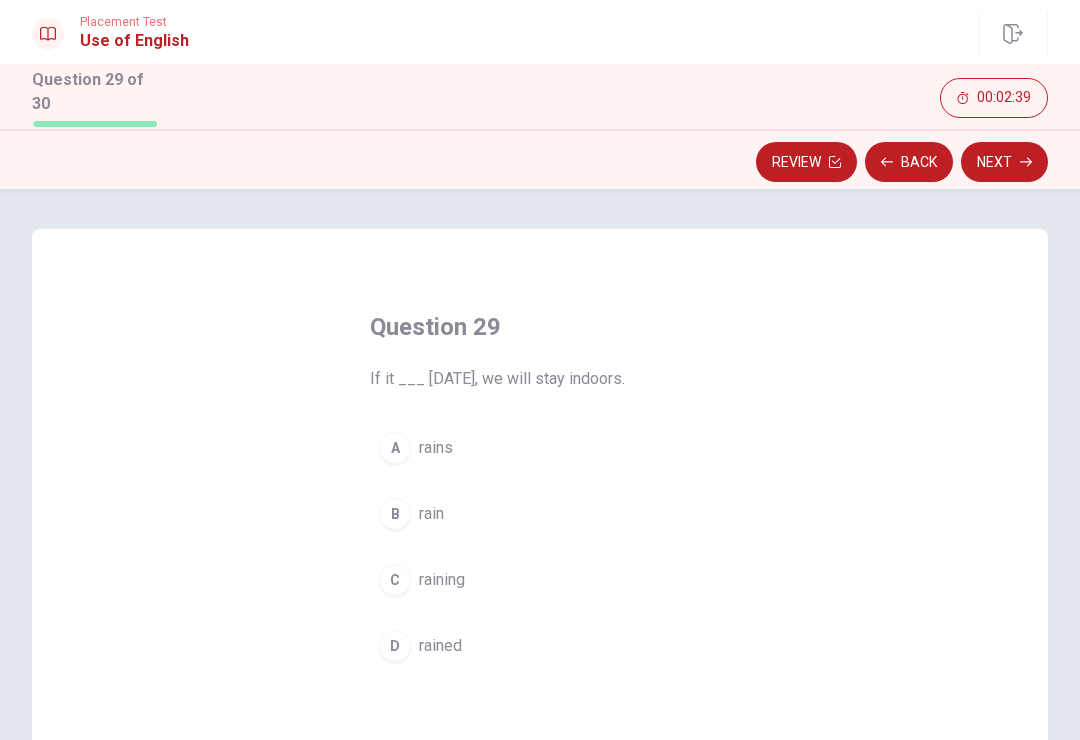 click on "A rains" at bounding box center [540, 448] 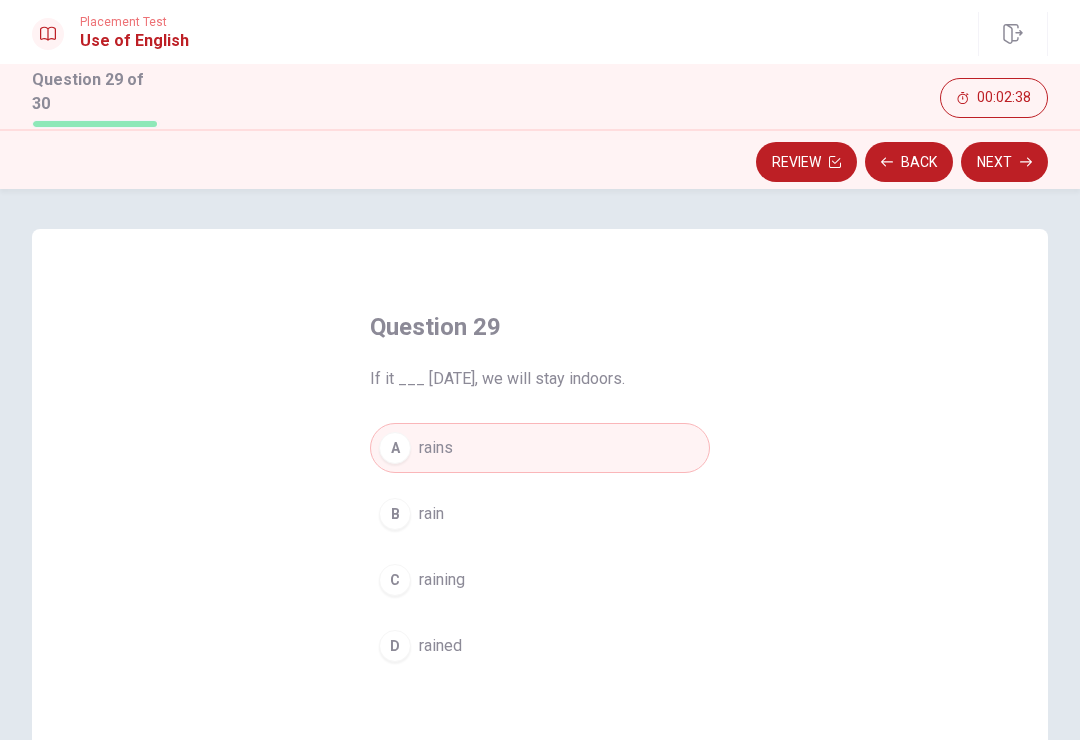click on "Next" at bounding box center [1004, 162] 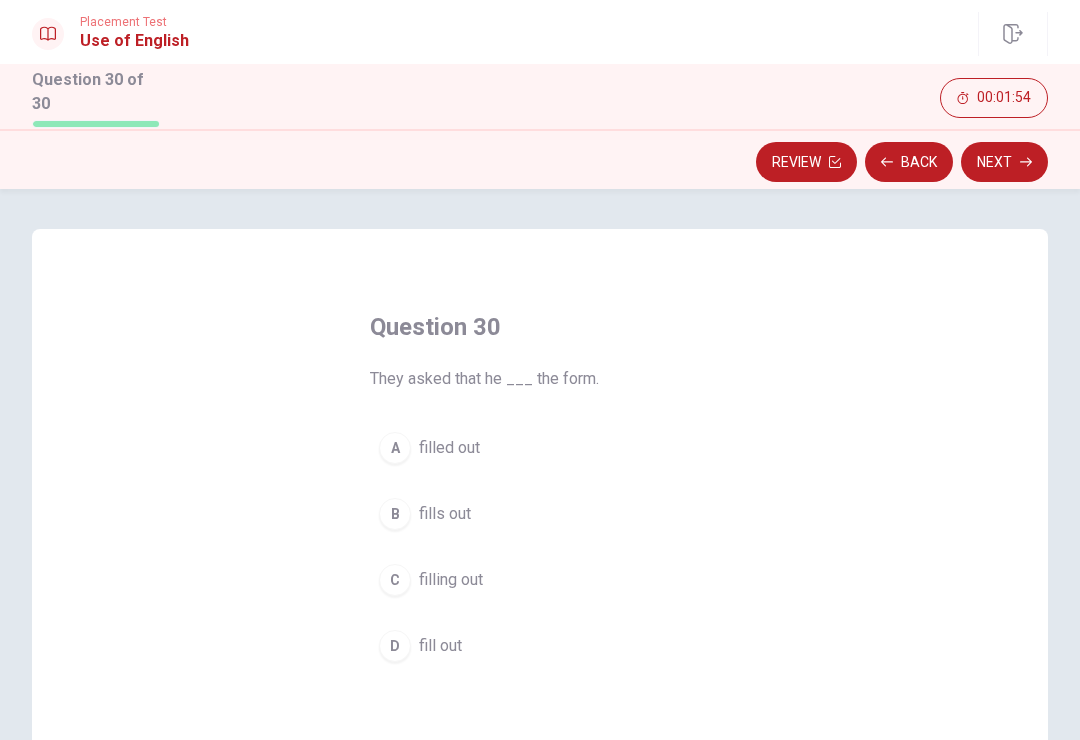 click on "D fill out" at bounding box center (540, 646) 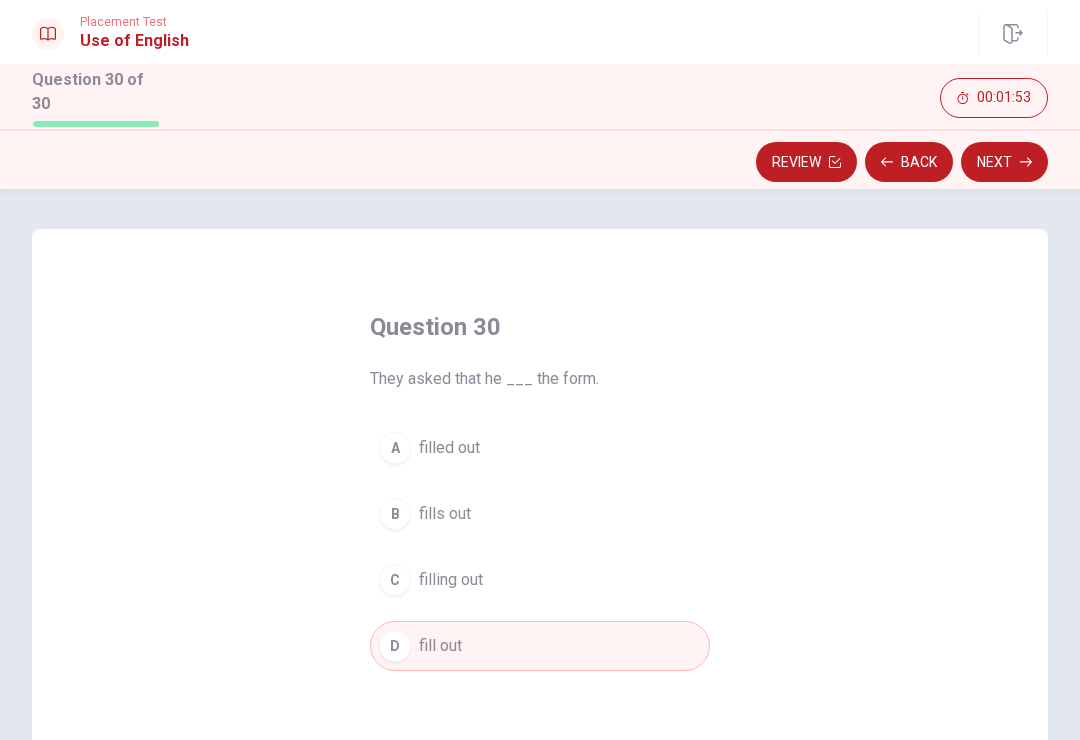 click on "Next" at bounding box center (1004, 162) 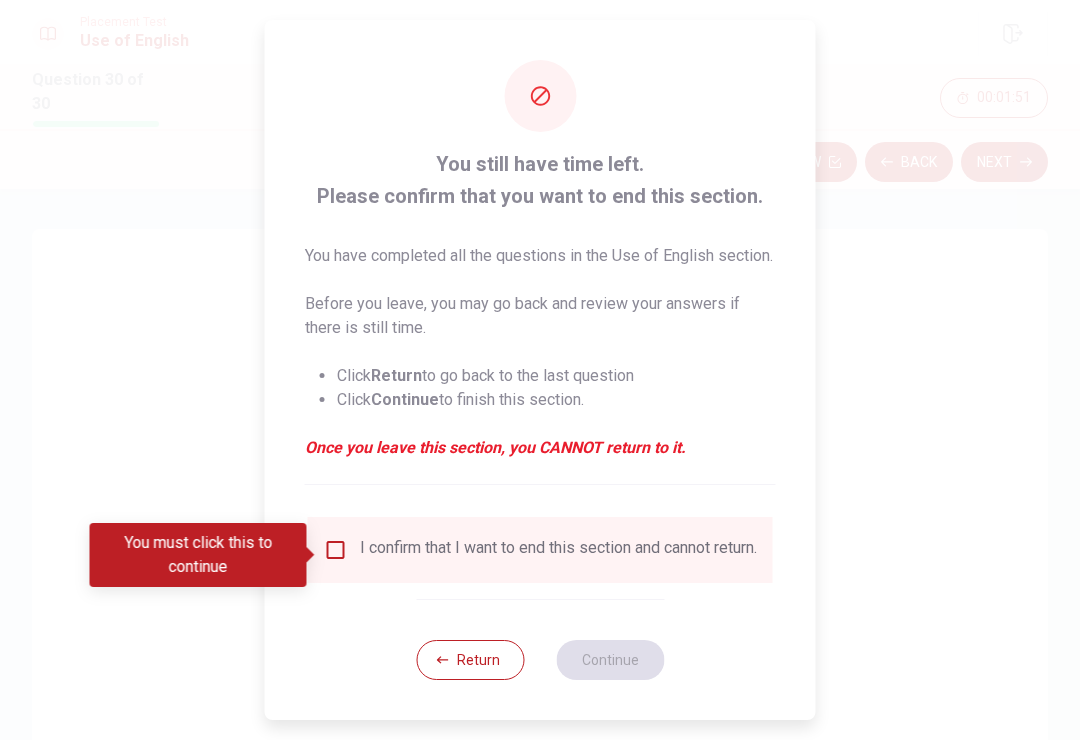 click at bounding box center [336, 550] 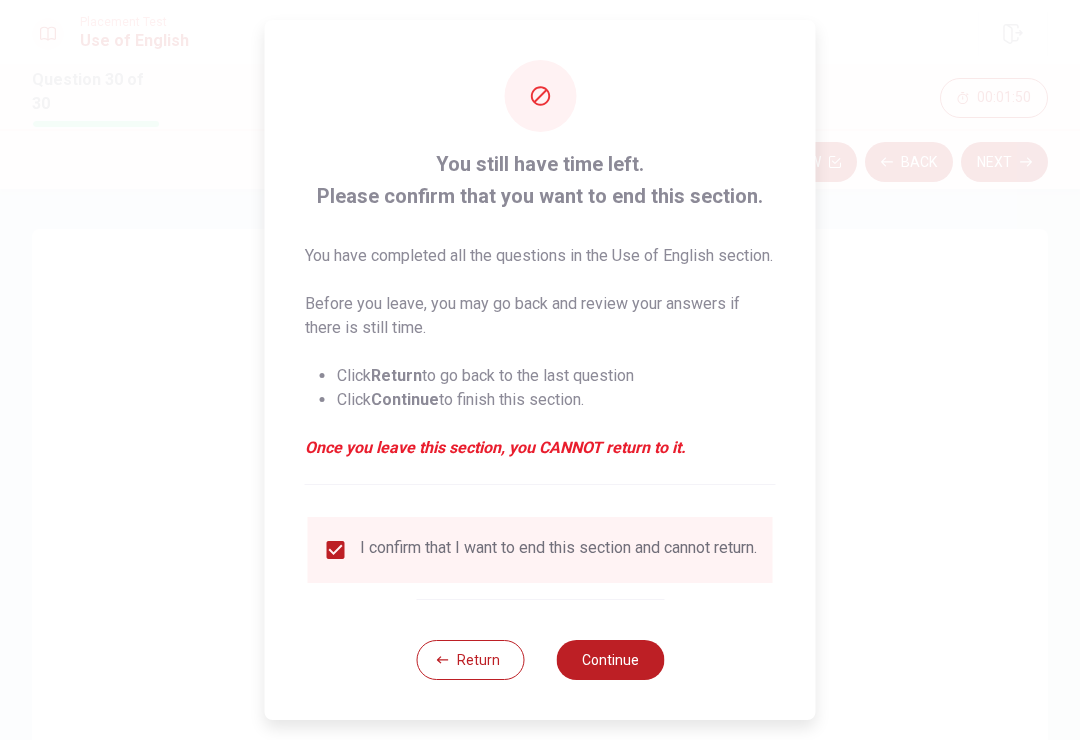 click on "Continue" at bounding box center [610, 660] 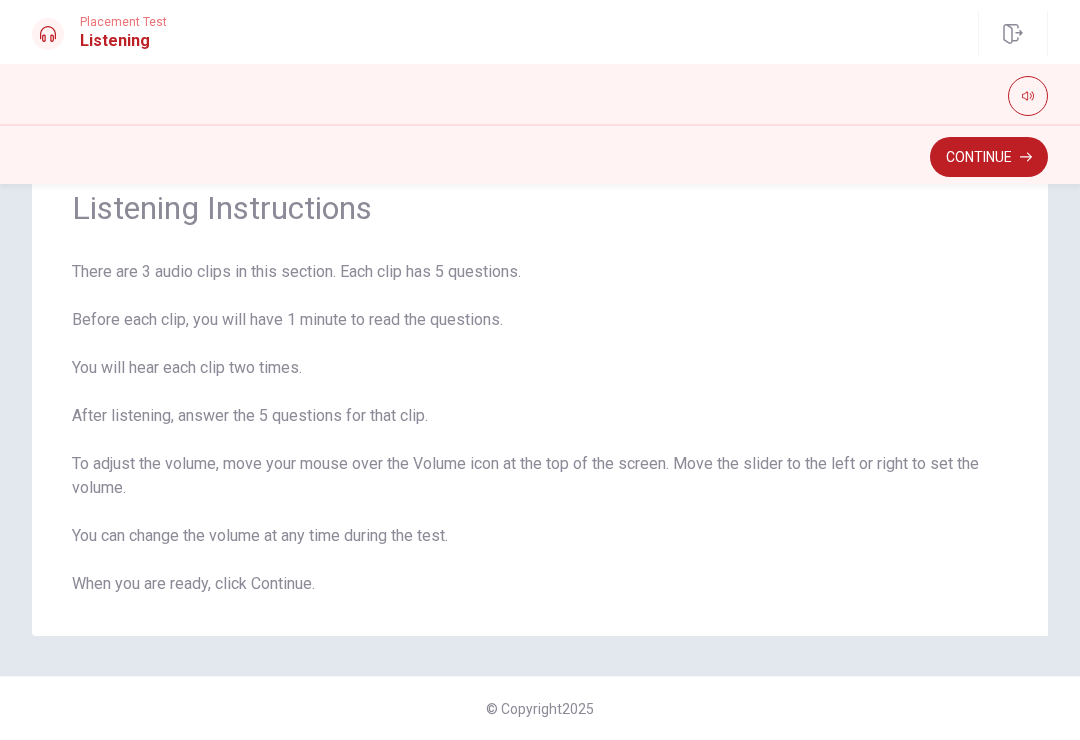 scroll, scrollTop: 76, scrollLeft: 0, axis: vertical 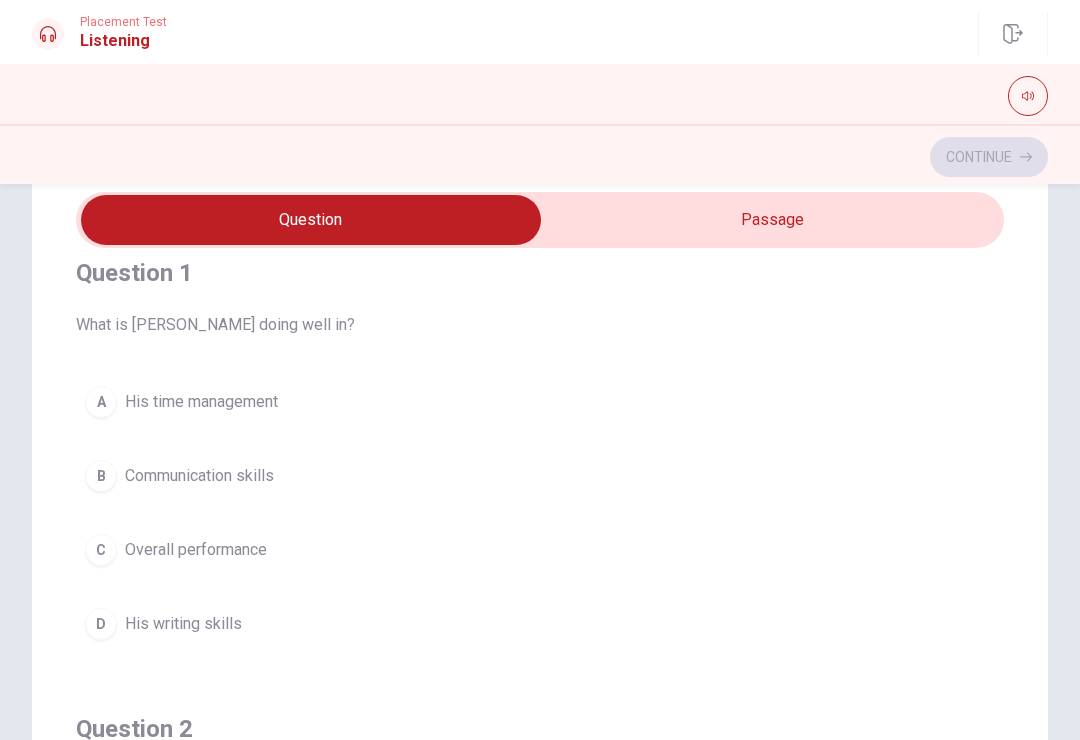 click on "Overall performance" at bounding box center [196, 550] 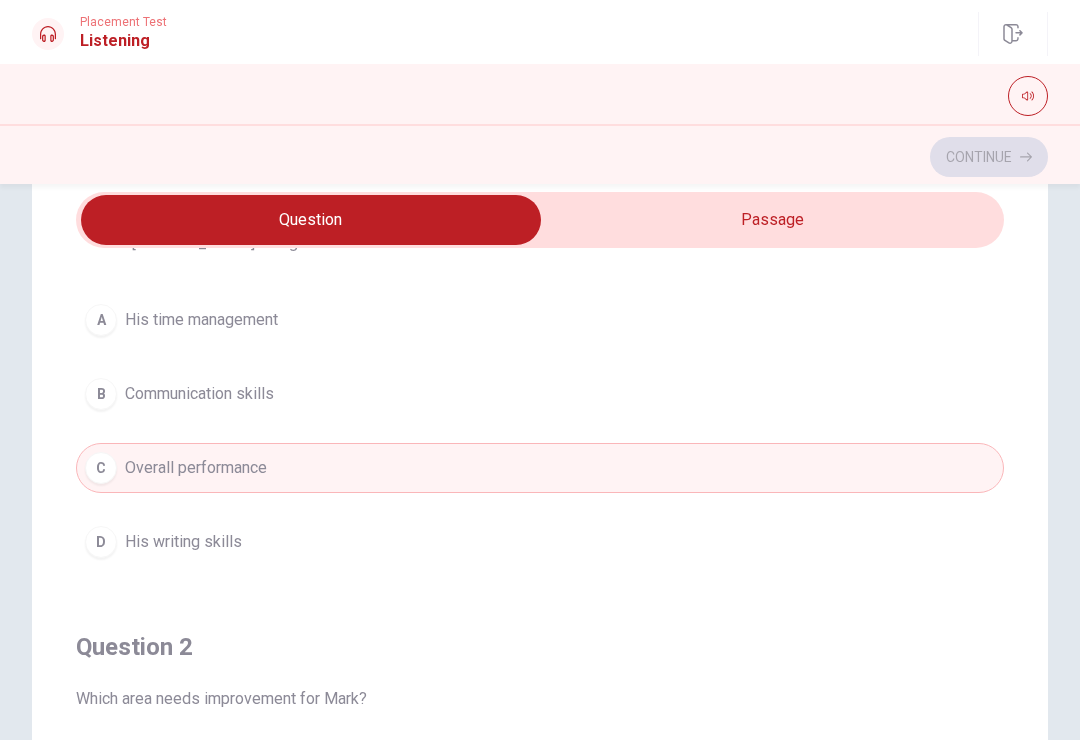 scroll, scrollTop: 104, scrollLeft: 0, axis: vertical 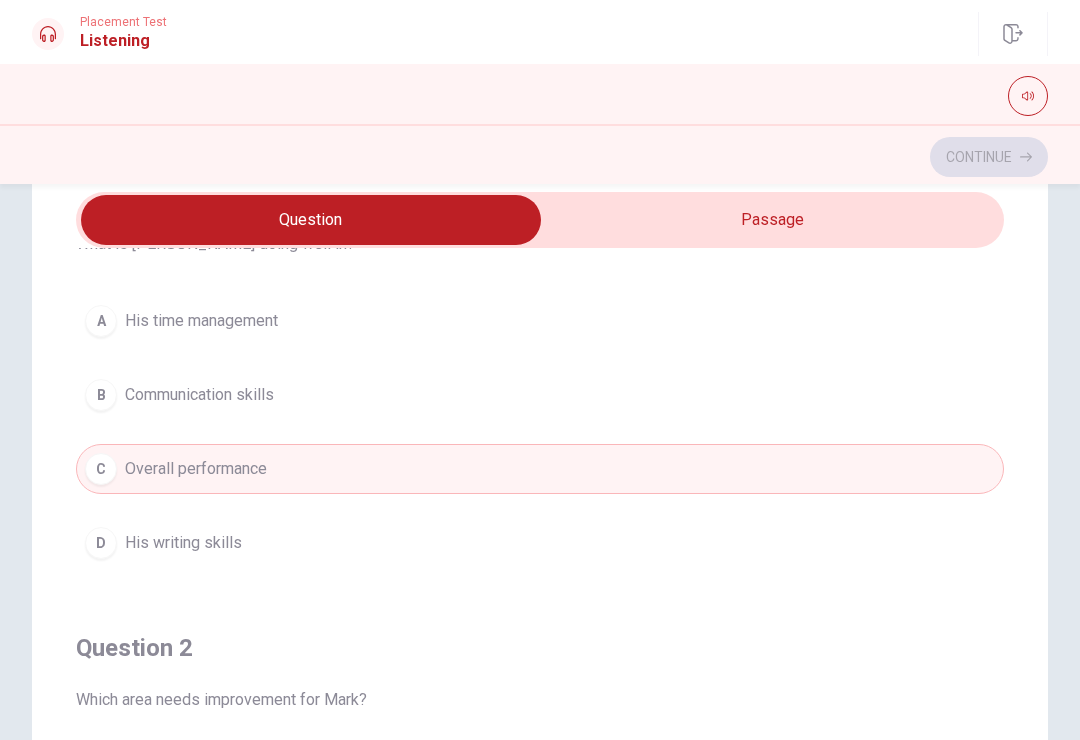 click on "C Overall performance" at bounding box center [540, 469] 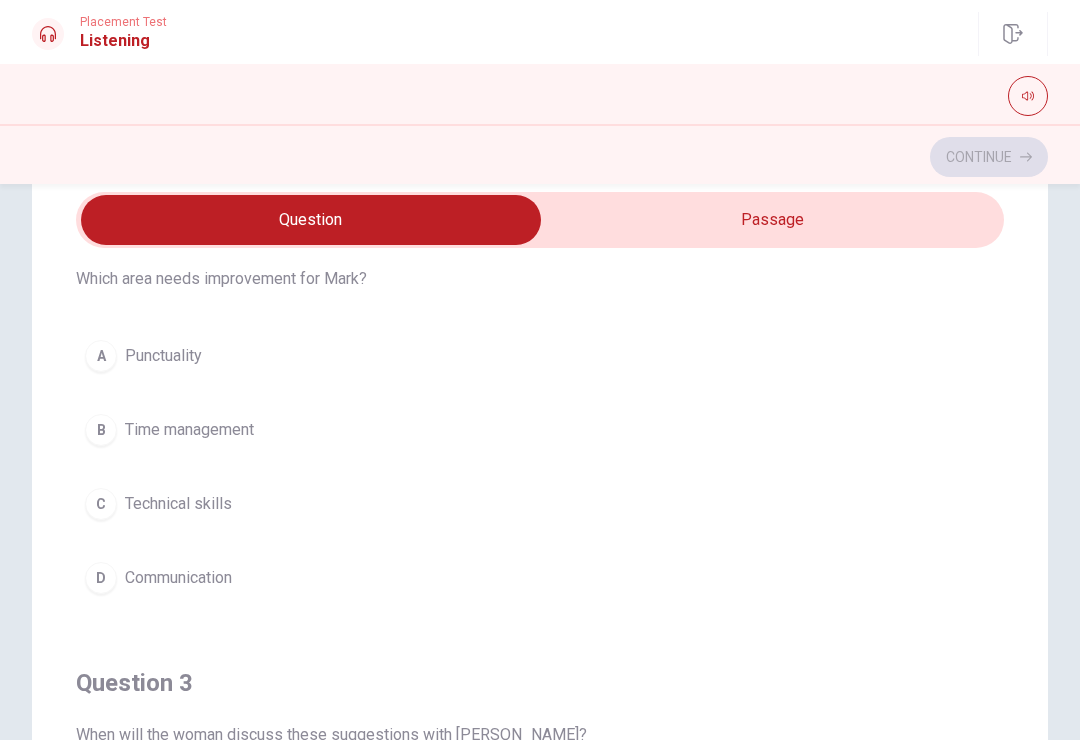 scroll, scrollTop: 509, scrollLeft: 0, axis: vertical 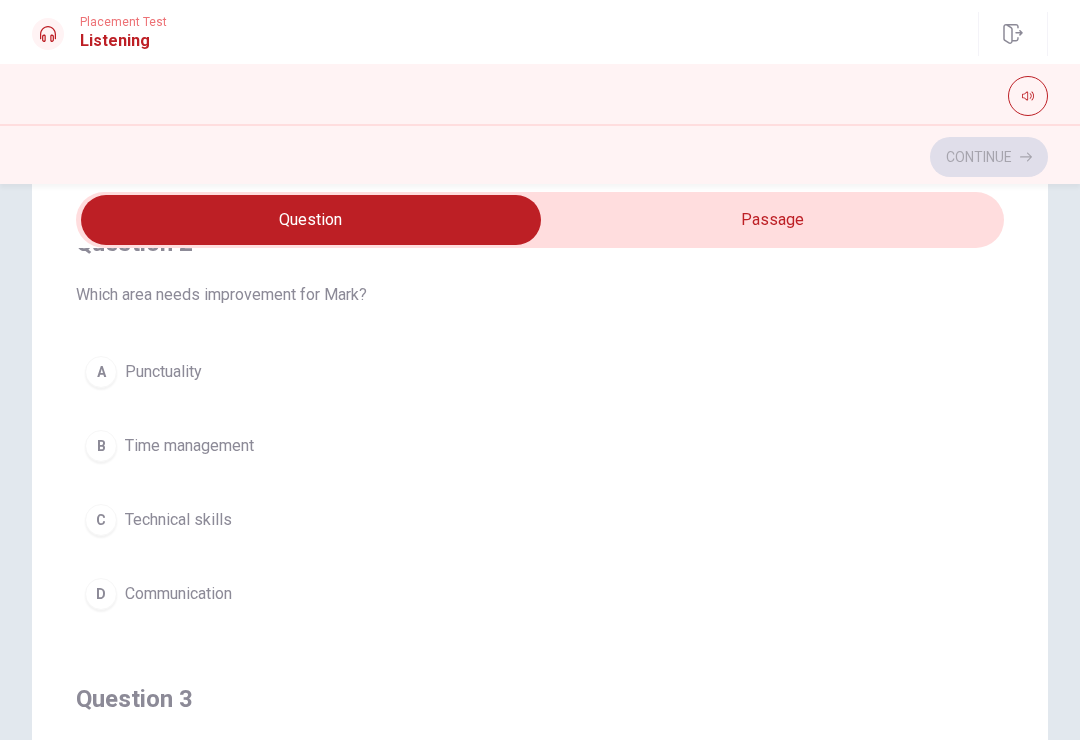 click on "Time management" at bounding box center (189, 446) 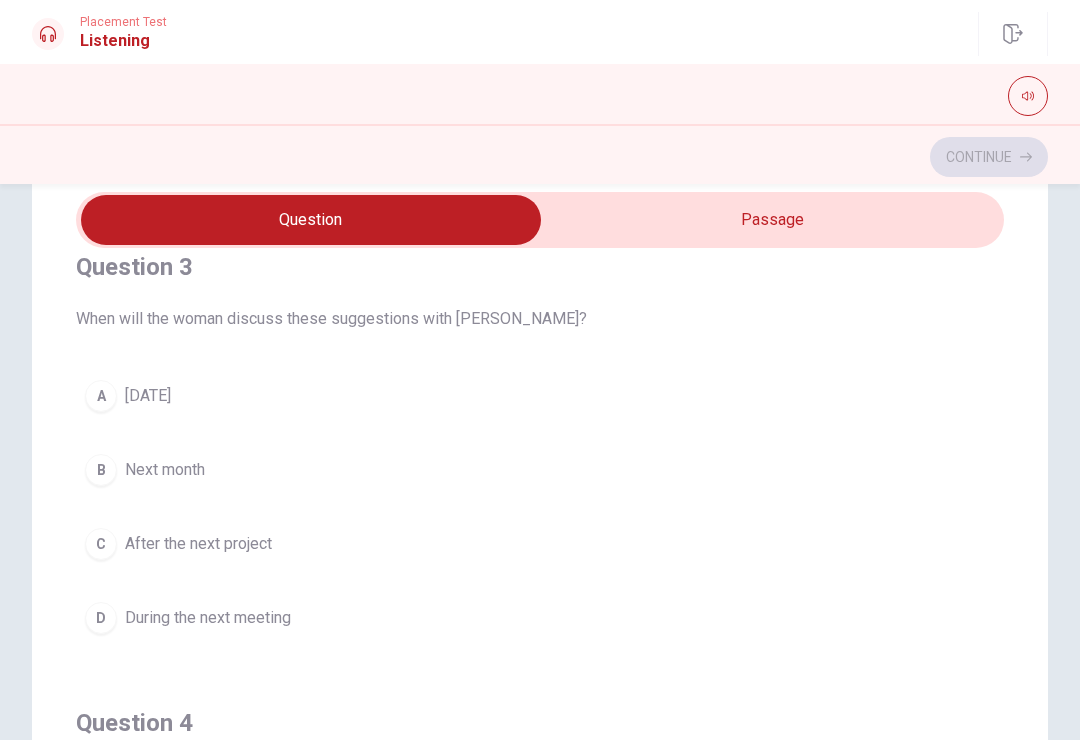 scroll, scrollTop: 912, scrollLeft: 0, axis: vertical 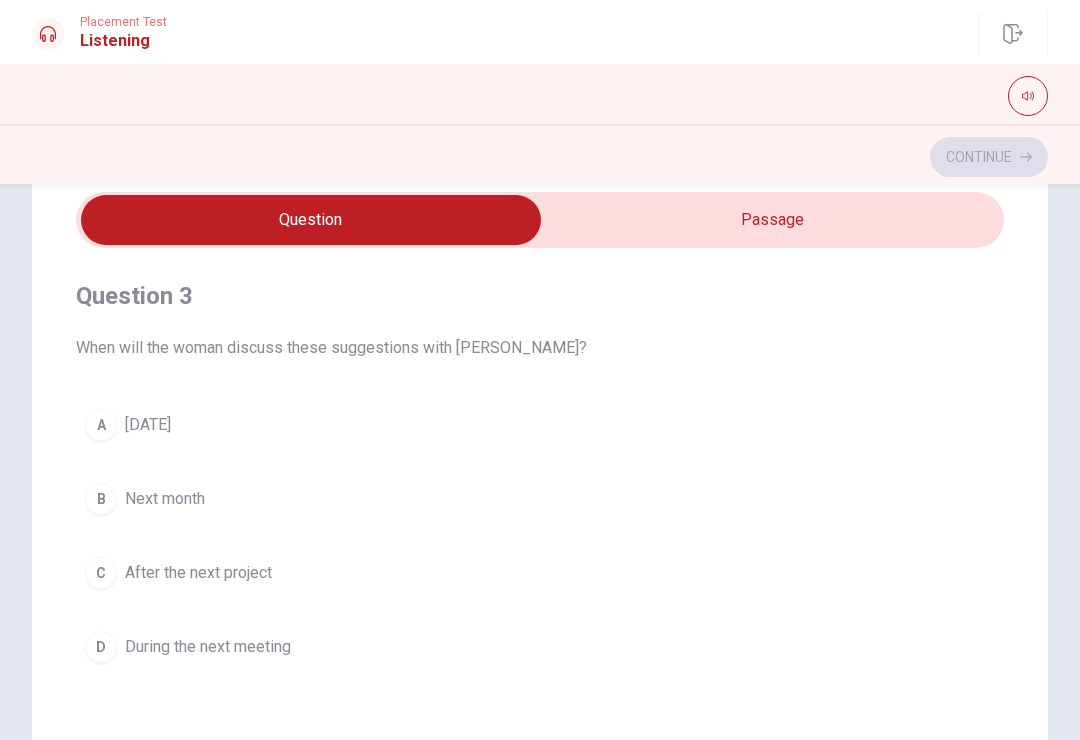 click on "D During the next meeting" at bounding box center [540, 647] 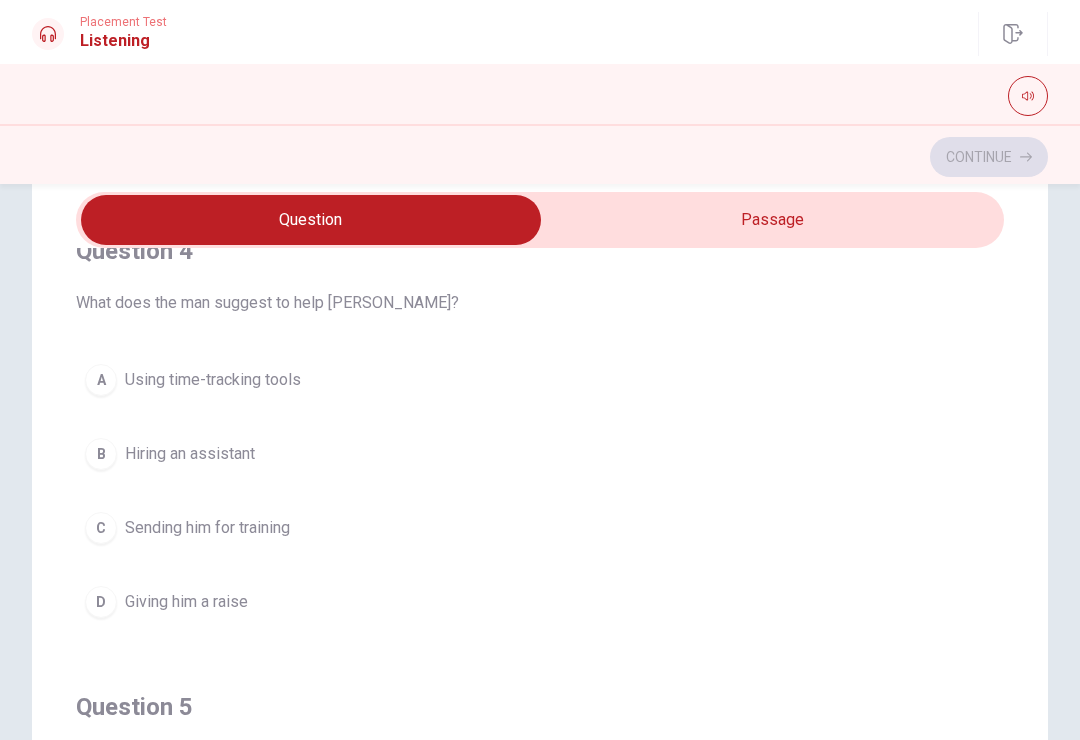 scroll, scrollTop: 1430, scrollLeft: 0, axis: vertical 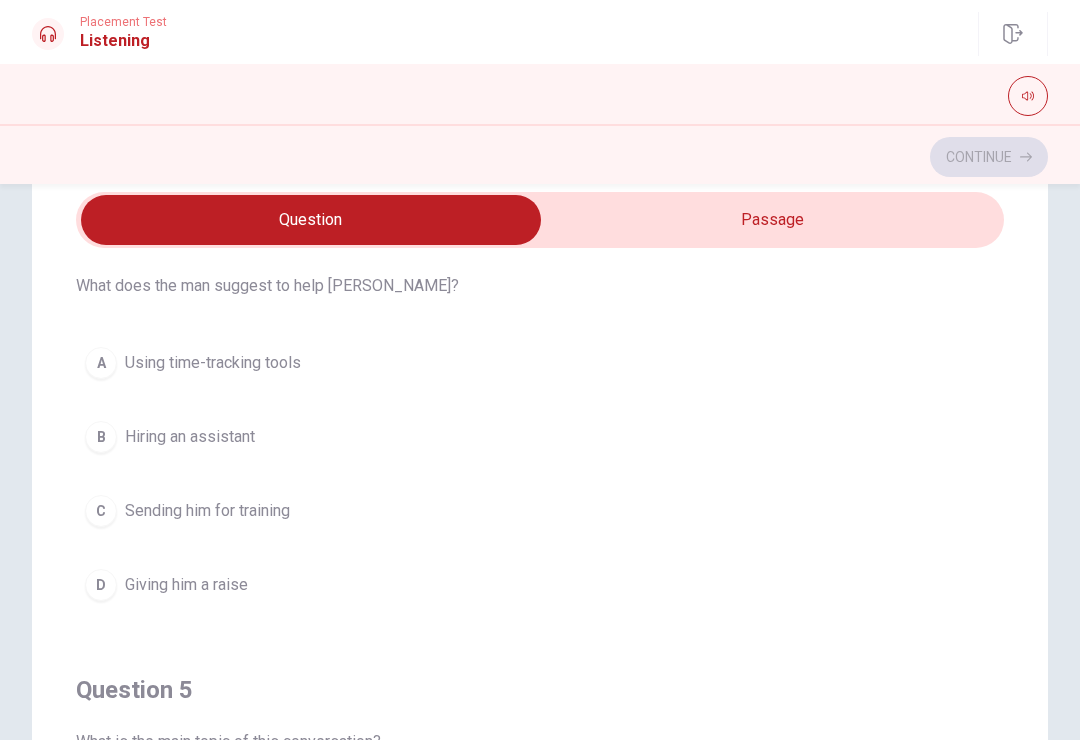 click on "A Using time-tracking tools" at bounding box center [540, 363] 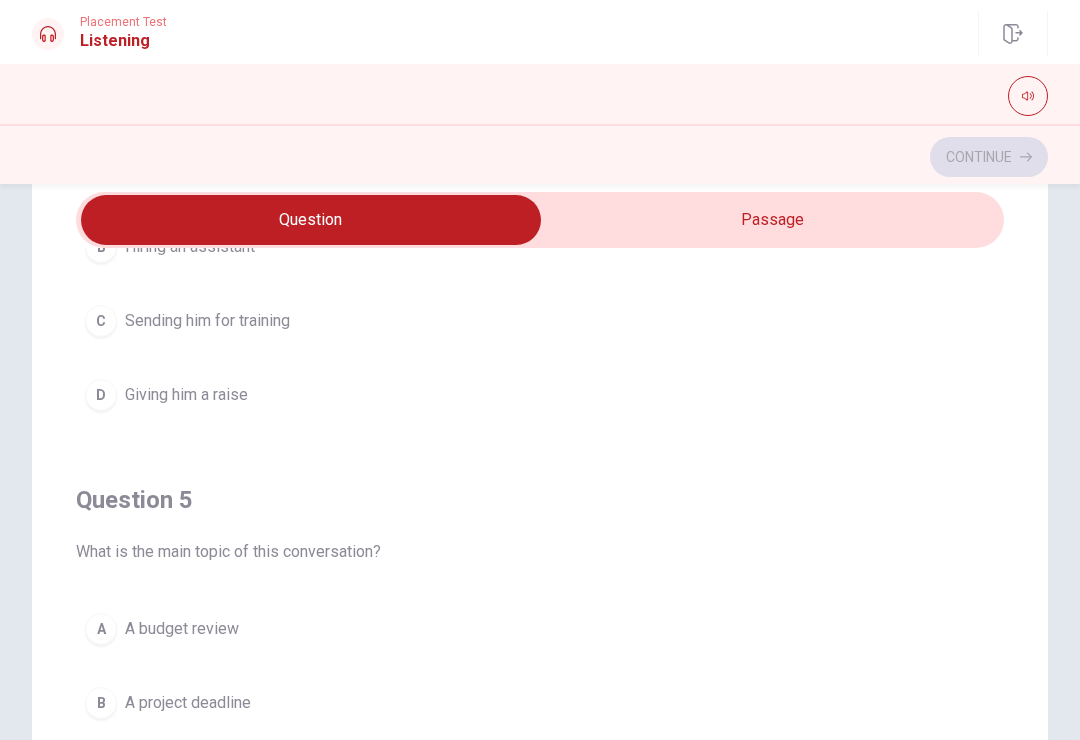 scroll, scrollTop: 1620, scrollLeft: 0, axis: vertical 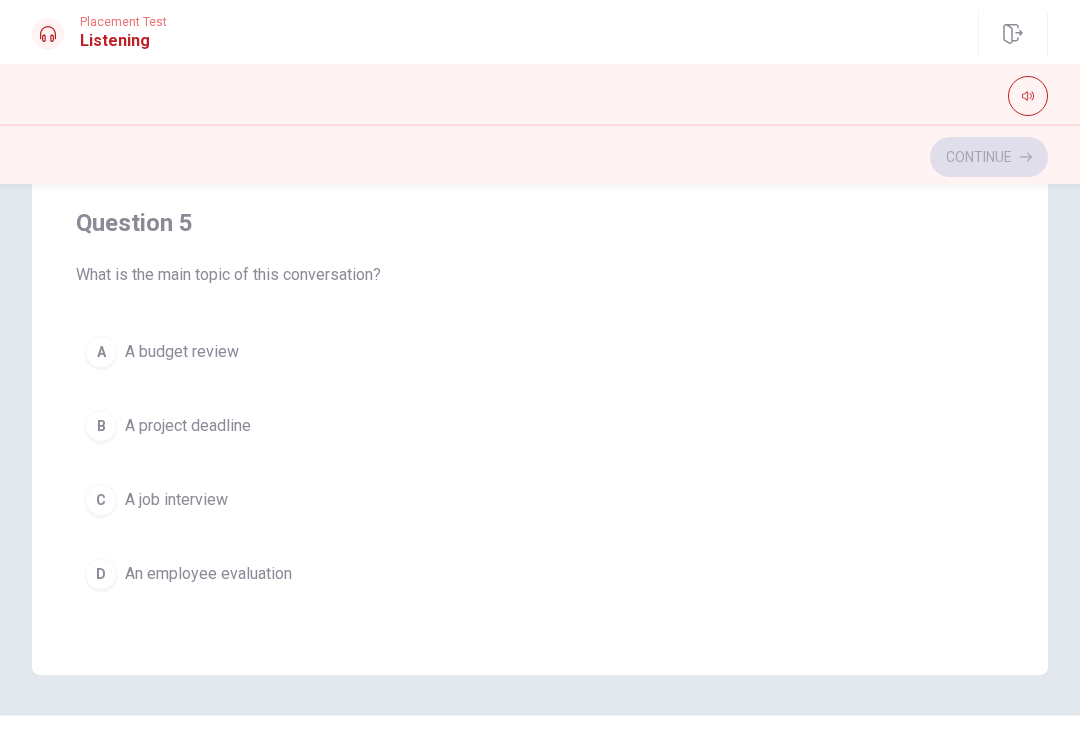 click on "D An employee evaluation" at bounding box center (540, 574) 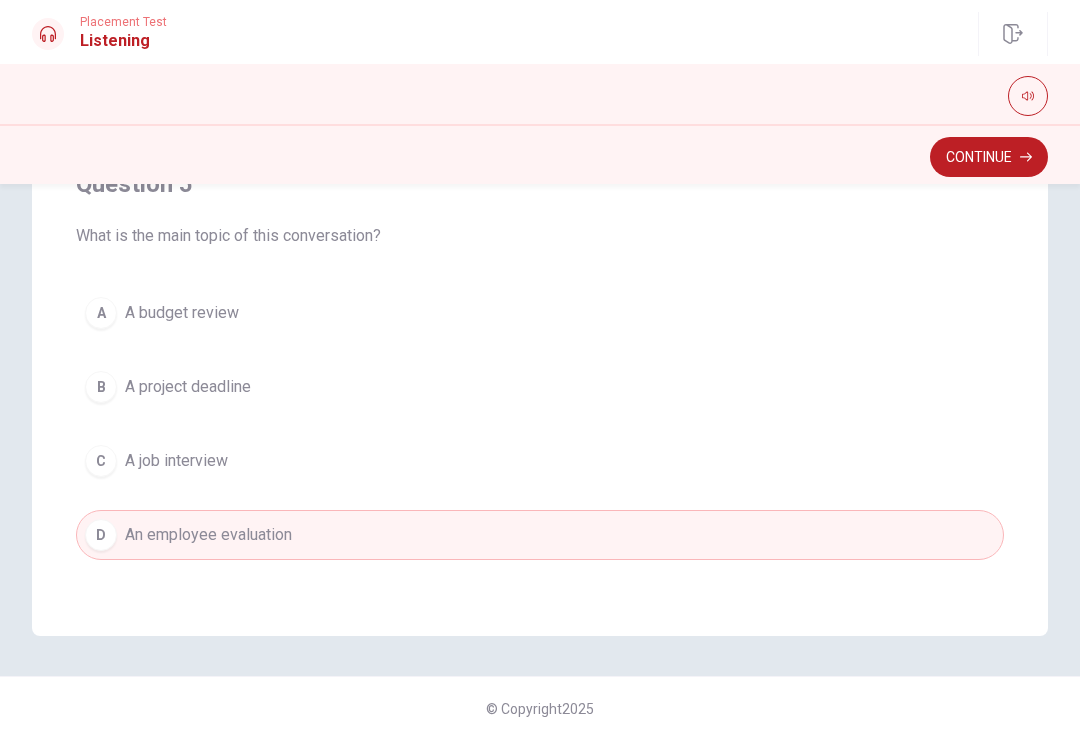 click on "Continue" at bounding box center (989, 157) 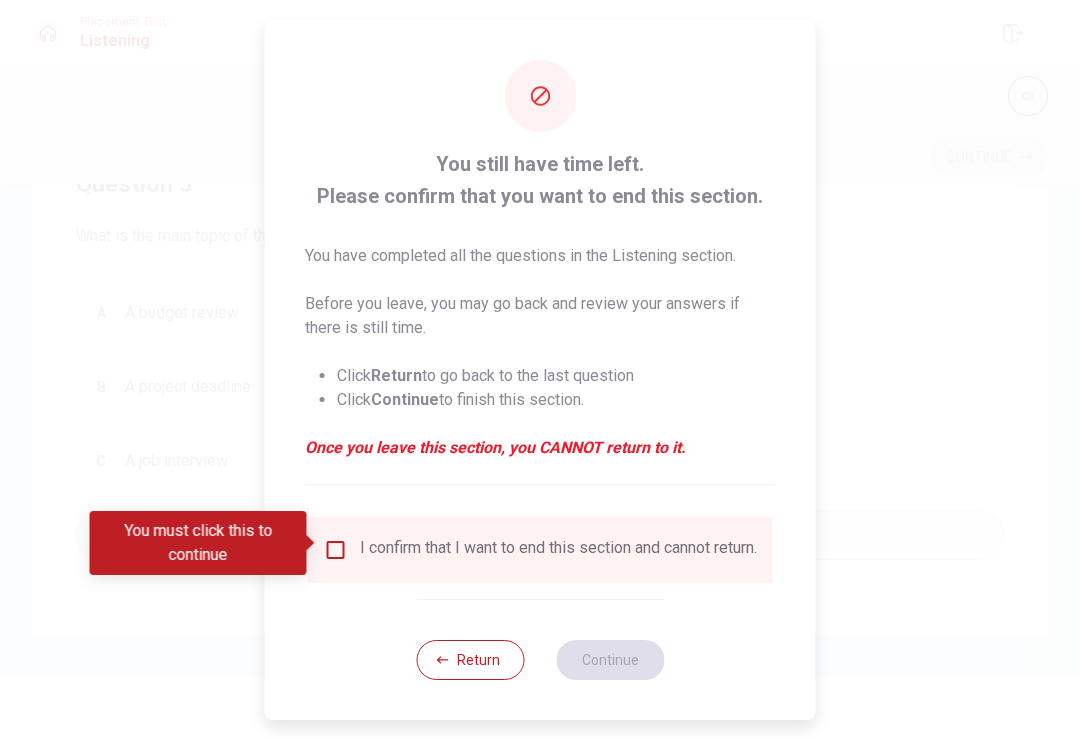 scroll, scrollTop: 392, scrollLeft: 0, axis: vertical 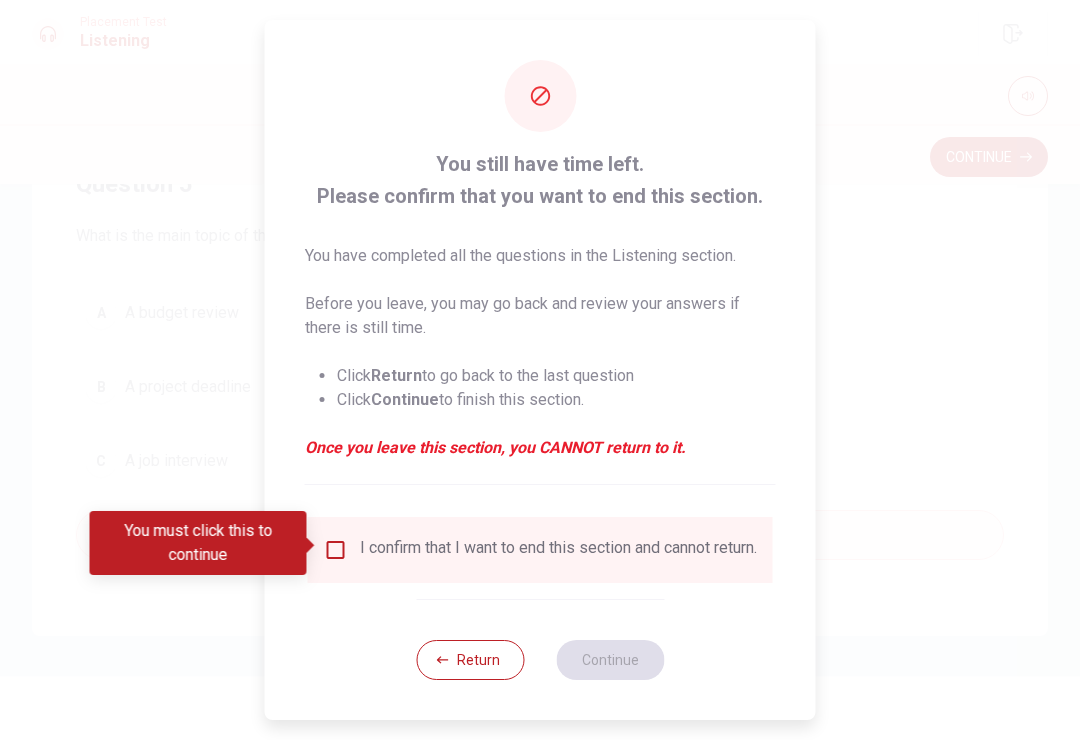 click at bounding box center (336, 550) 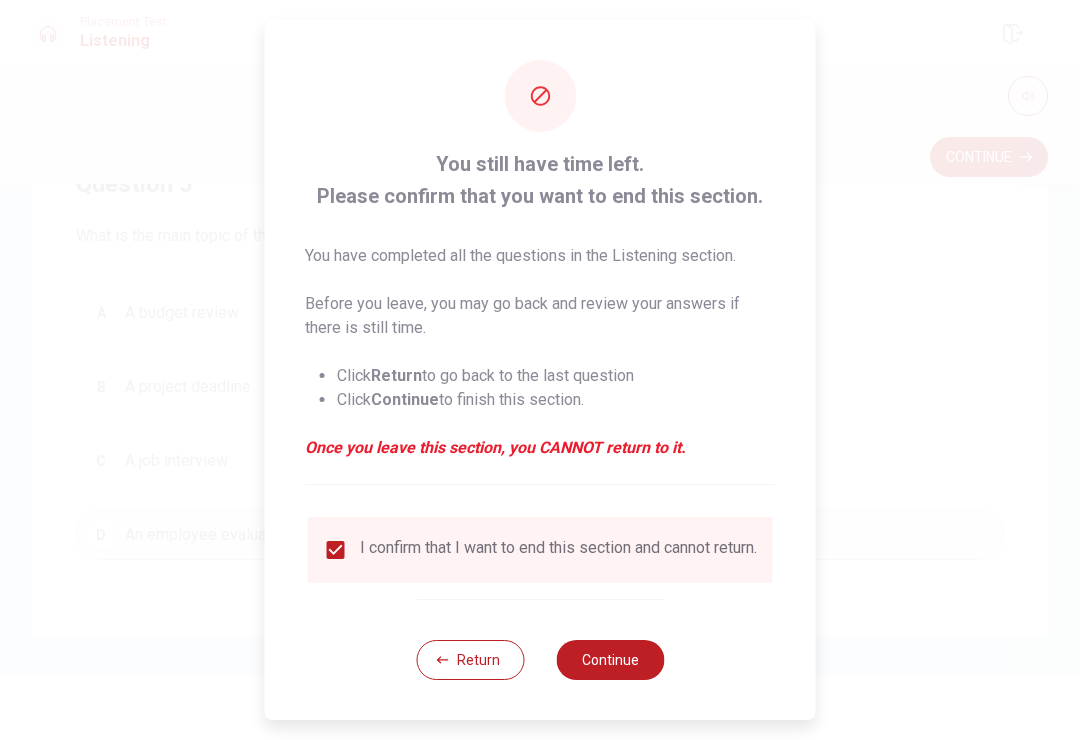 click on "Continue" at bounding box center [610, 660] 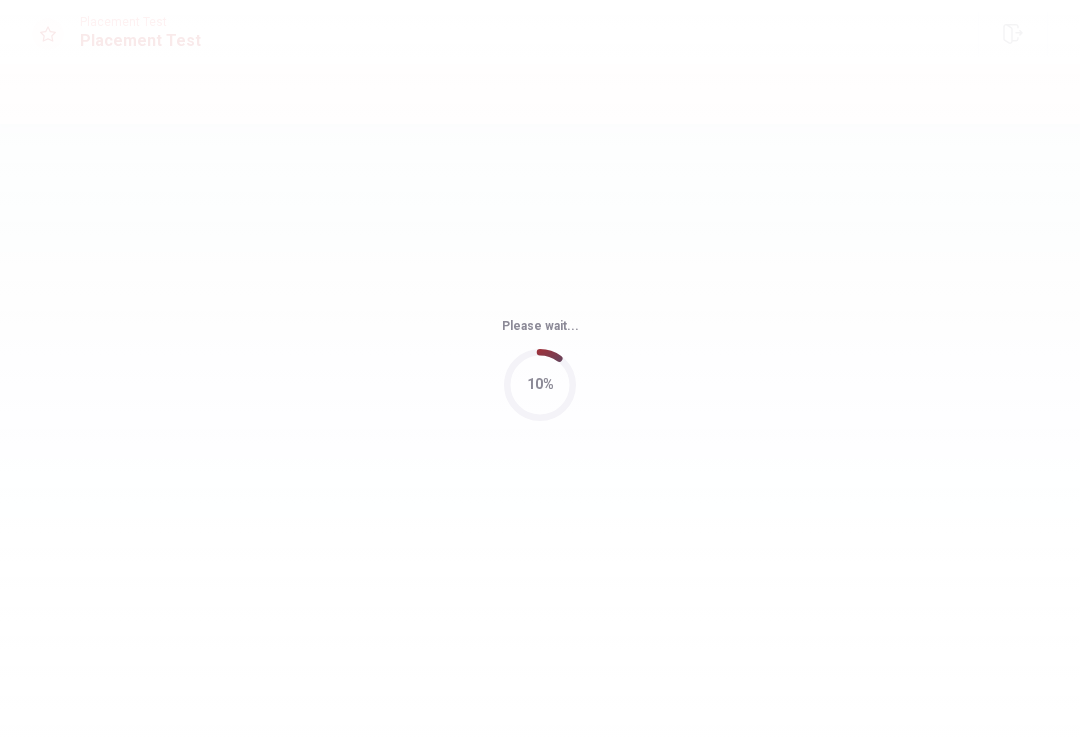scroll, scrollTop: 0, scrollLeft: 0, axis: both 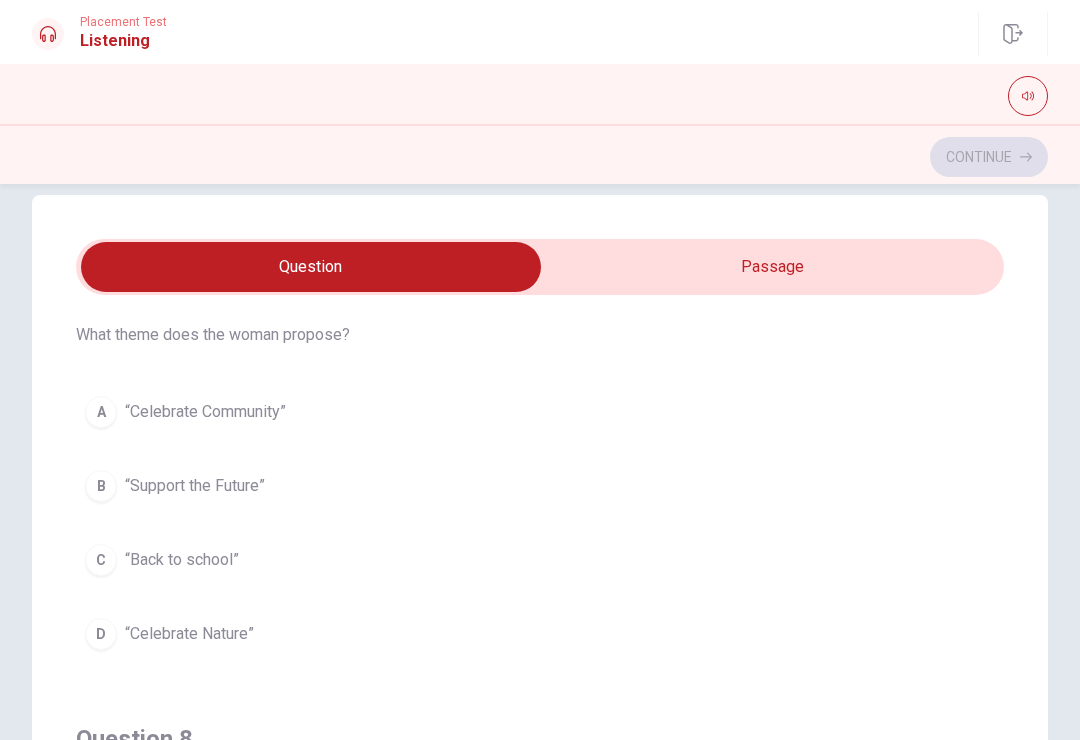 click on "“Celebrate Community”" at bounding box center [205, 412] 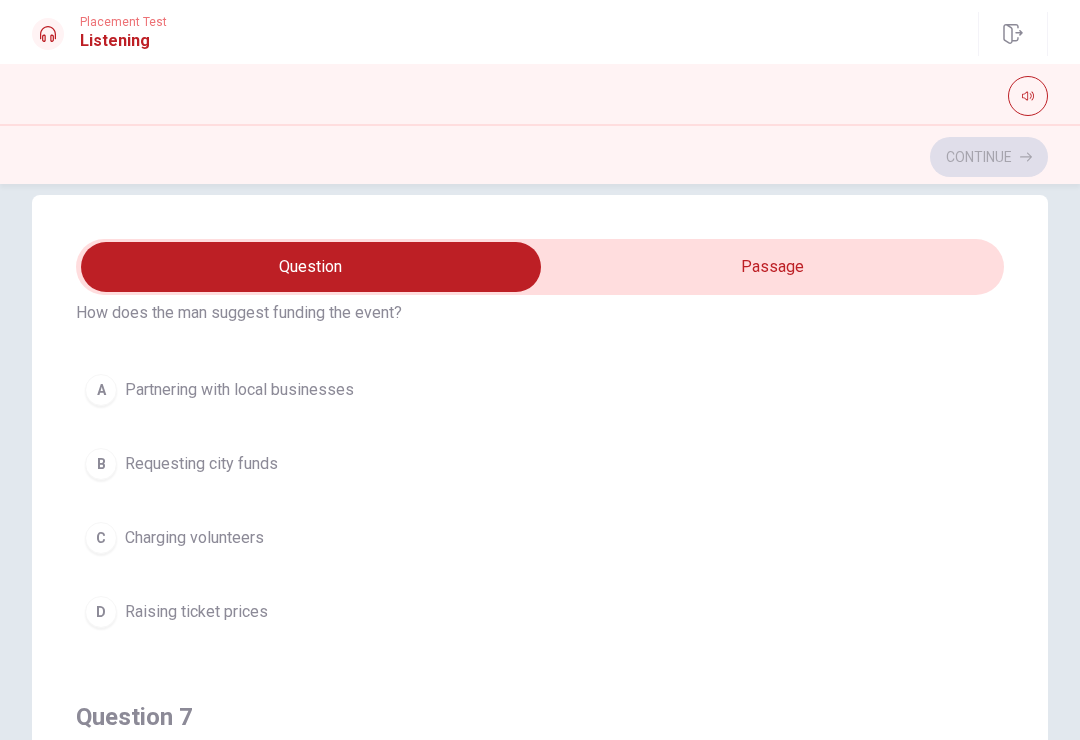 scroll, scrollTop: 81, scrollLeft: 0, axis: vertical 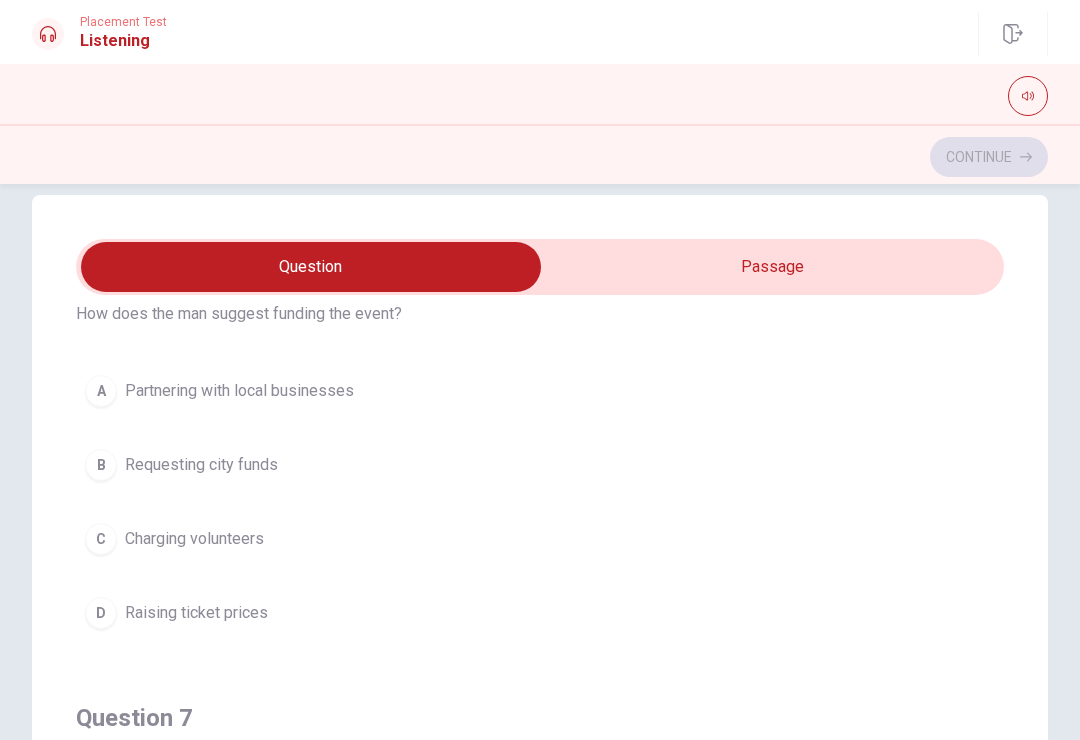 click on "A Partnering with local businesses" at bounding box center (540, 391) 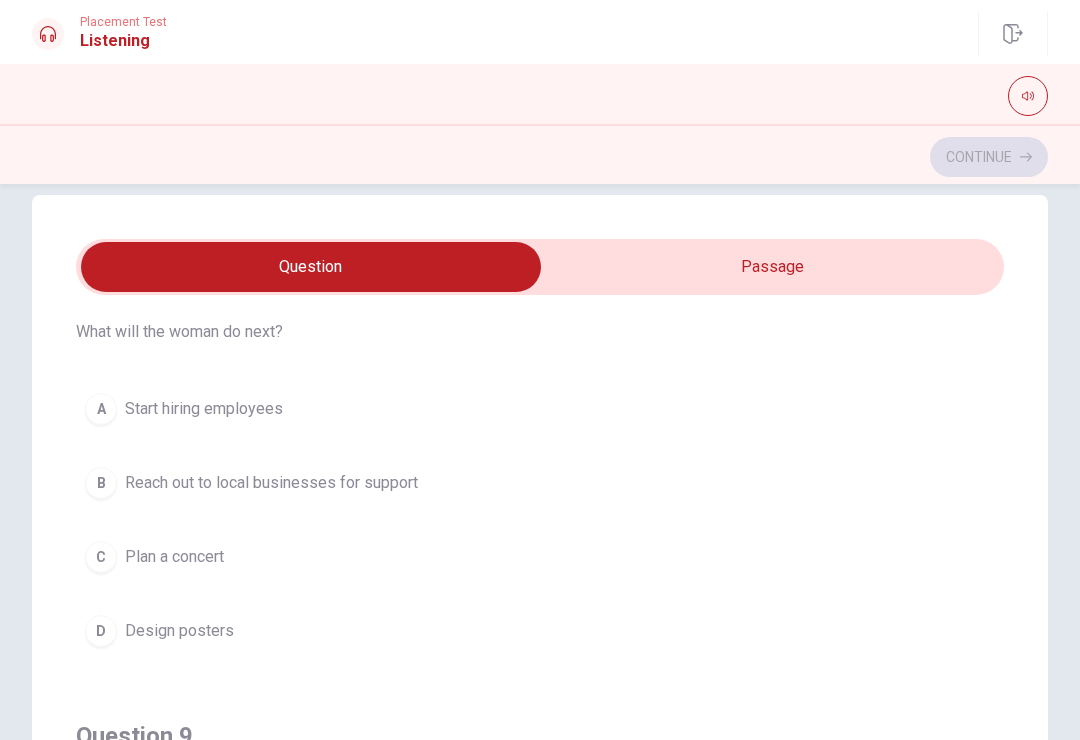scroll, scrollTop: 979, scrollLeft: 0, axis: vertical 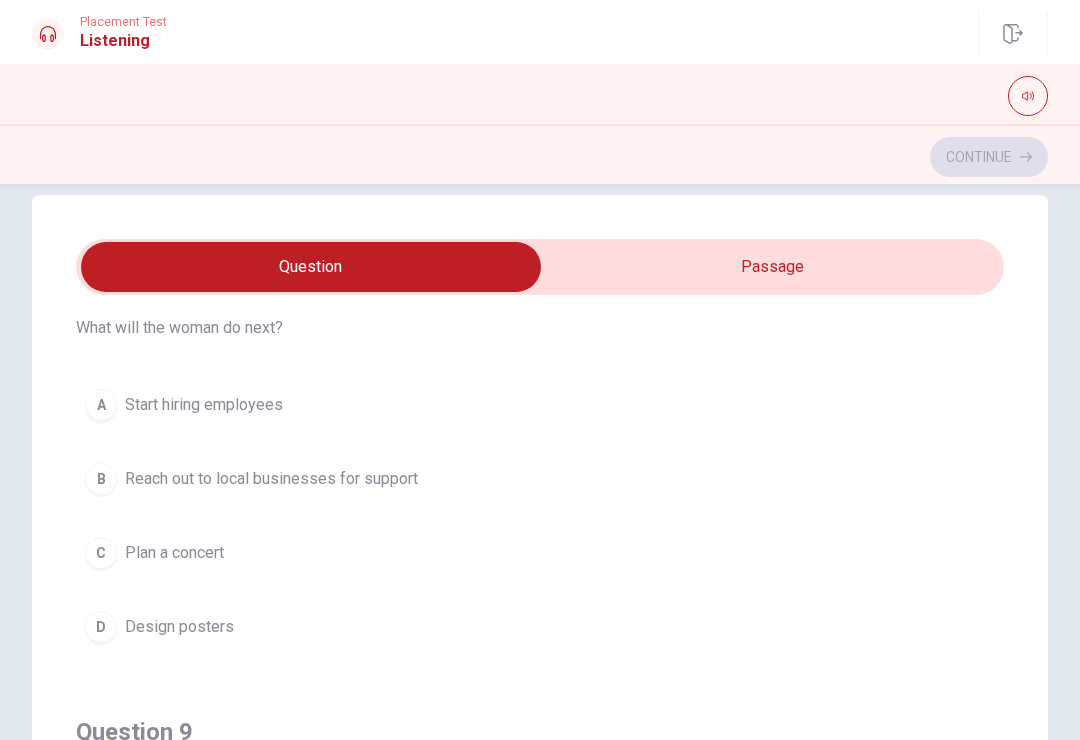 click on "Reach out to local businesses for support" at bounding box center [271, 479] 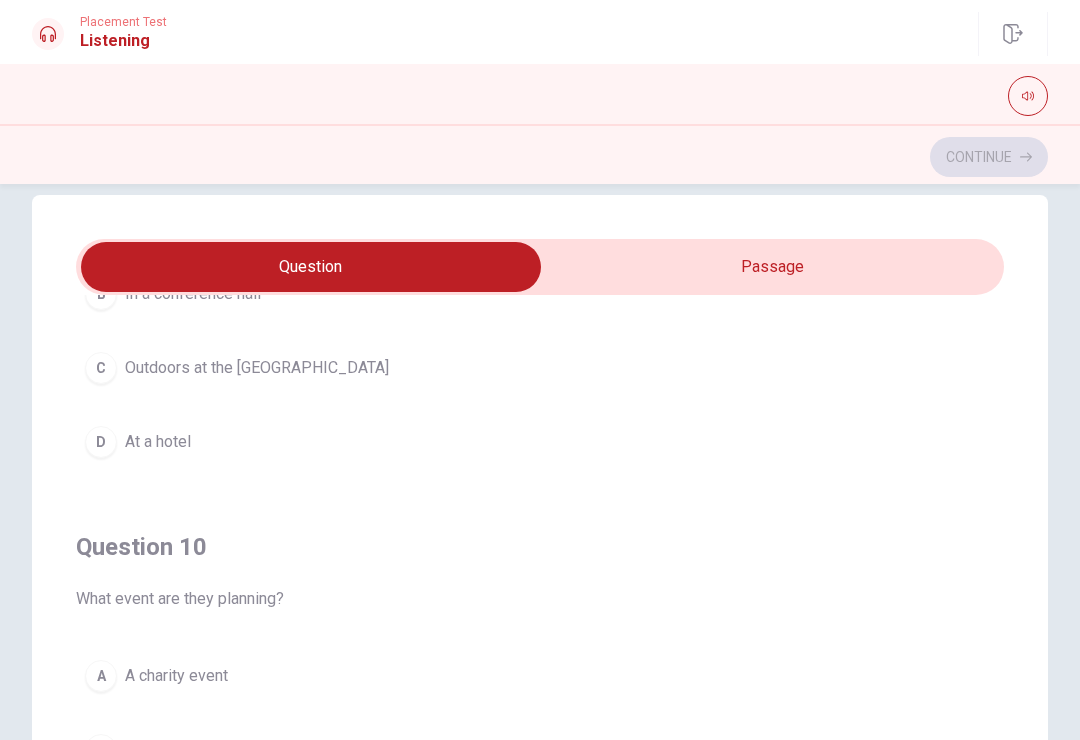 scroll, scrollTop: 1620, scrollLeft: 0, axis: vertical 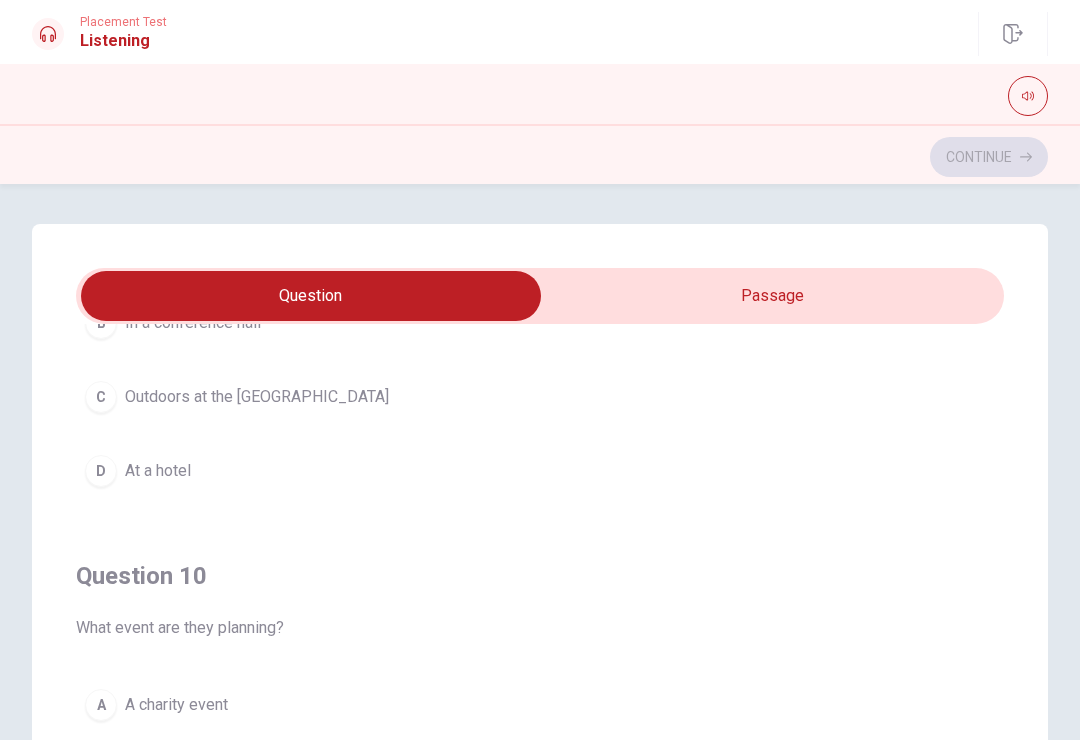 click on "A charity event" at bounding box center [176, 705] 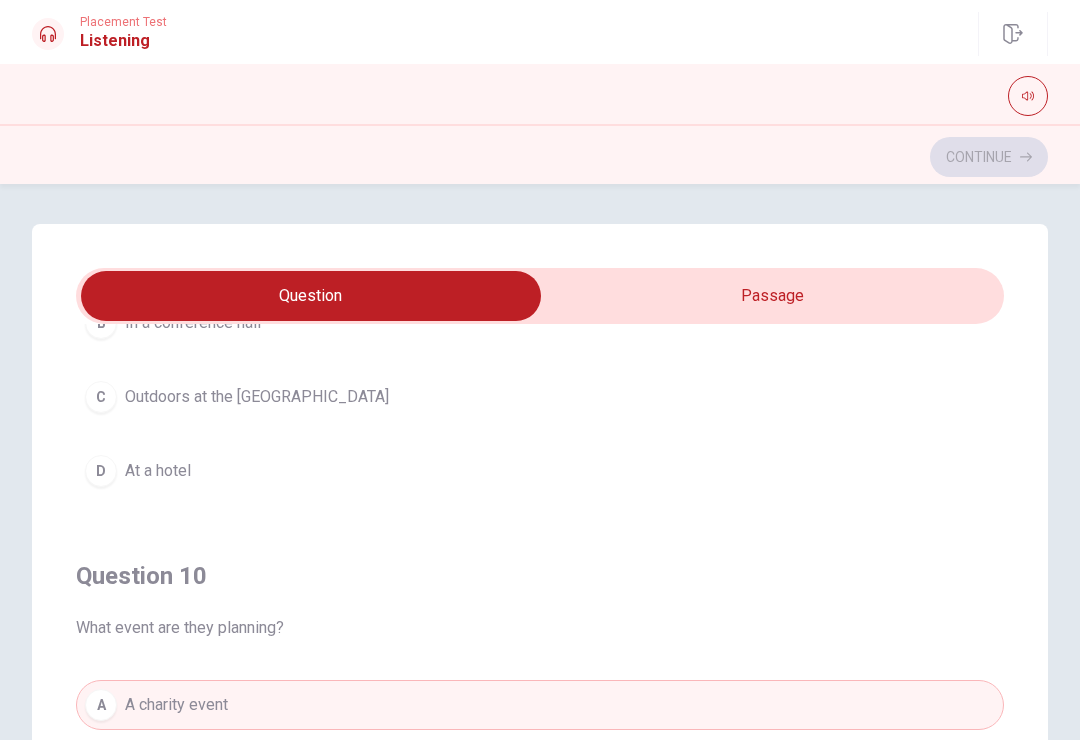 scroll, scrollTop: 0, scrollLeft: 0, axis: both 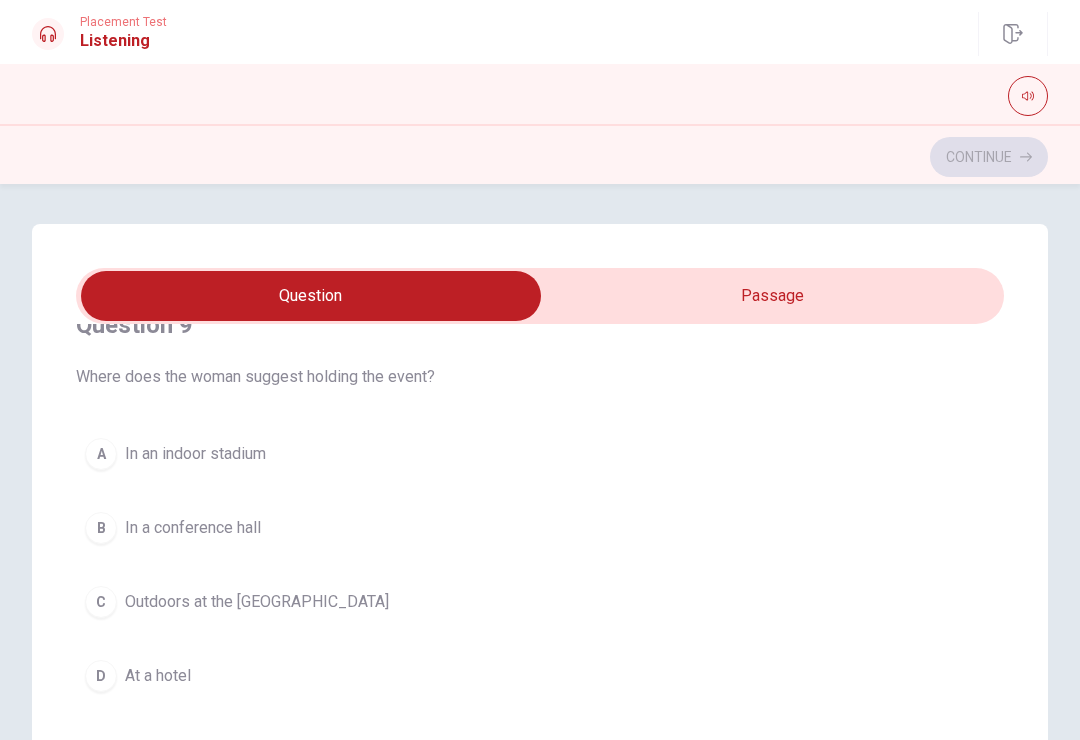 click on "Outdoors at the [GEOGRAPHIC_DATA]" at bounding box center [257, 602] 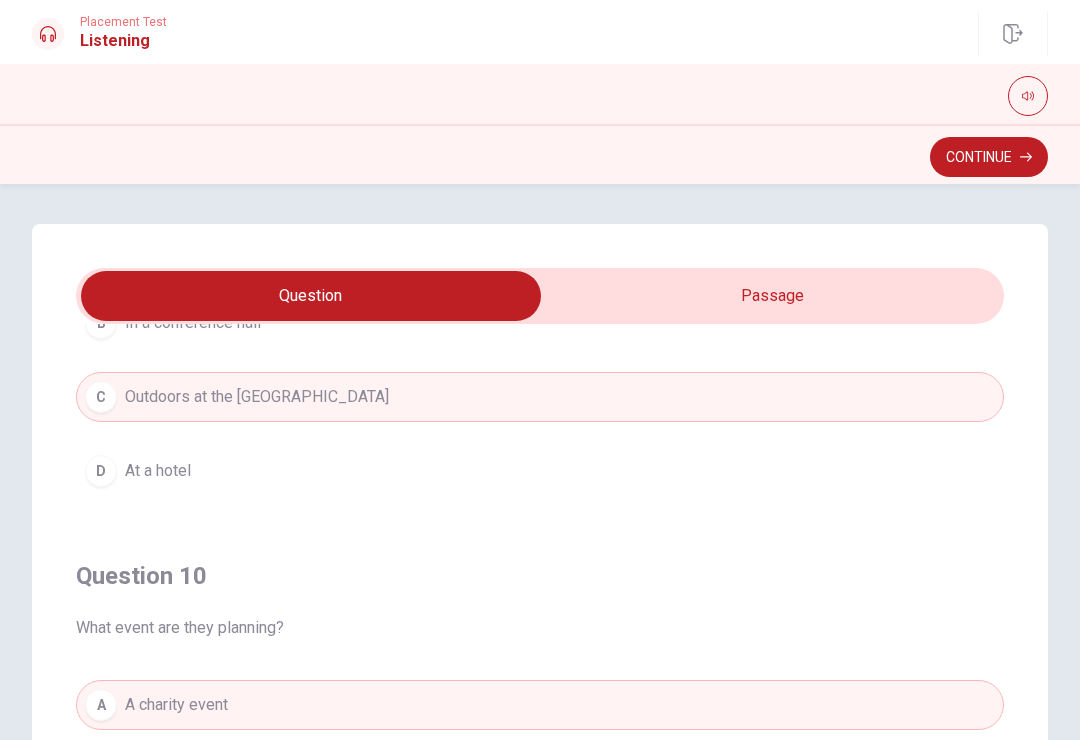 scroll, scrollTop: 1620, scrollLeft: 0, axis: vertical 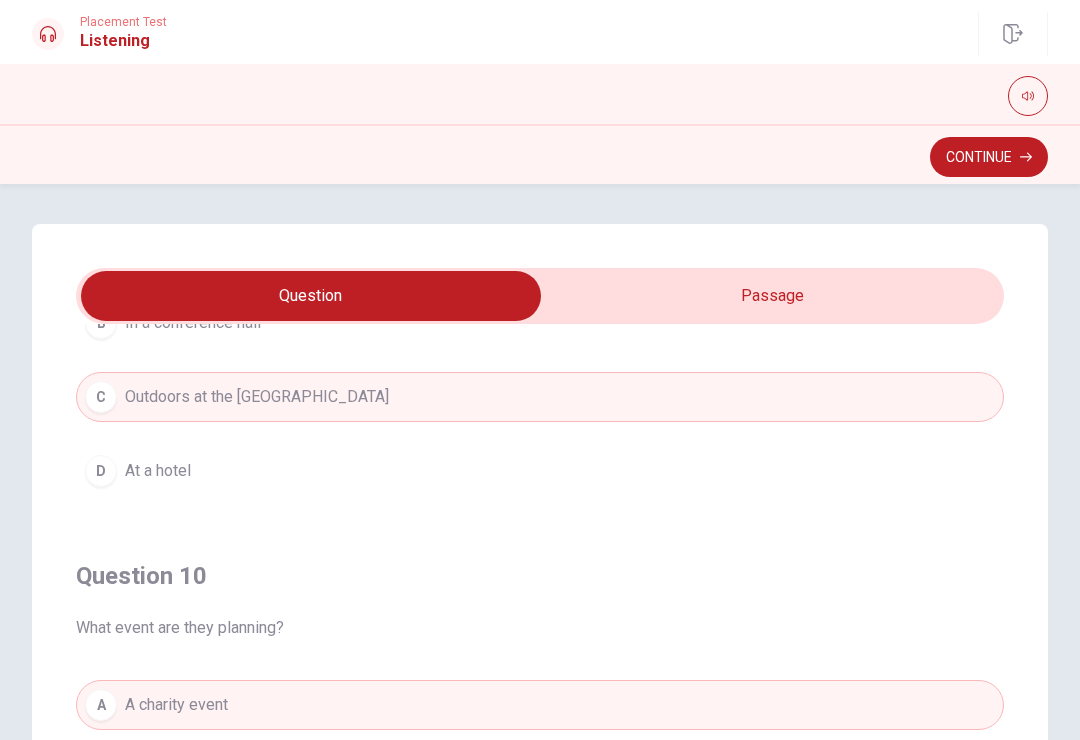 click on "Continue" at bounding box center (989, 157) 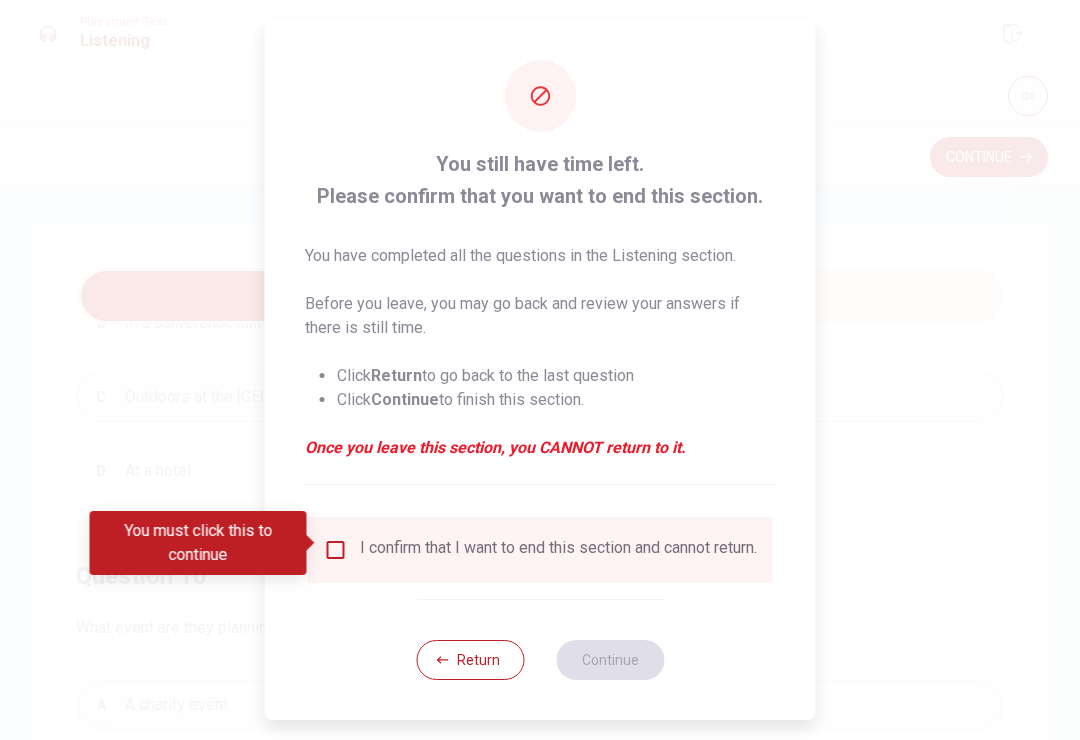 click at bounding box center (336, 550) 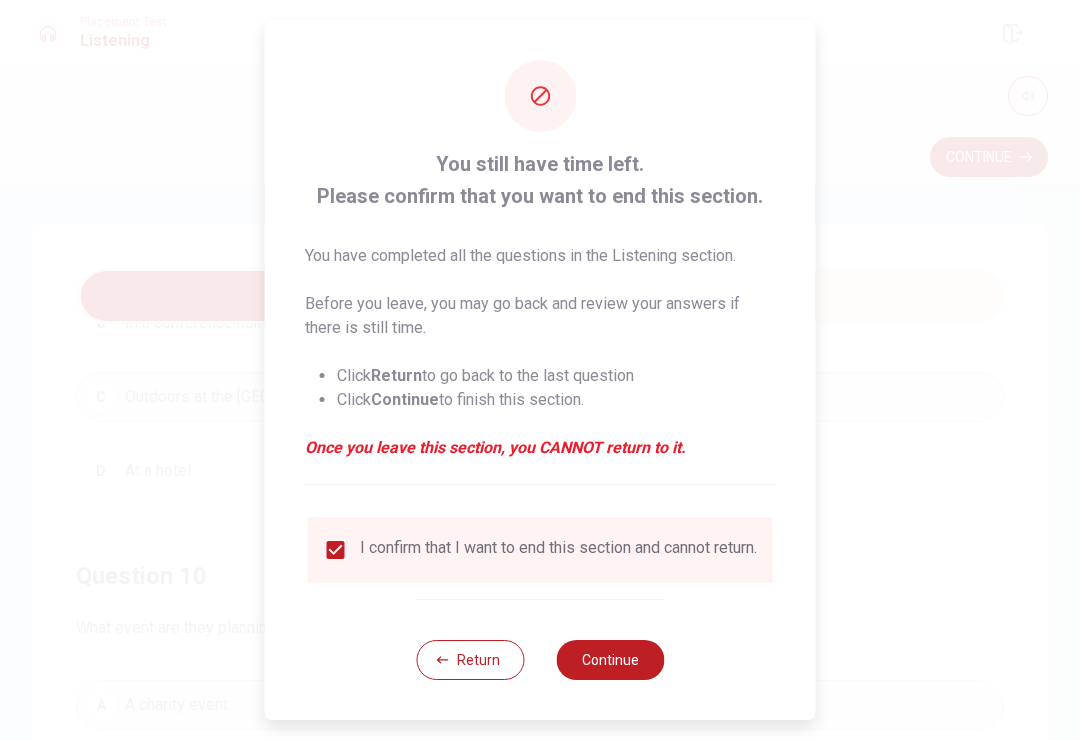 click on "Continue" at bounding box center [610, 660] 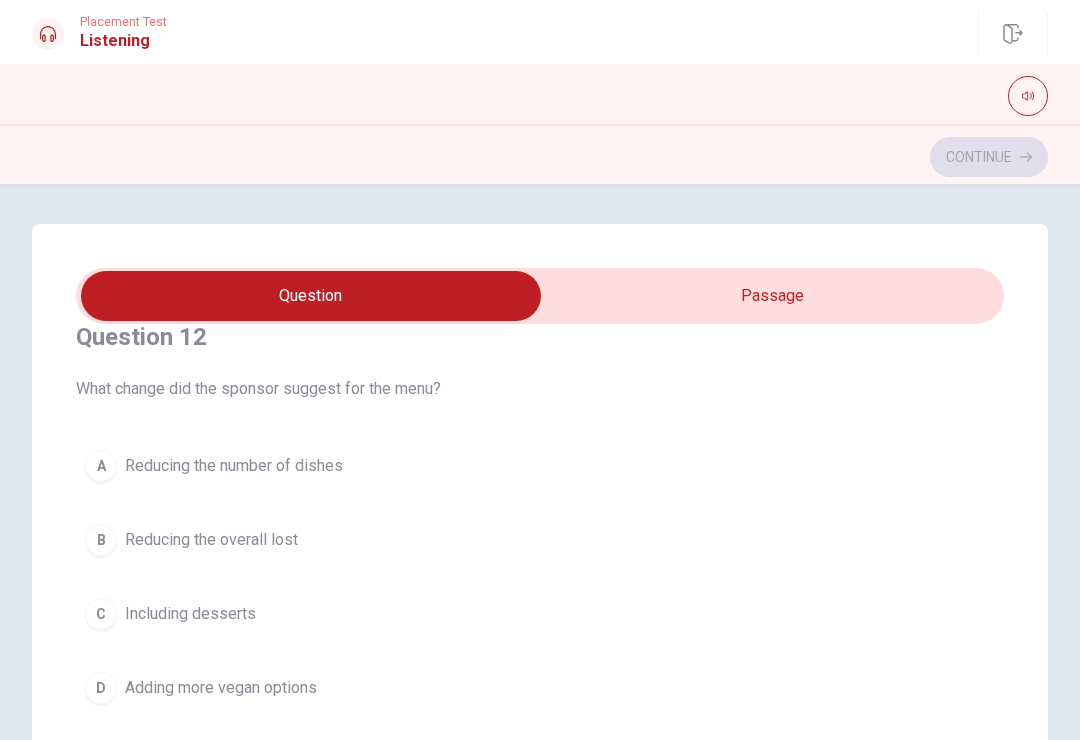 scroll, scrollTop: 492, scrollLeft: 0, axis: vertical 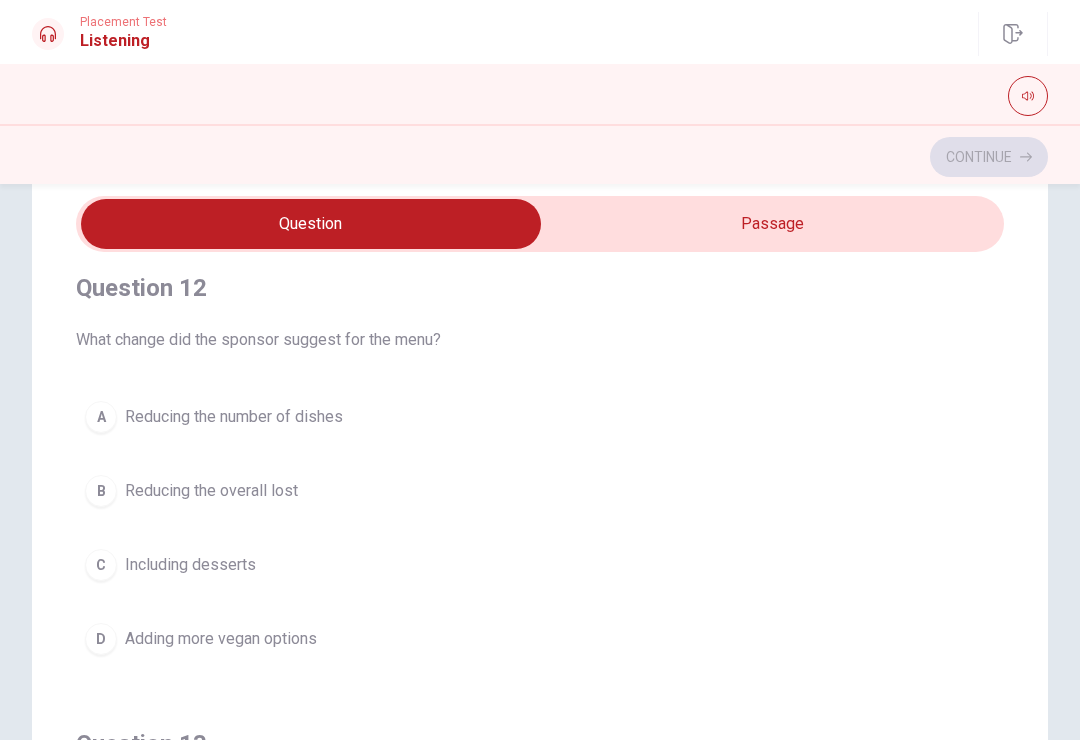 click on "Adding more vegan options" at bounding box center [221, 639] 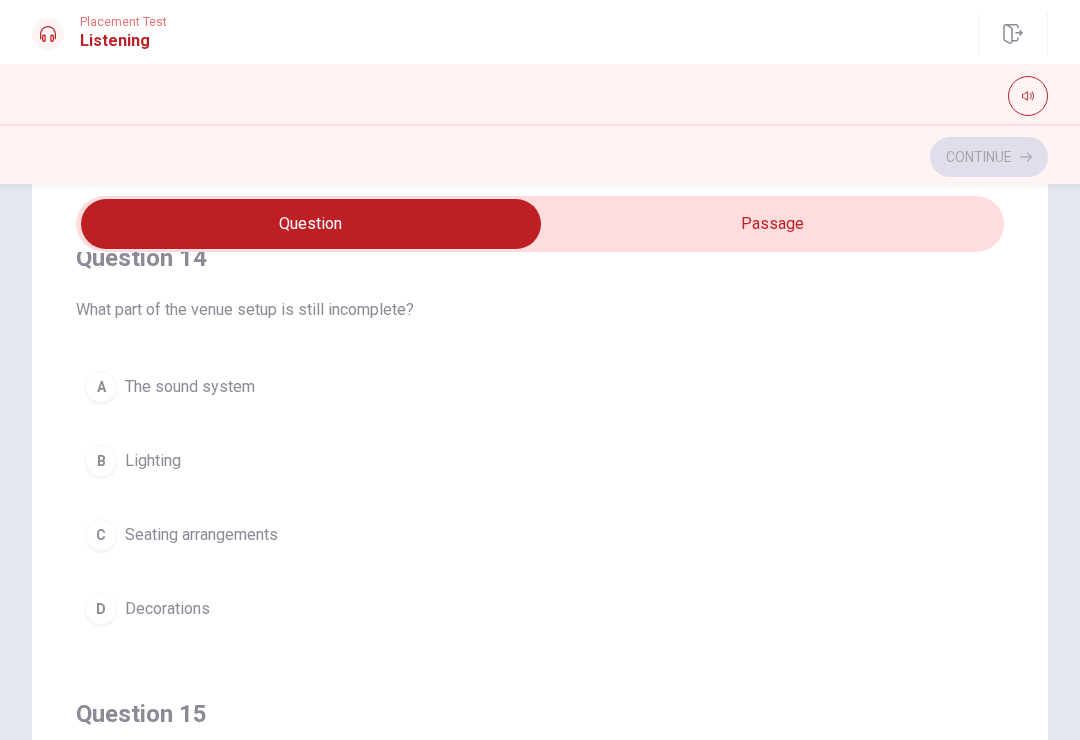 scroll, scrollTop: 1419, scrollLeft: 0, axis: vertical 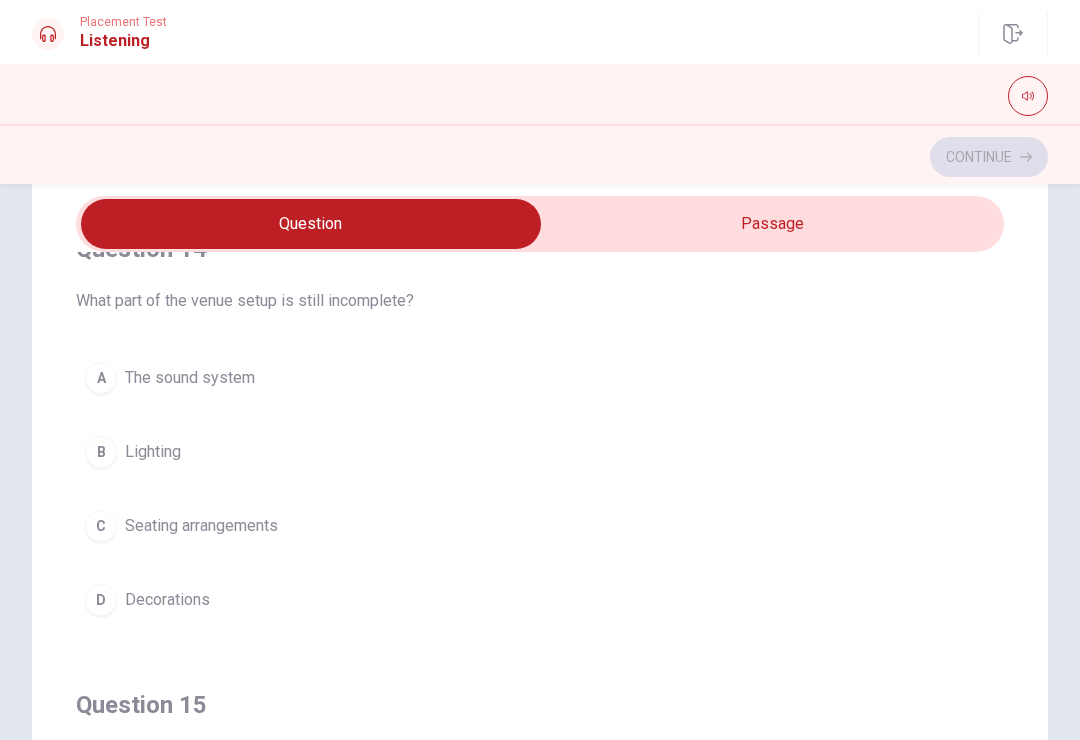 click on "A The sound system" at bounding box center (540, 378) 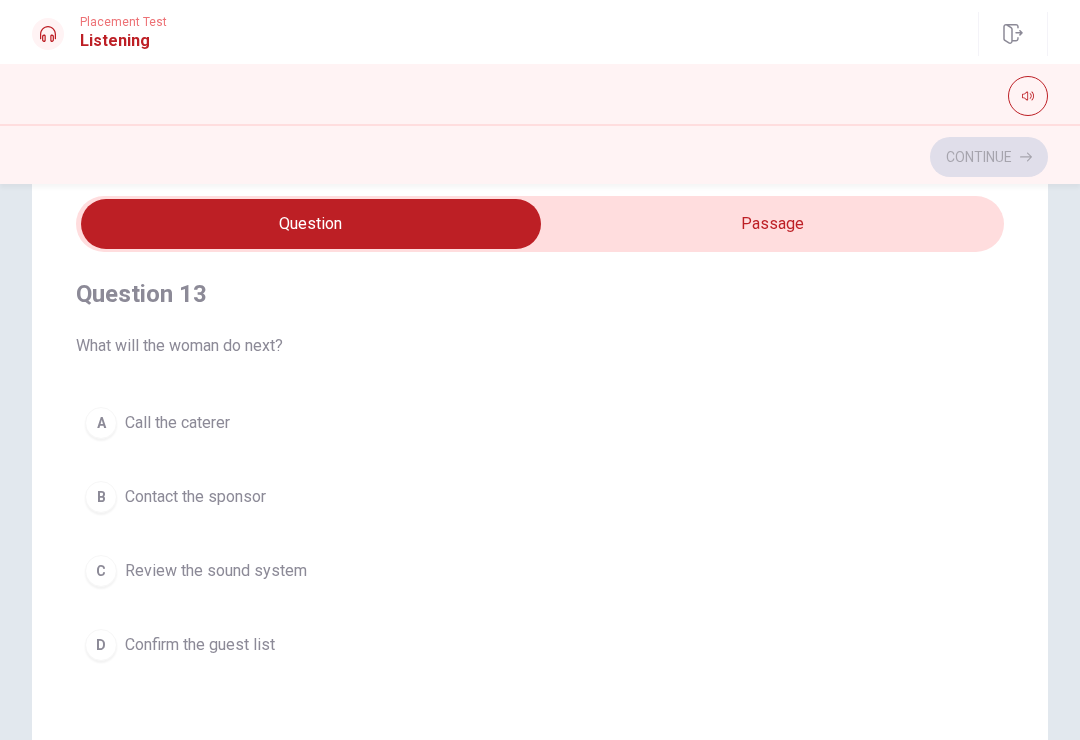 scroll, scrollTop: 921, scrollLeft: 0, axis: vertical 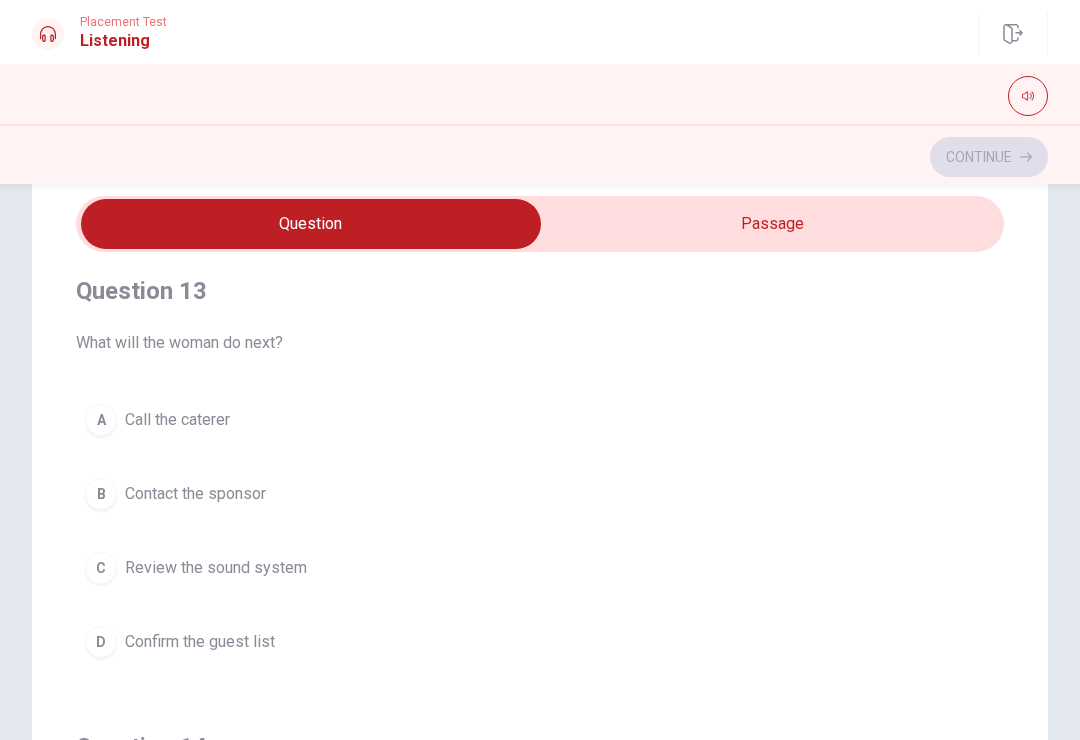 click on "Review the sound system" at bounding box center [216, 568] 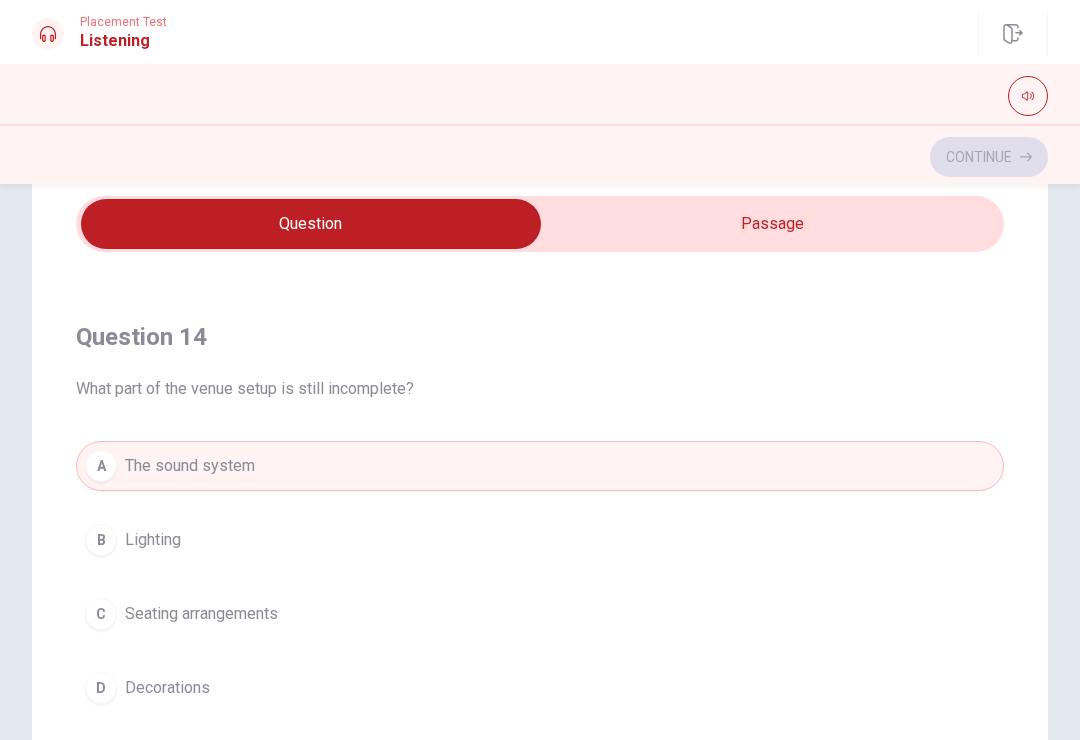 scroll, scrollTop: 1329, scrollLeft: 0, axis: vertical 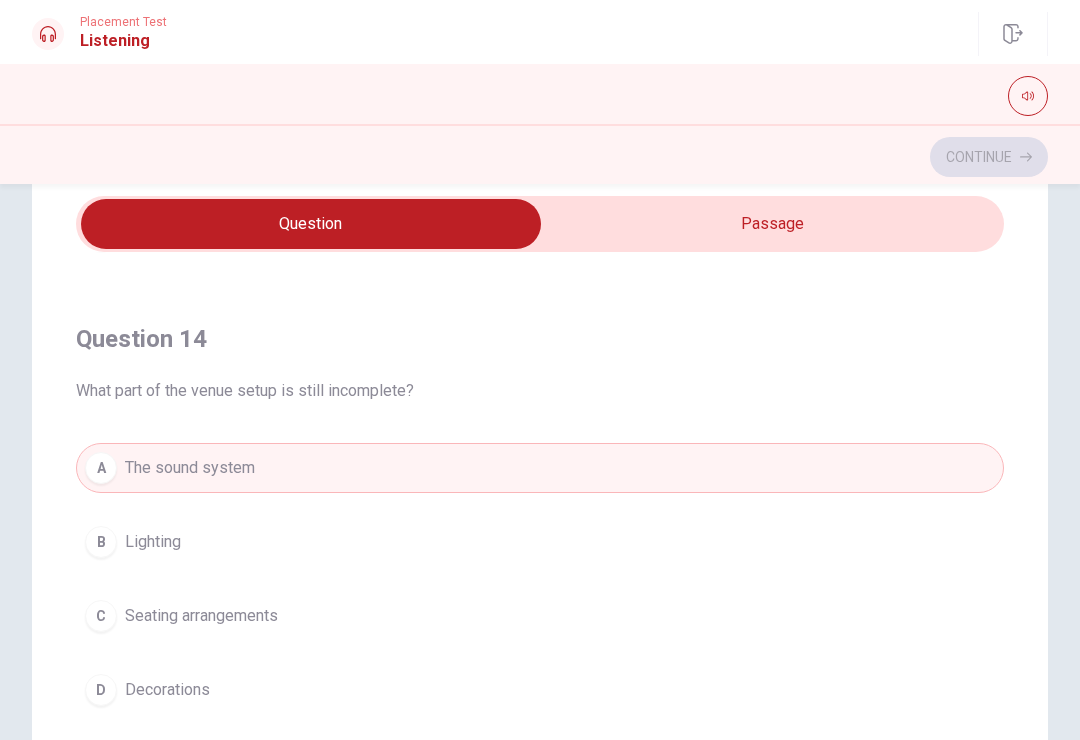 click on "A The sound system" at bounding box center (540, 468) 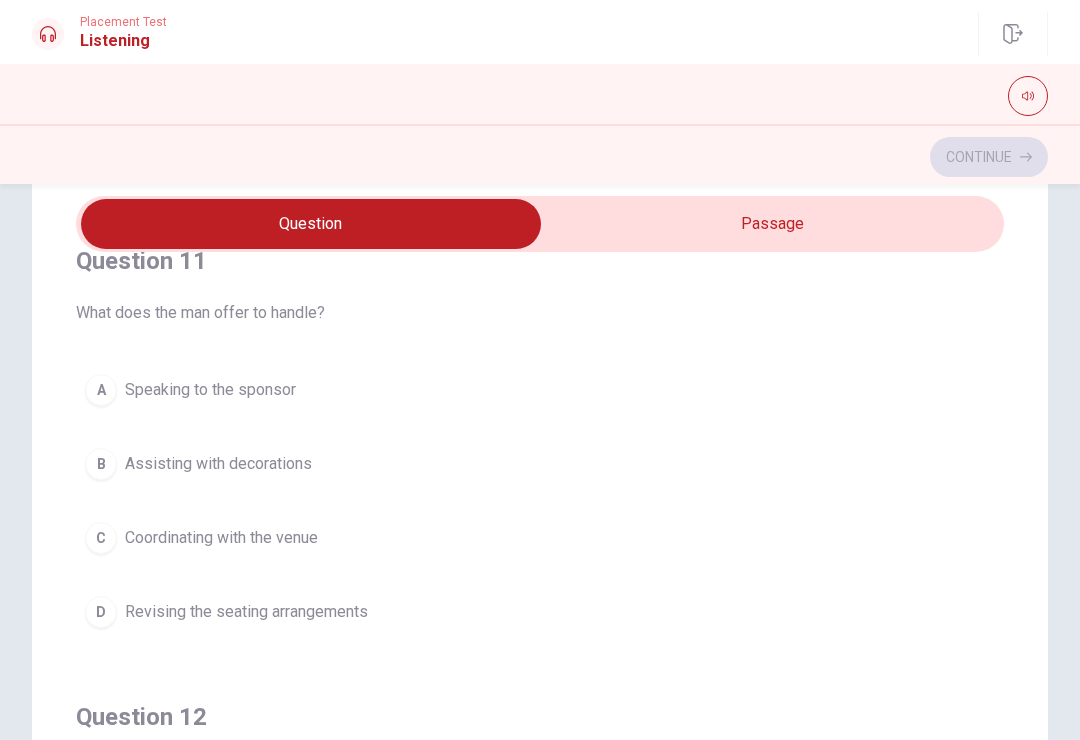 scroll, scrollTop: 5, scrollLeft: 0, axis: vertical 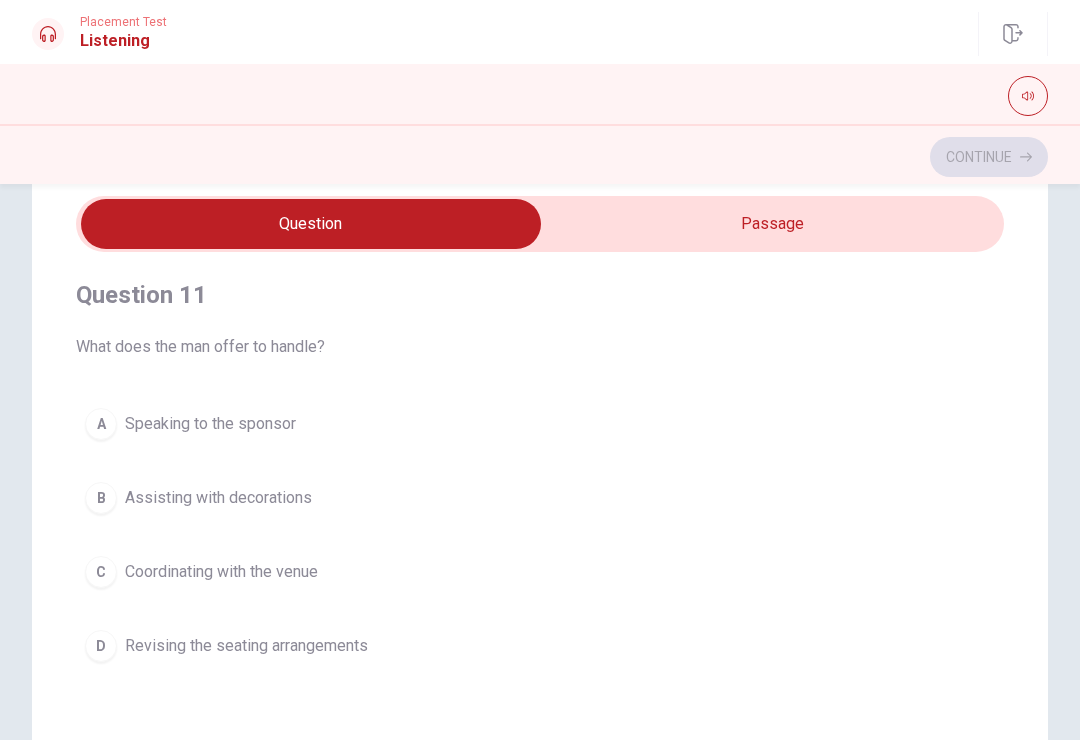 click on "Coordinating with the venue" at bounding box center (221, 572) 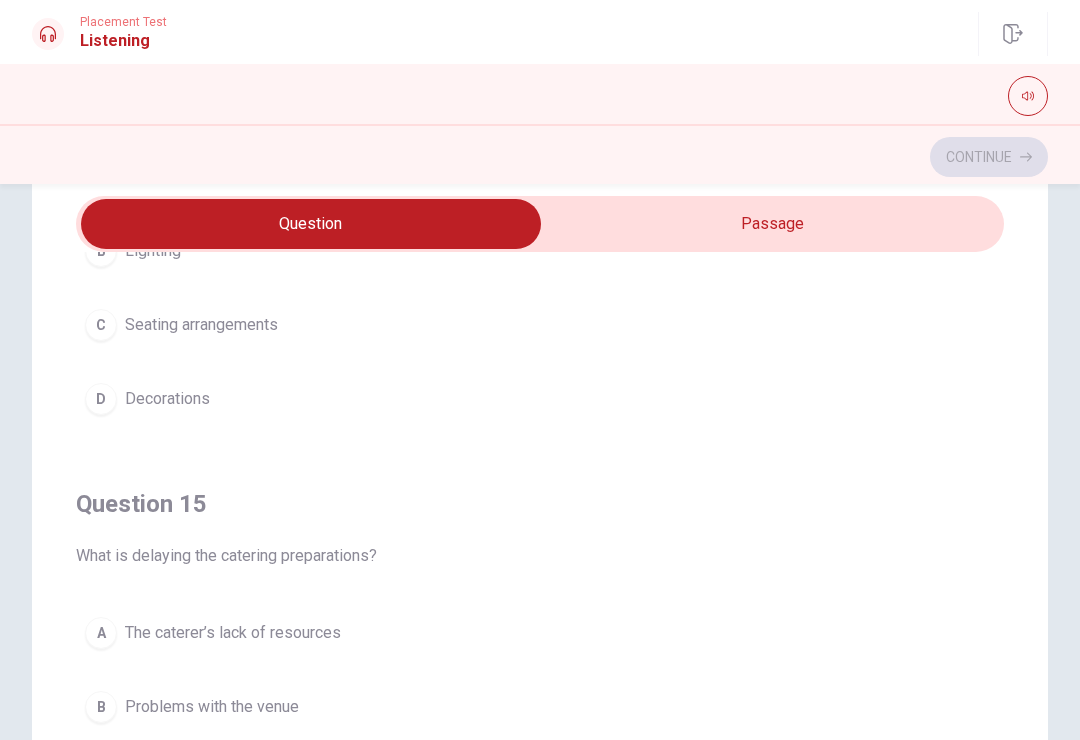 scroll, scrollTop: 1620, scrollLeft: 0, axis: vertical 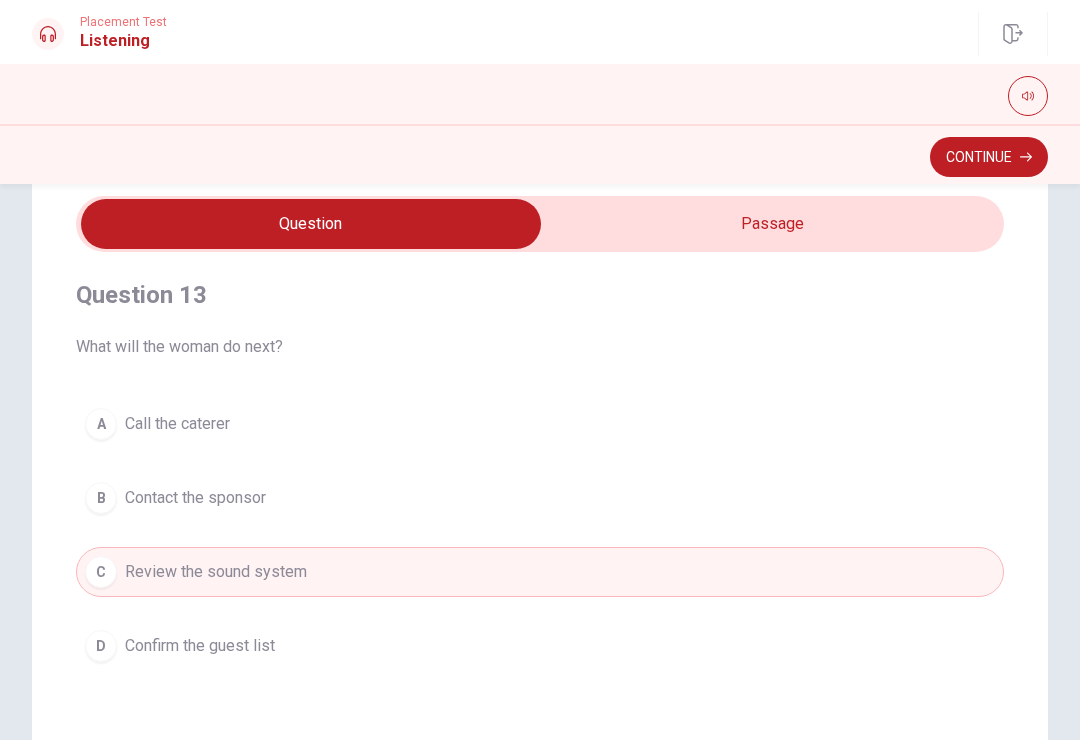 click on "B Contact the sponsor" at bounding box center (540, 498) 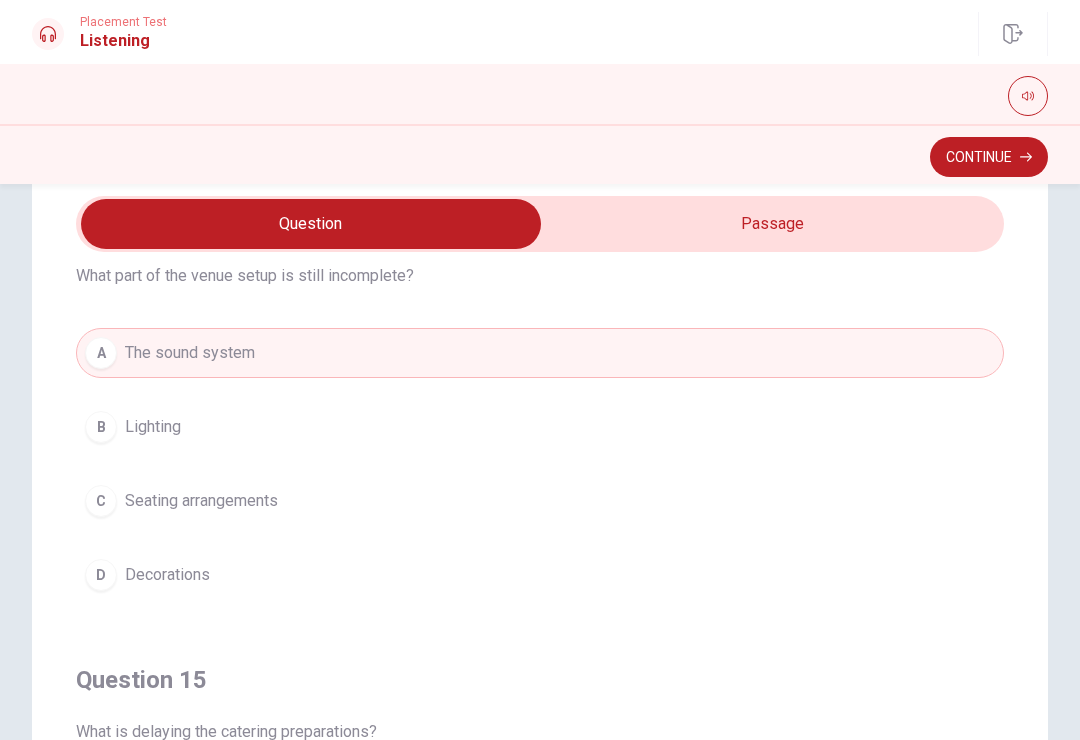 scroll, scrollTop: 1445, scrollLeft: 0, axis: vertical 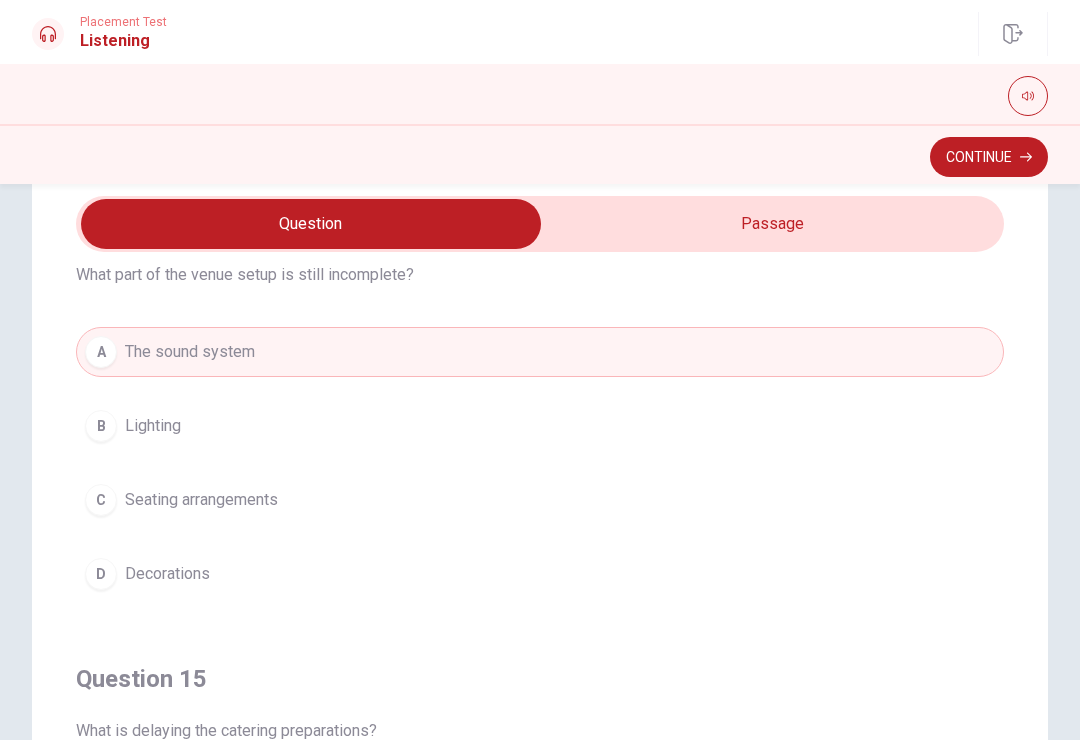 click on "Continue" at bounding box center [989, 157] 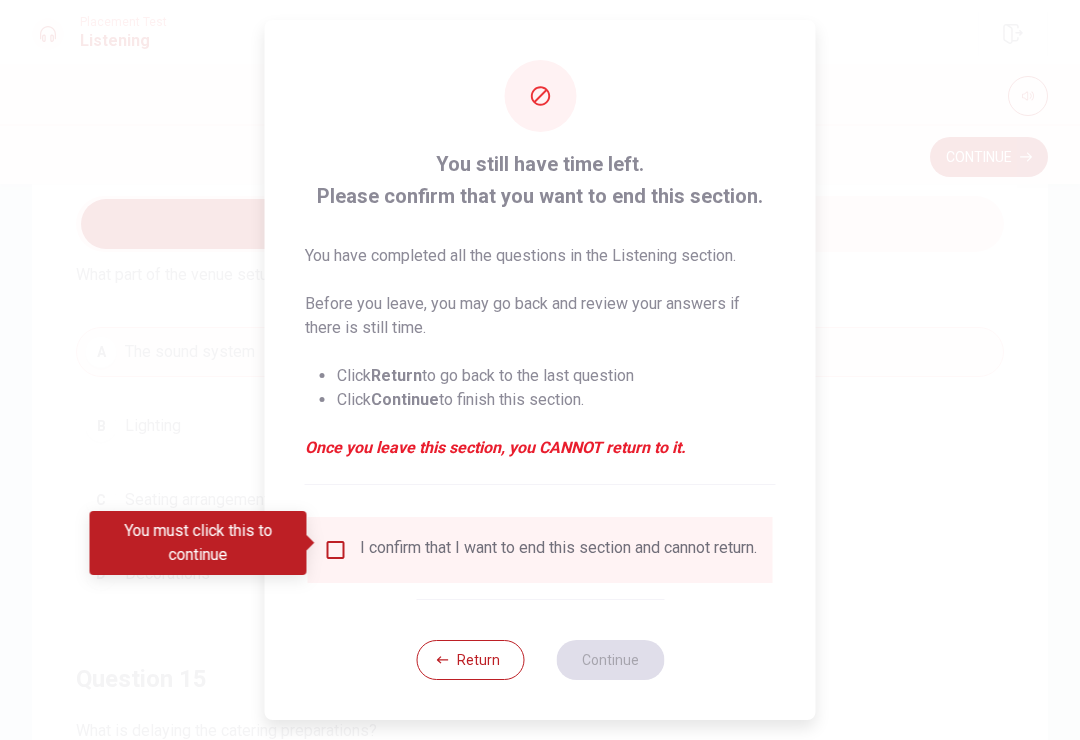 click on "I confirm that I want to end this section and cannot return." at bounding box center (540, 550) 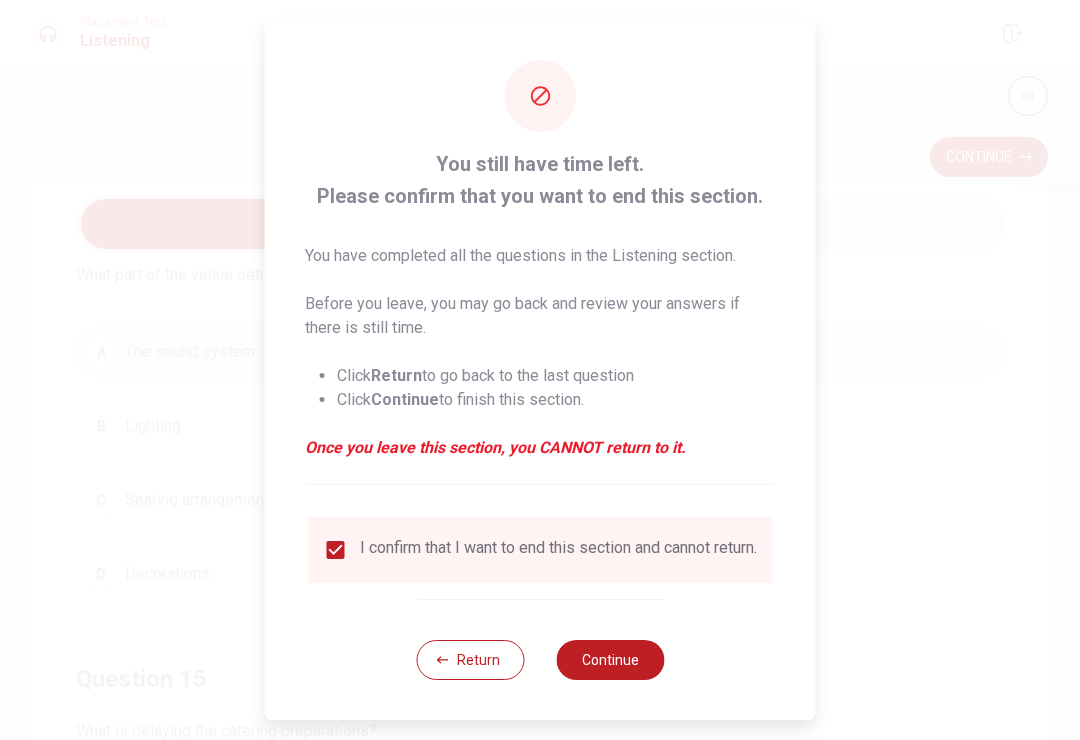 click on "Continue" at bounding box center (610, 660) 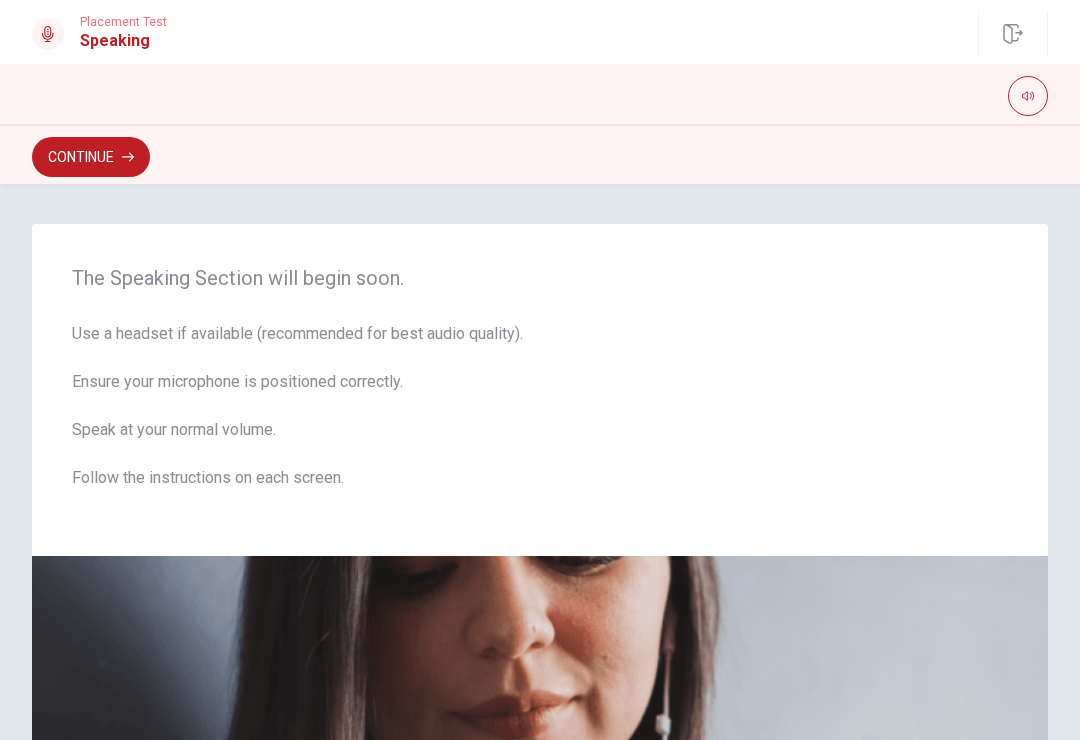 scroll, scrollTop: 0, scrollLeft: 0, axis: both 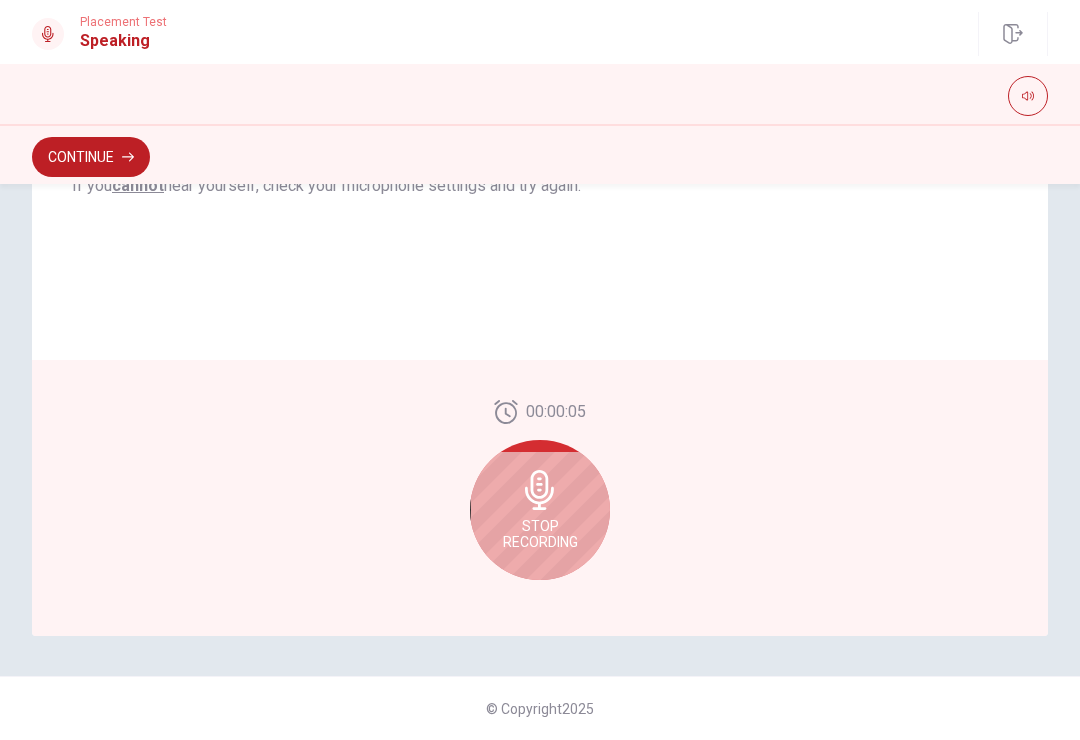 click on "Continue" at bounding box center (91, 157) 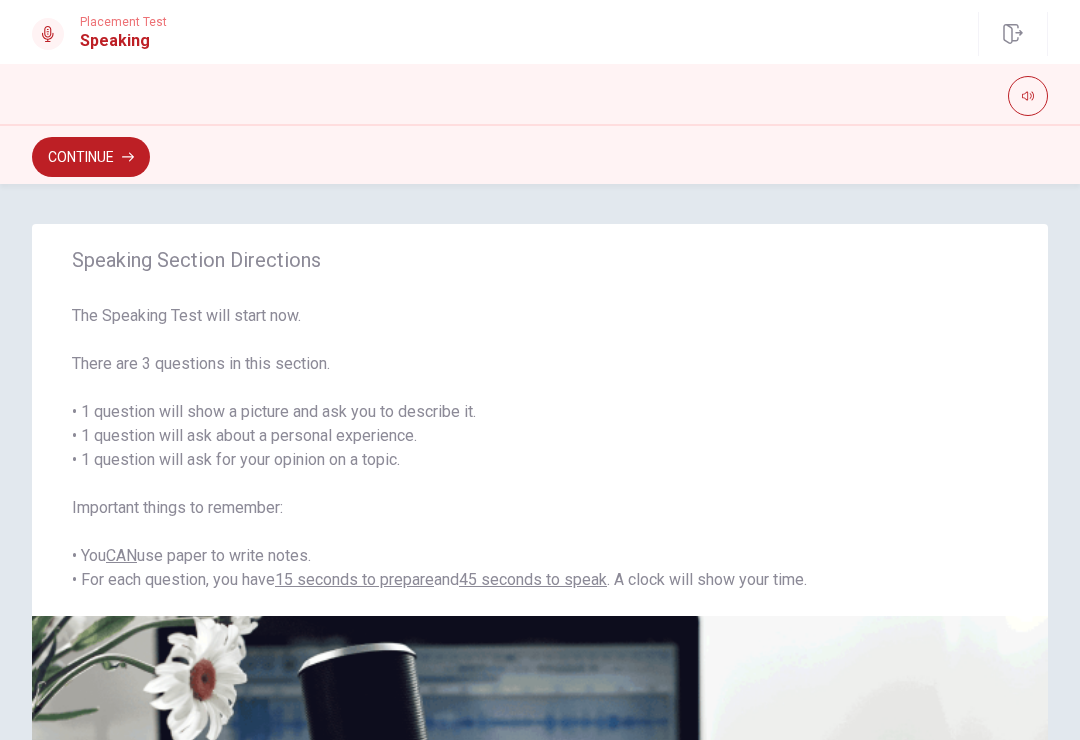 scroll, scrollTop: 0, scrollLeft: 0, axis: both 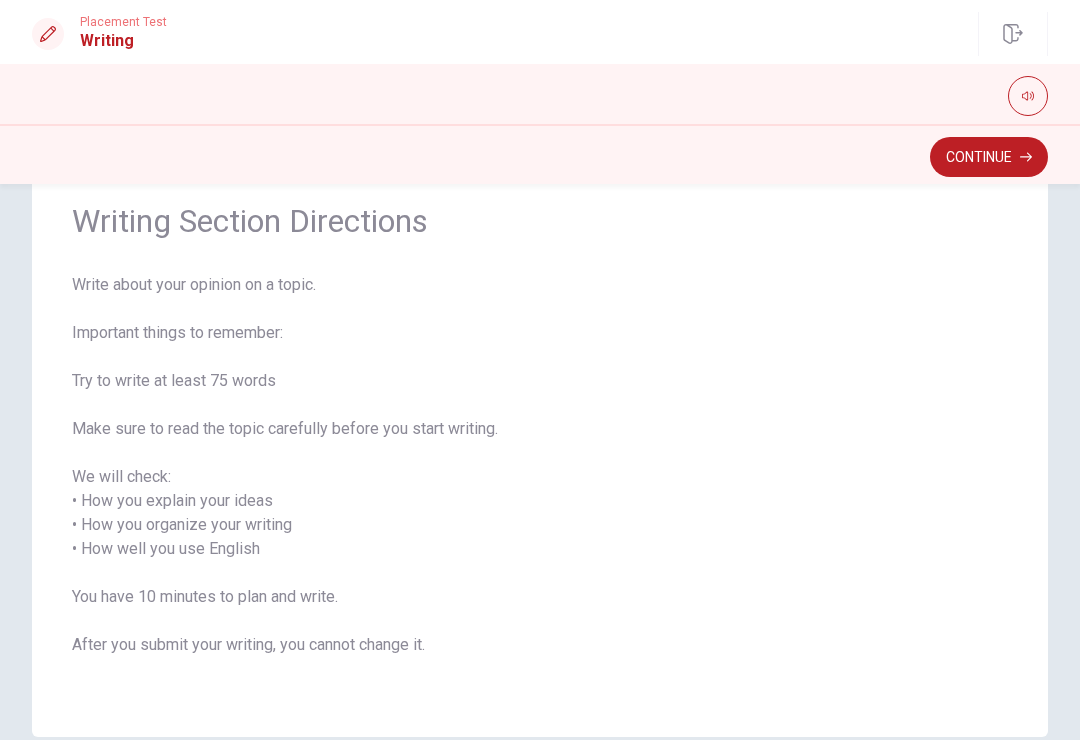 click on "Continue" at bounding box center [989, 157] 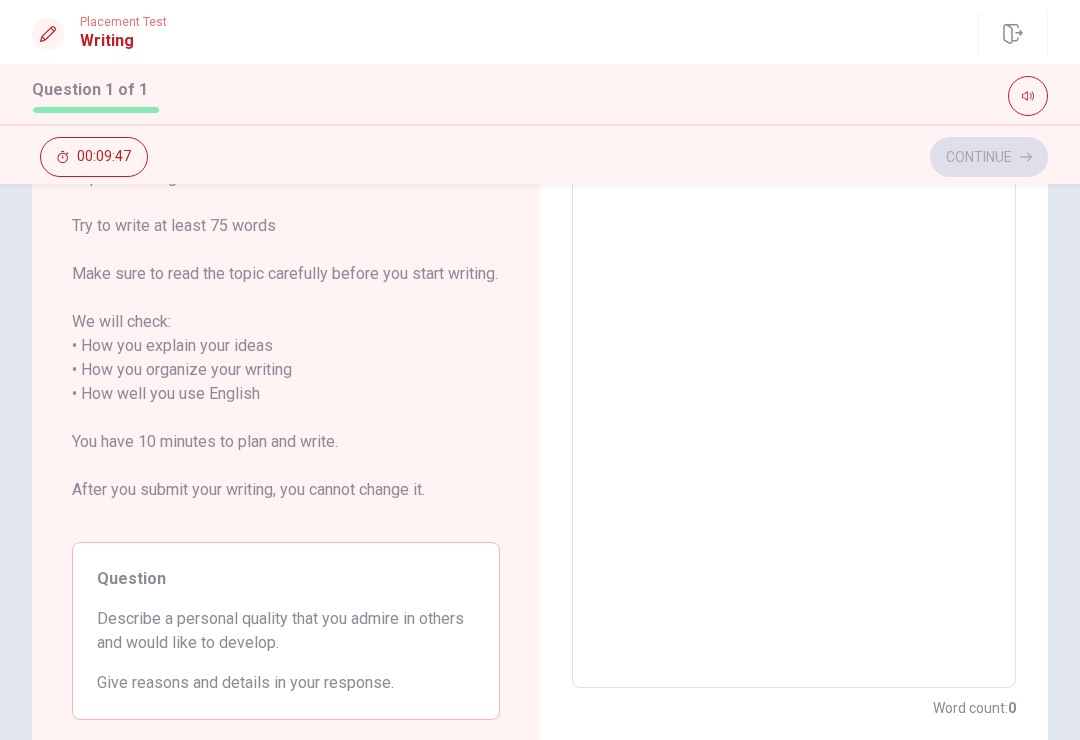 scroll, scrollTop: 196, scrollLeft: 0, axis: vertical 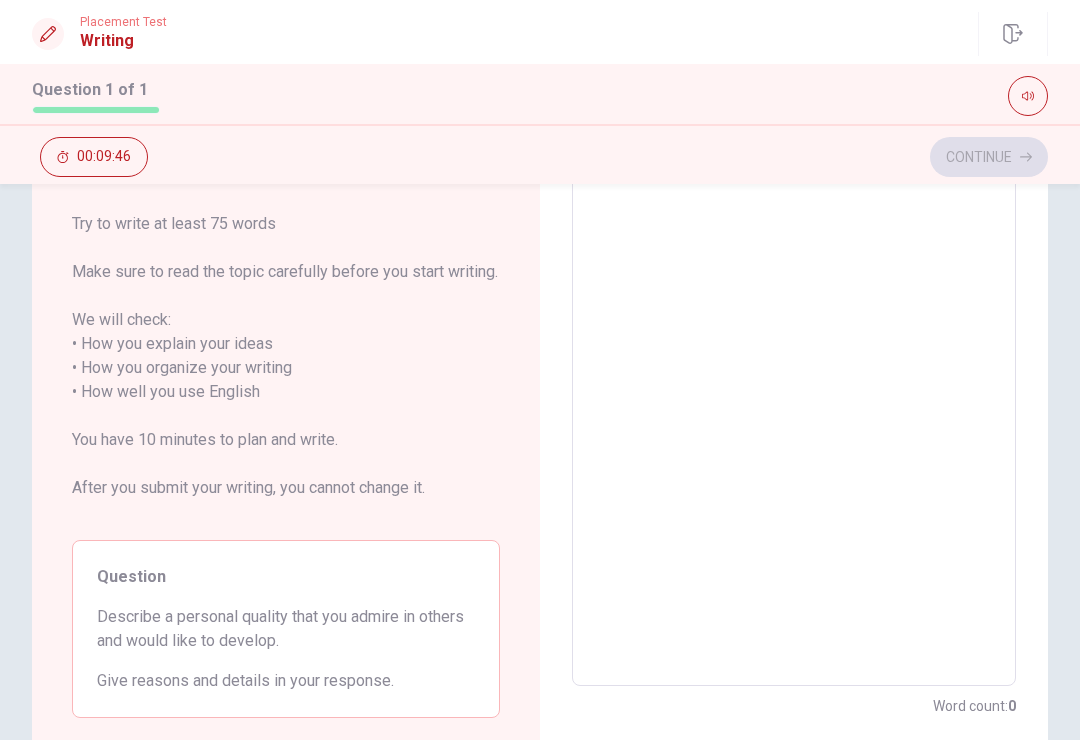 click at bounding box center (794, 392) 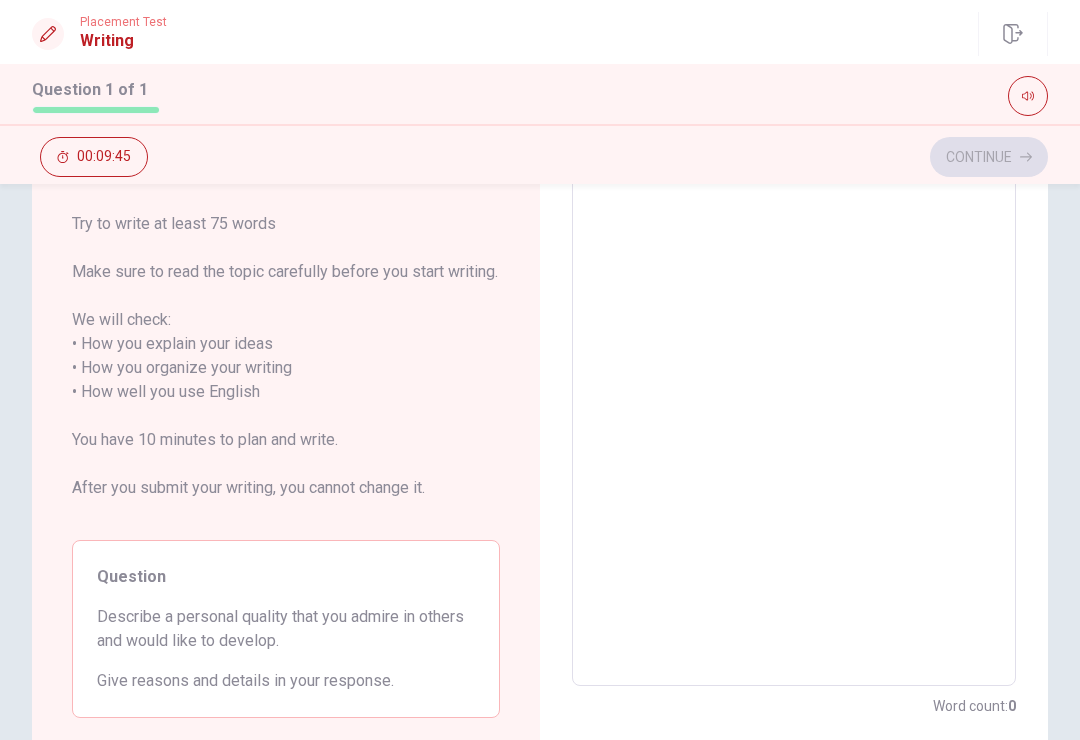 type on "Q" 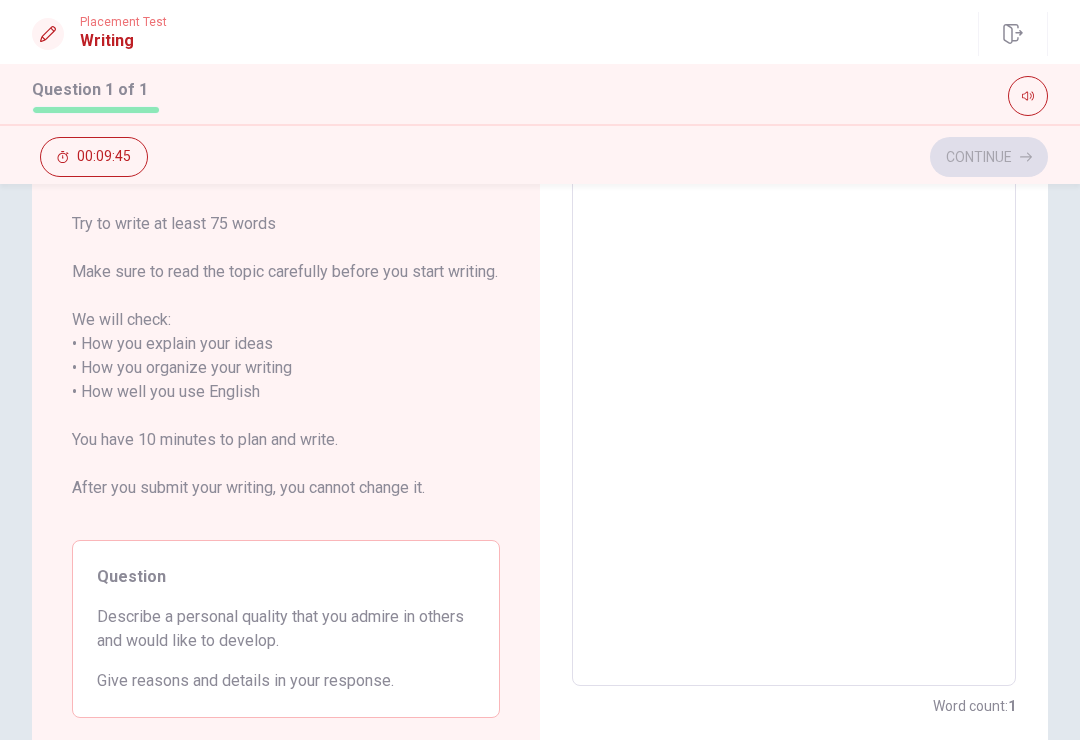 scroll, scrollTop: 0, scrollLeft: 0, axis: both 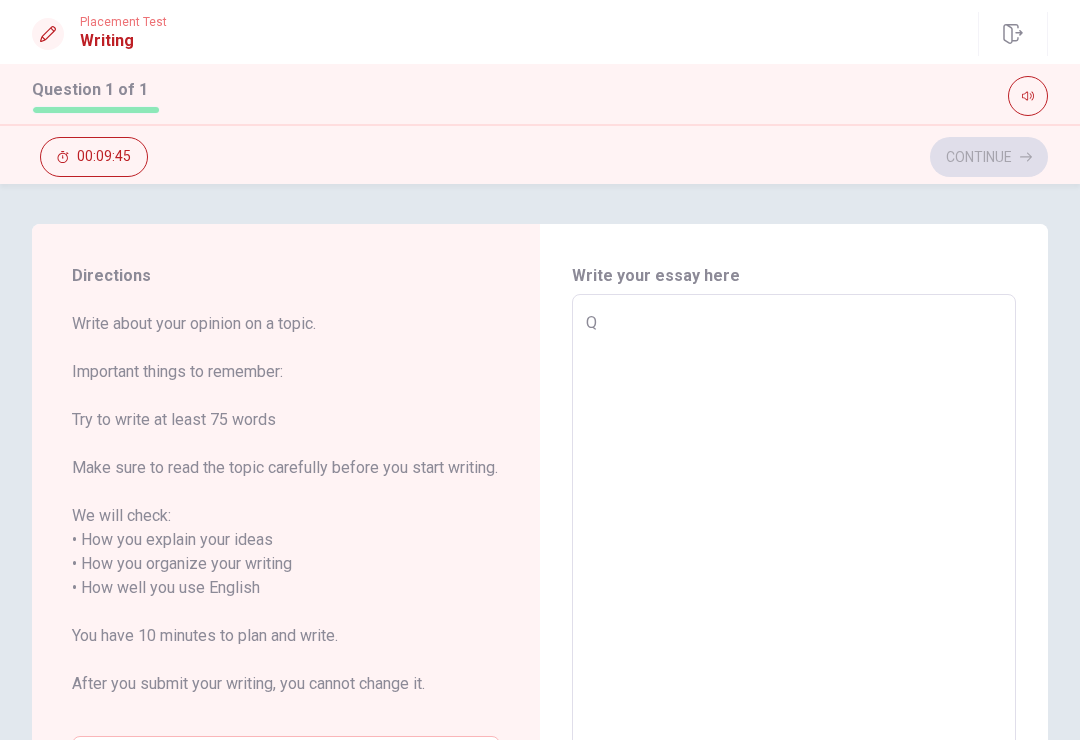 type on "x" 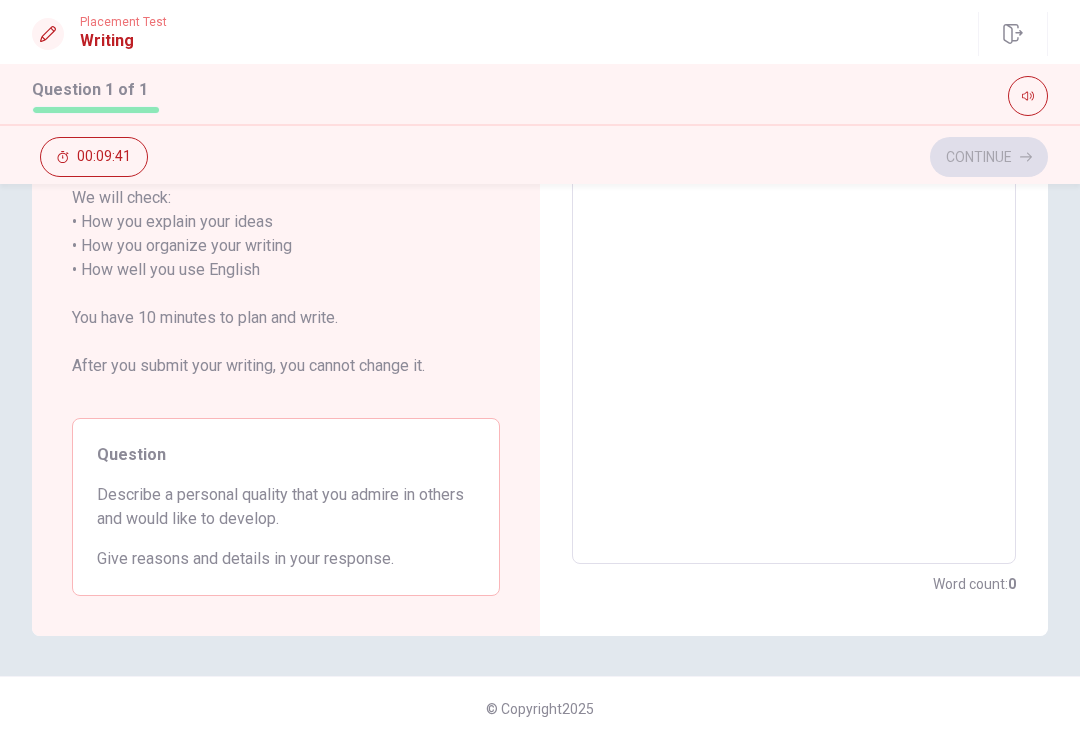 scroll, scrollTop: 342, scrollLeft: 0, axis: vertical 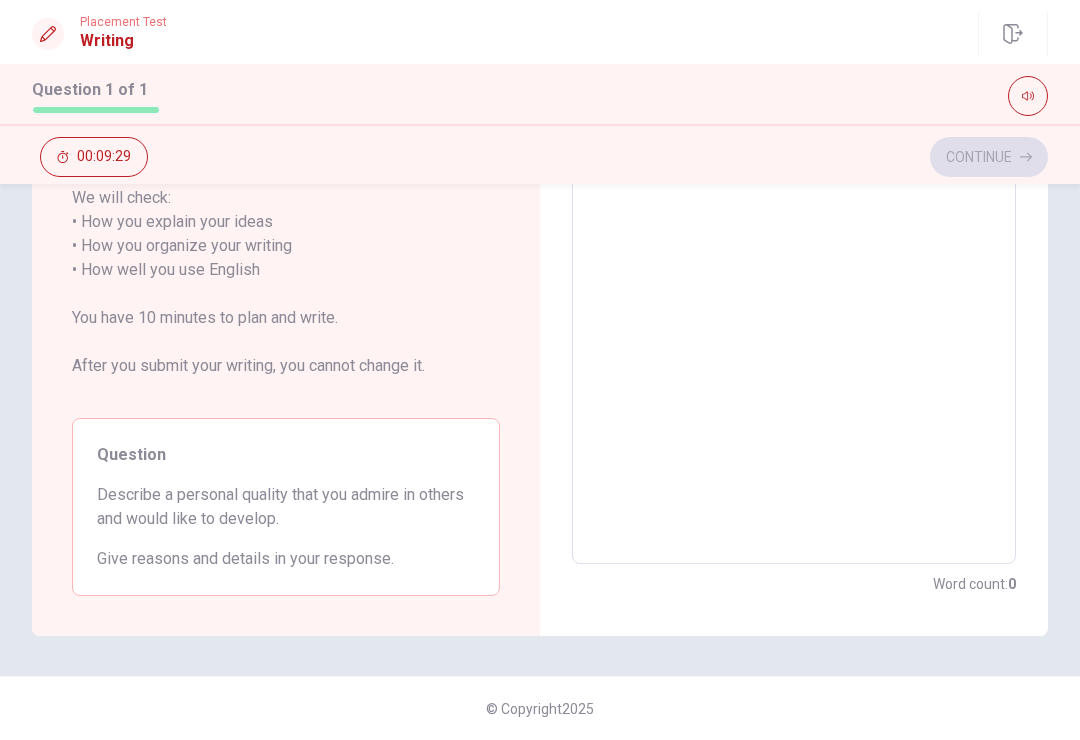 click at bounding box center [794, 270] 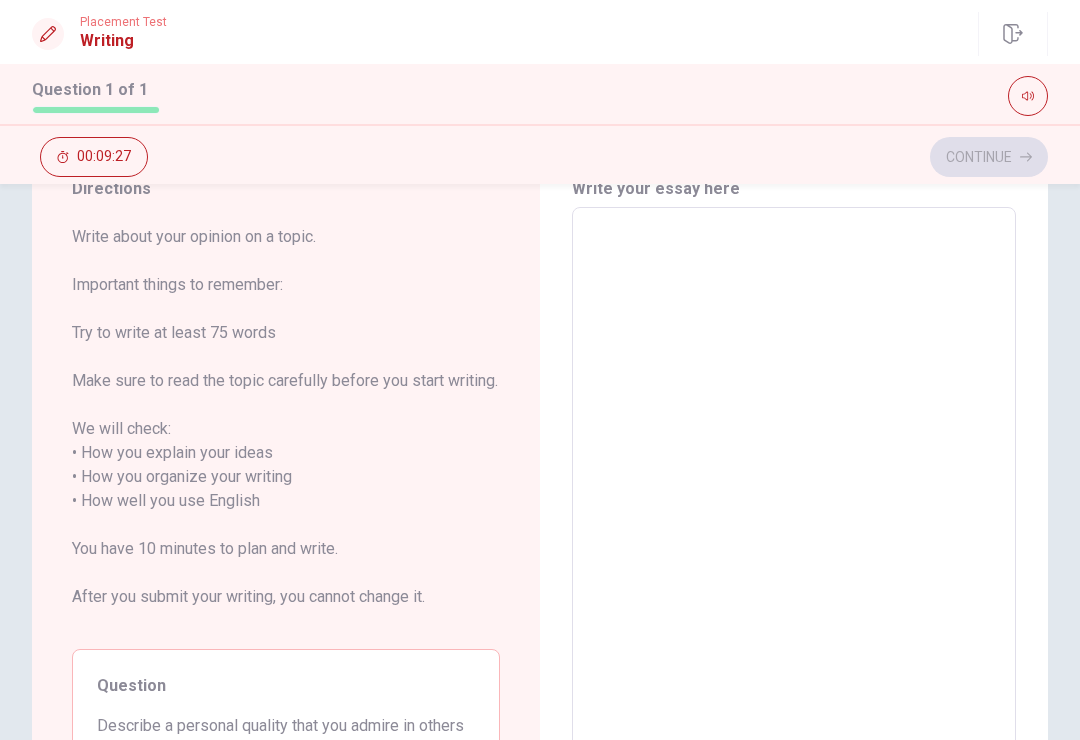 scroll, scrollTop: 97, scrollLeft: 0, axis: vertical 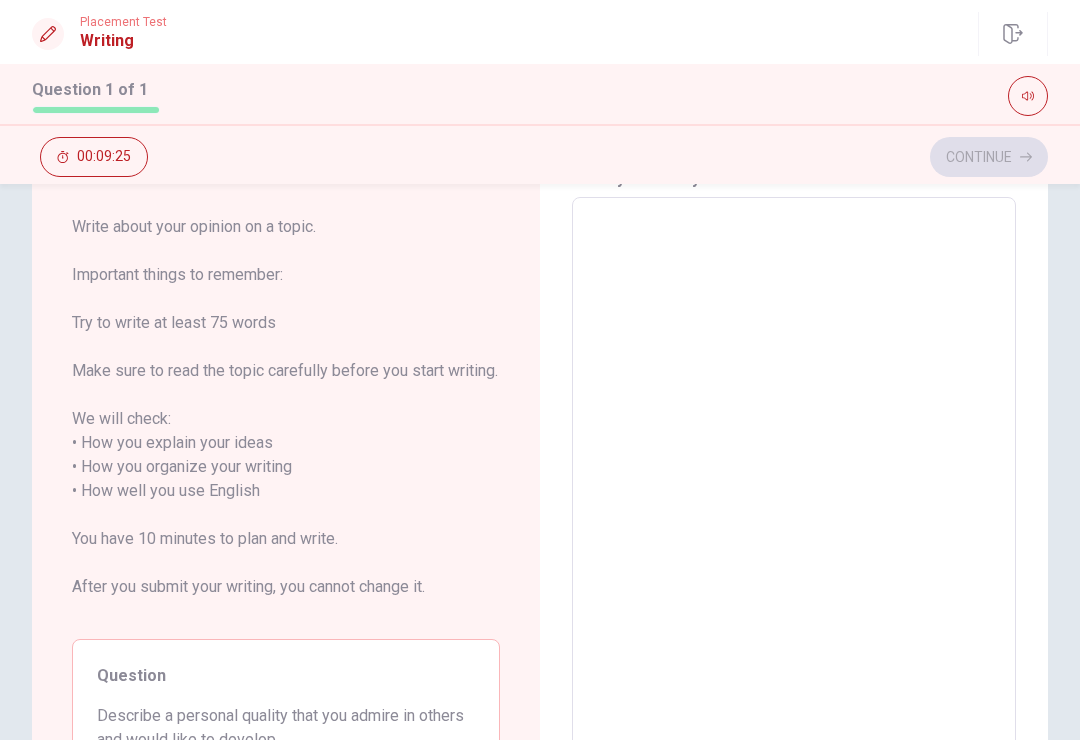 type on "I" 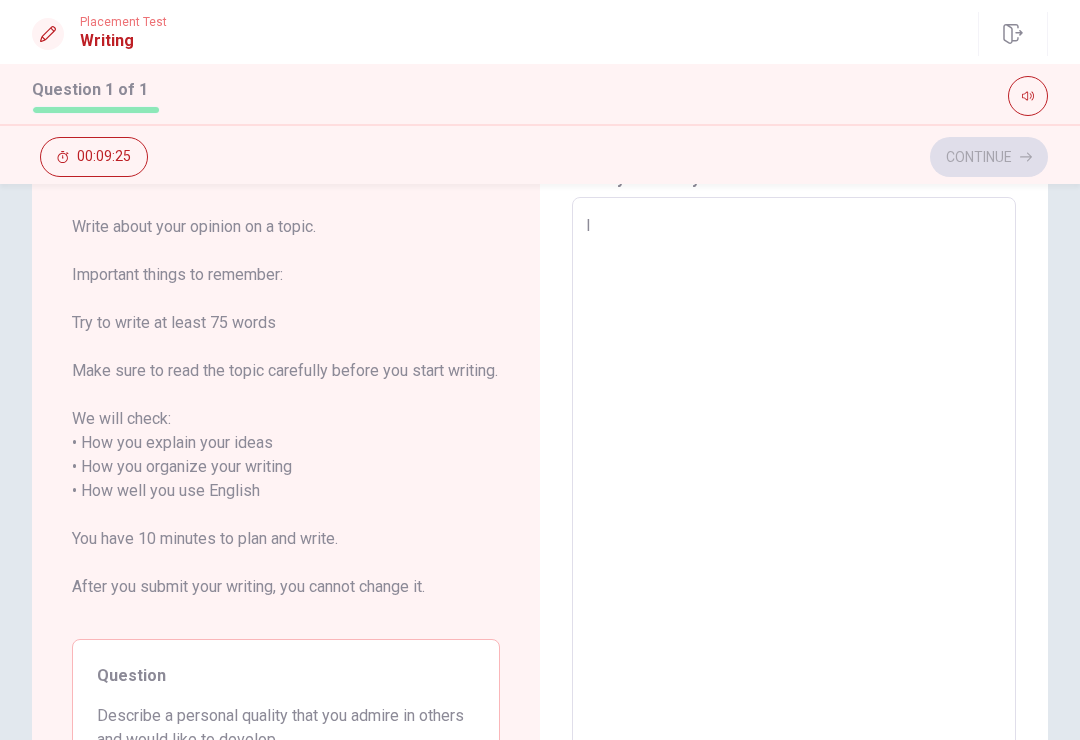 type on "x" 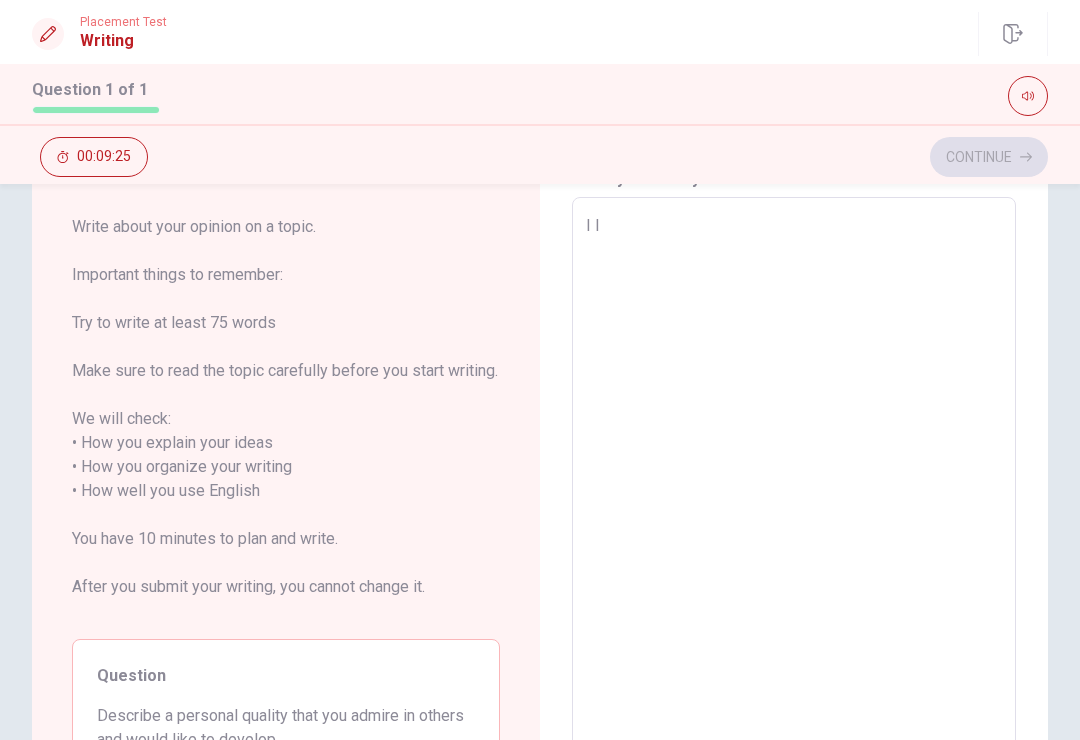 type on "x" 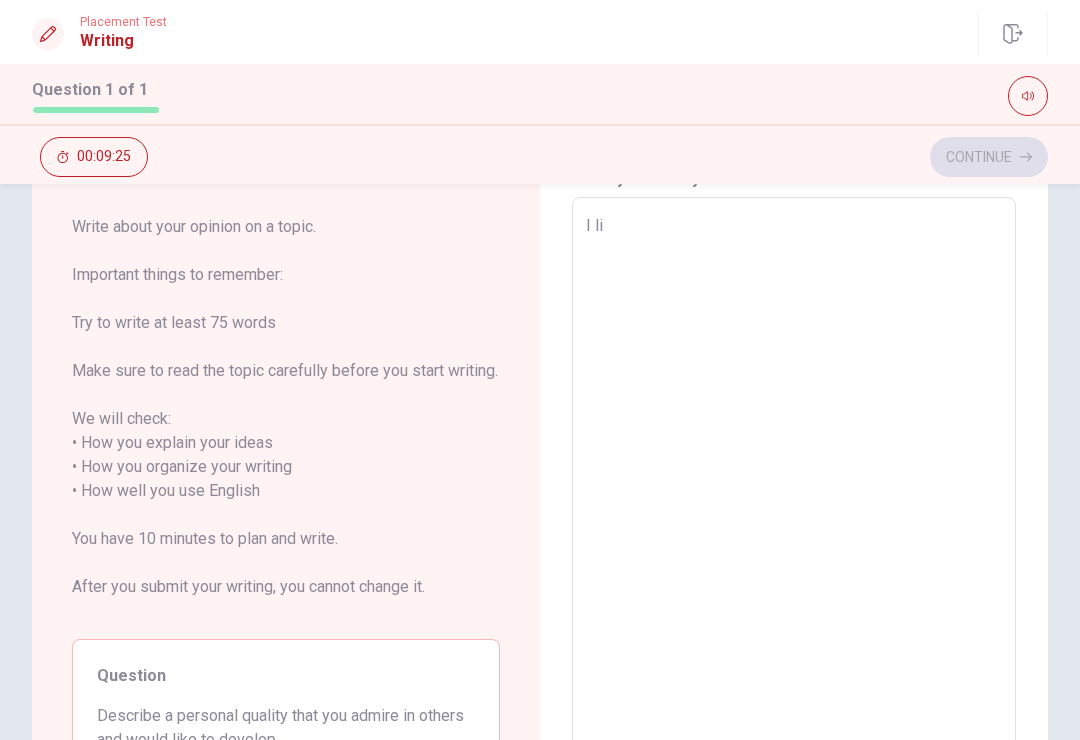 type on "x" 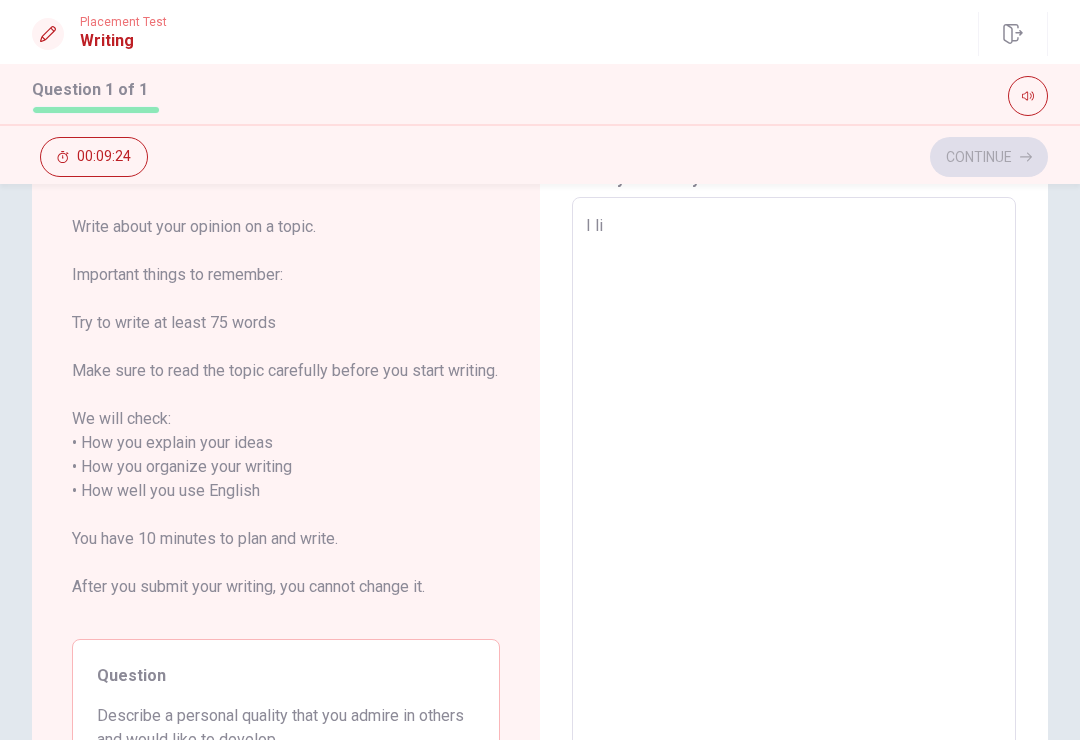 type on "I l" 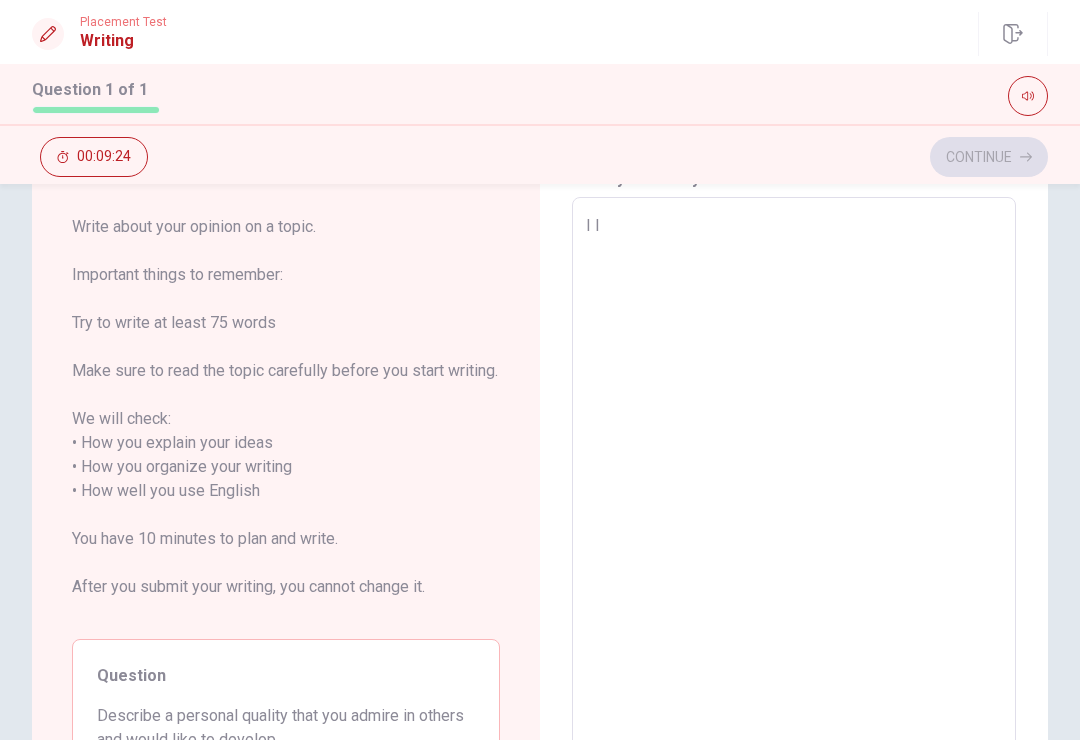 type on "x" 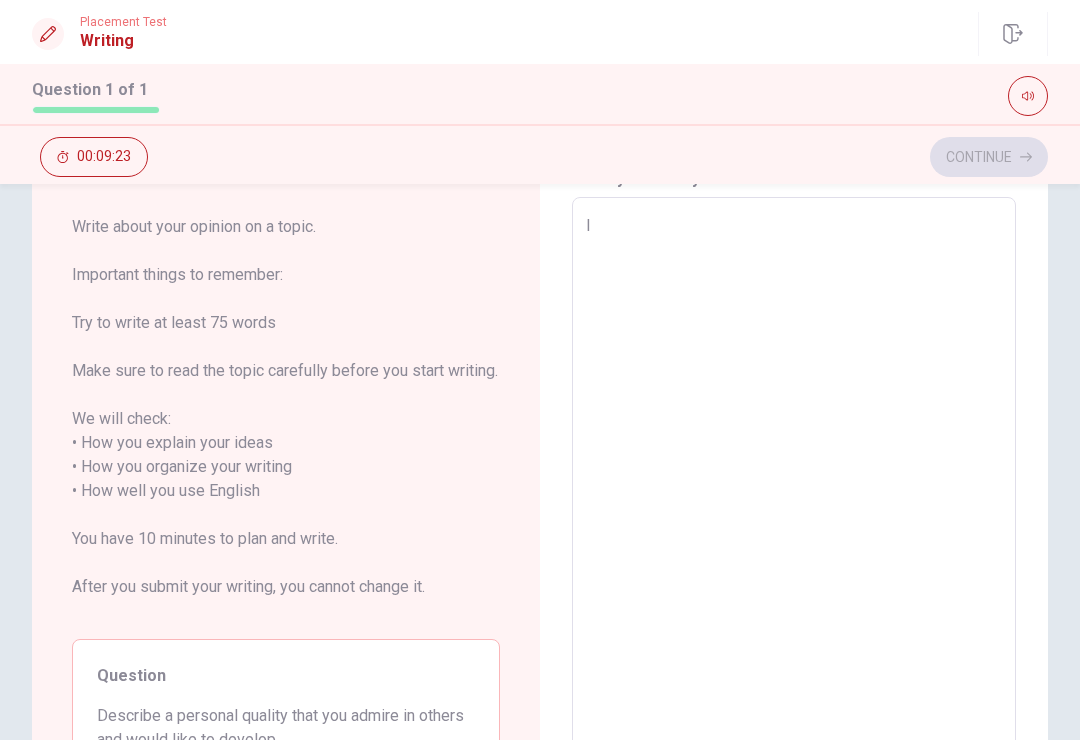 type on "x" 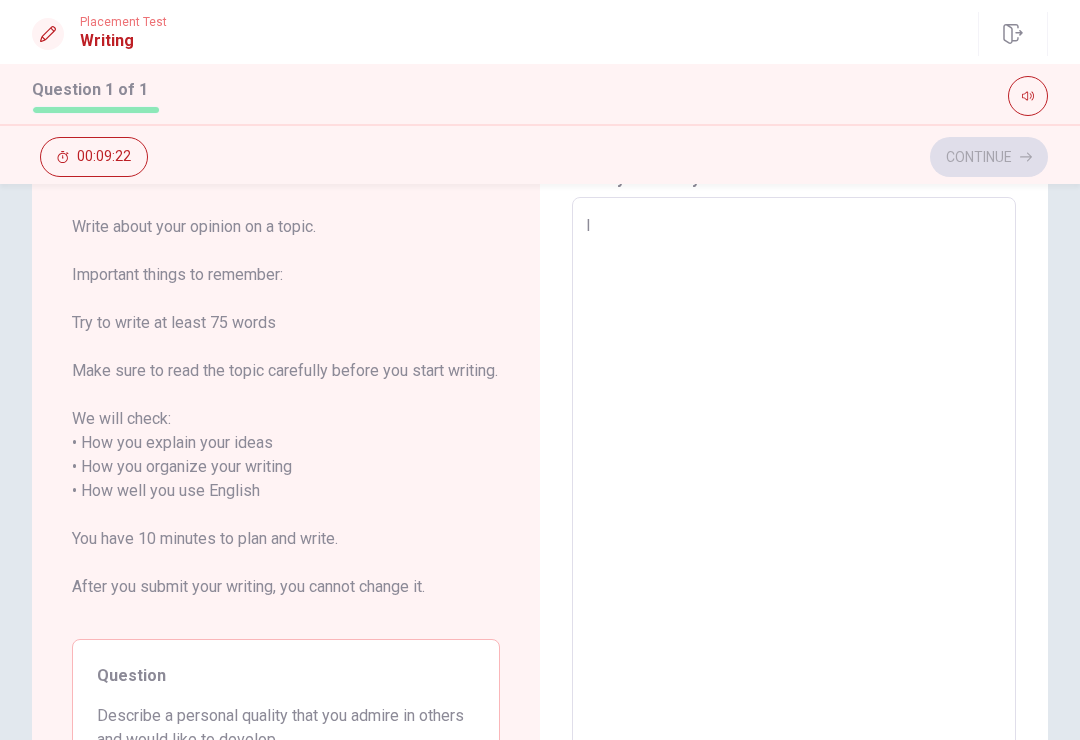 type on "I l" 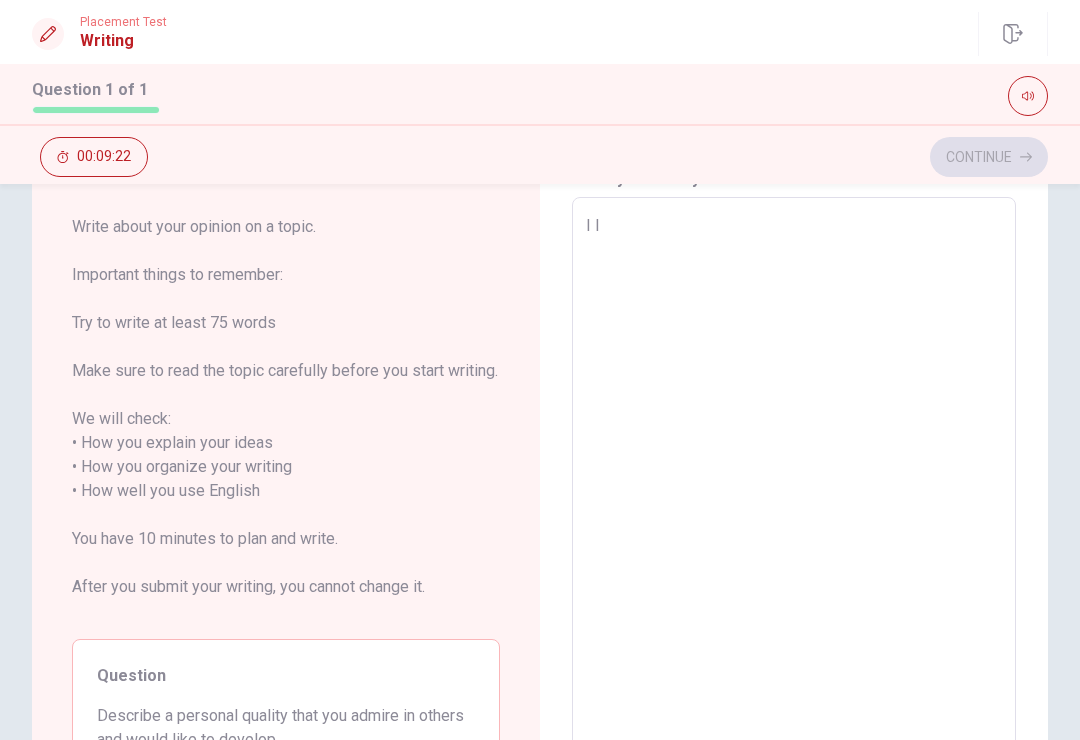 type on "x" 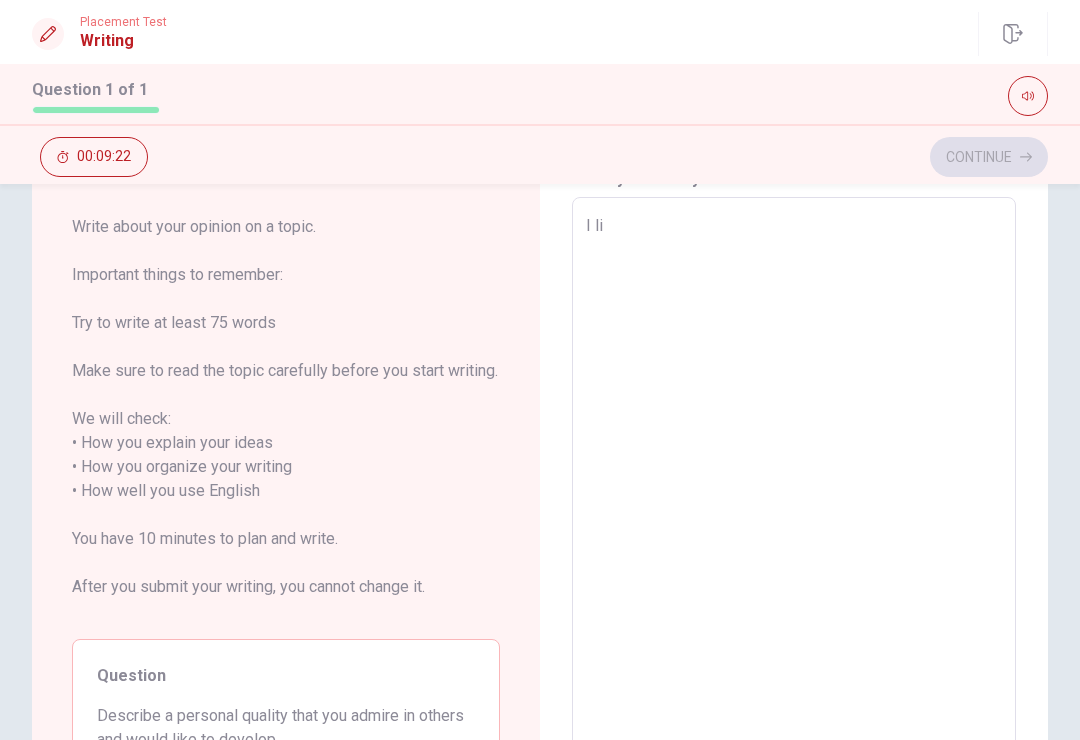 type on "x" 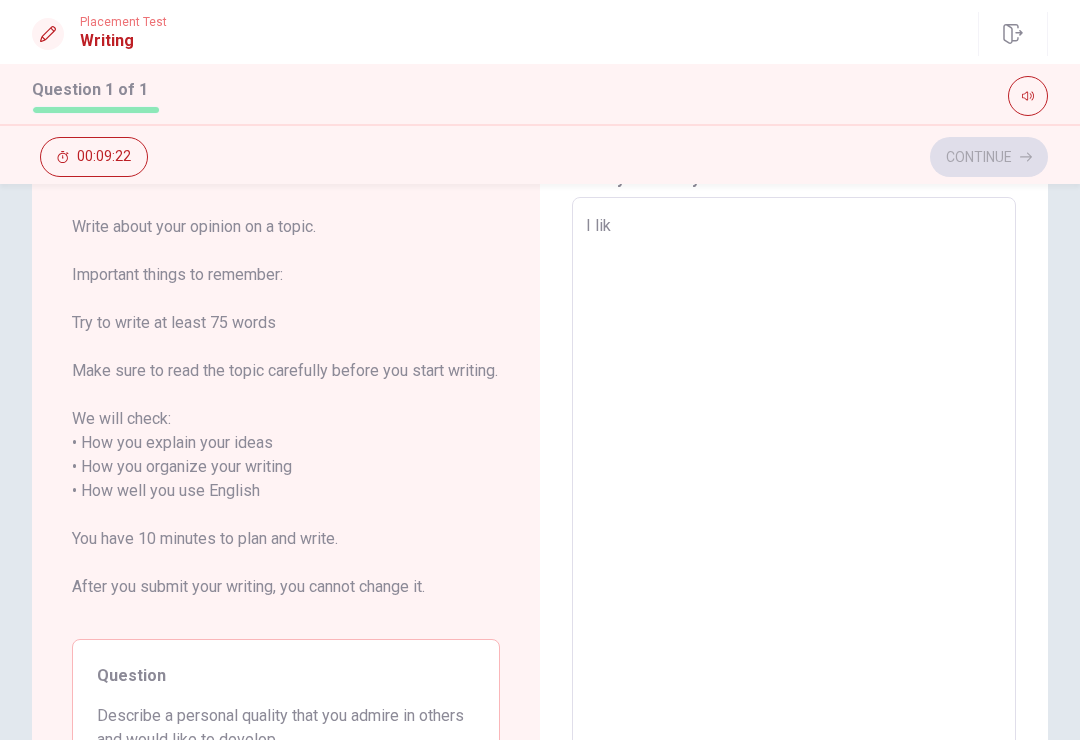 type on "x" 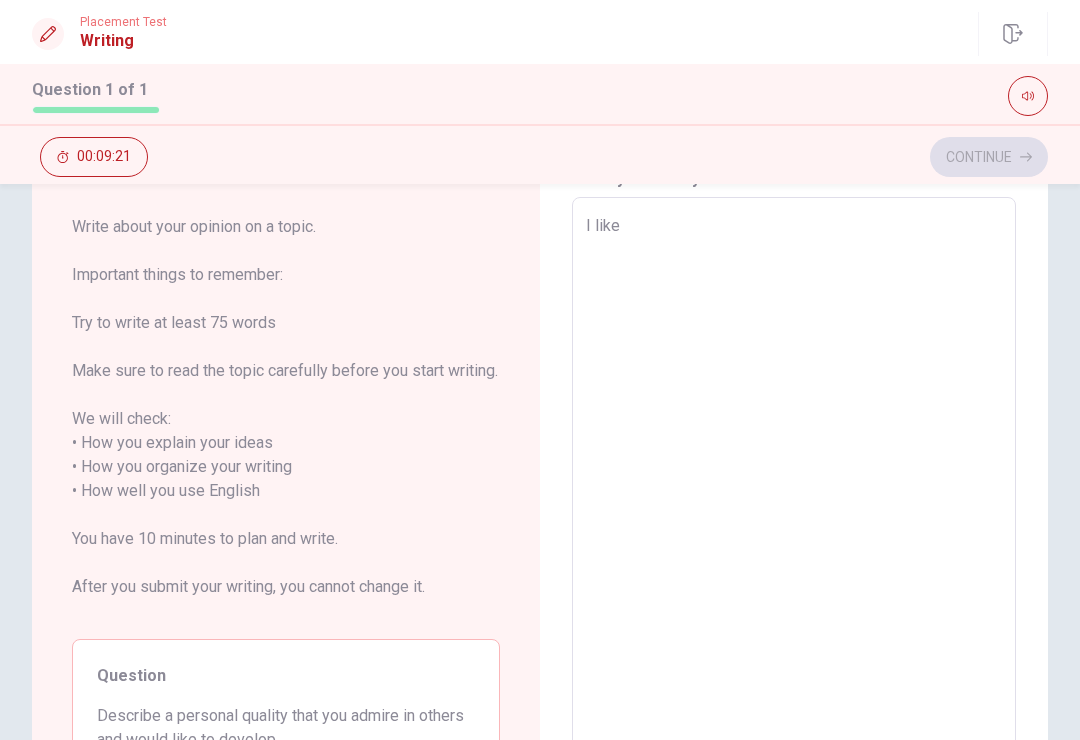 type on "x" 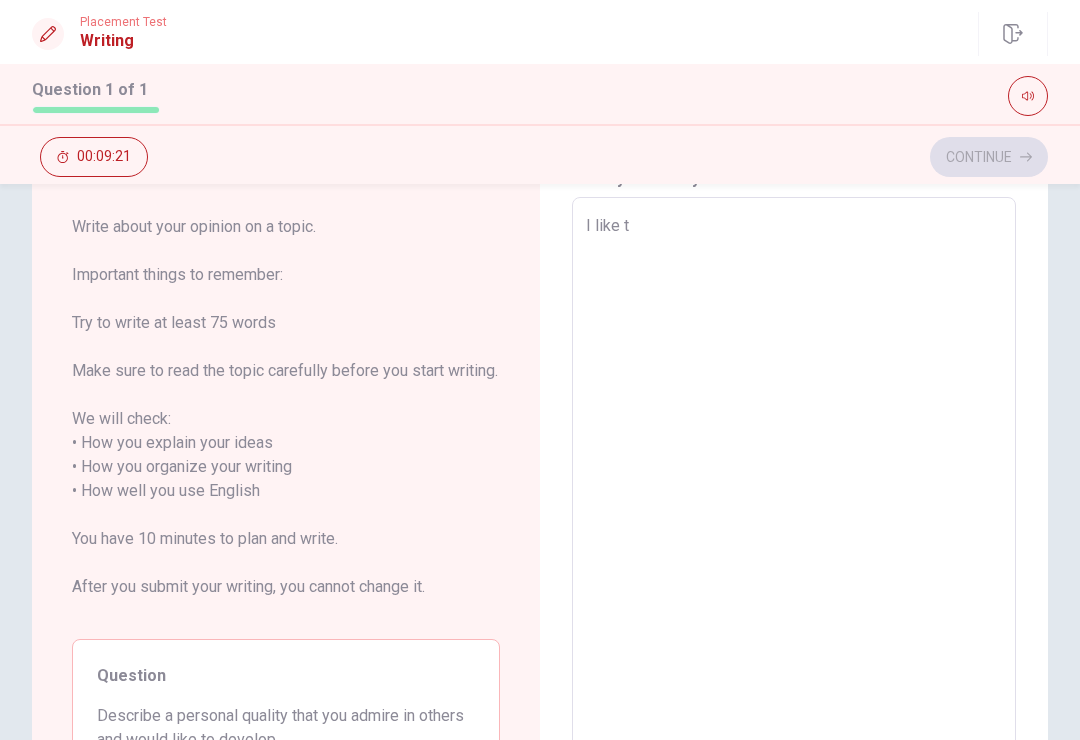 type on "x" 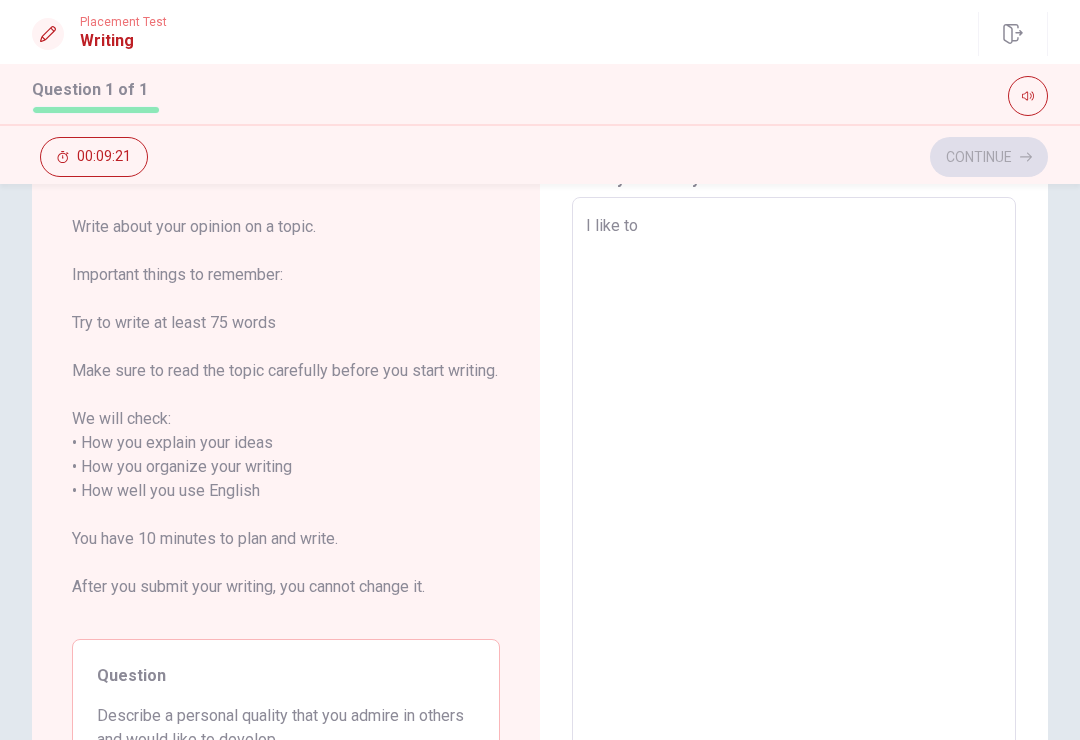 type on "x" 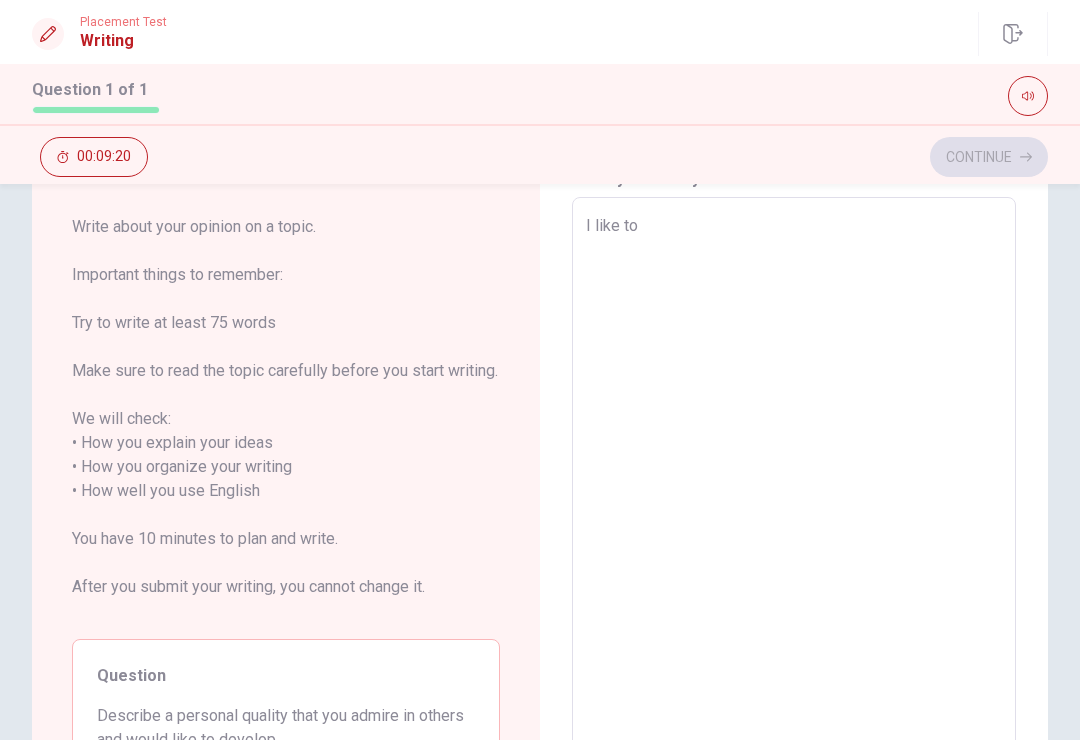 type on "I like to" 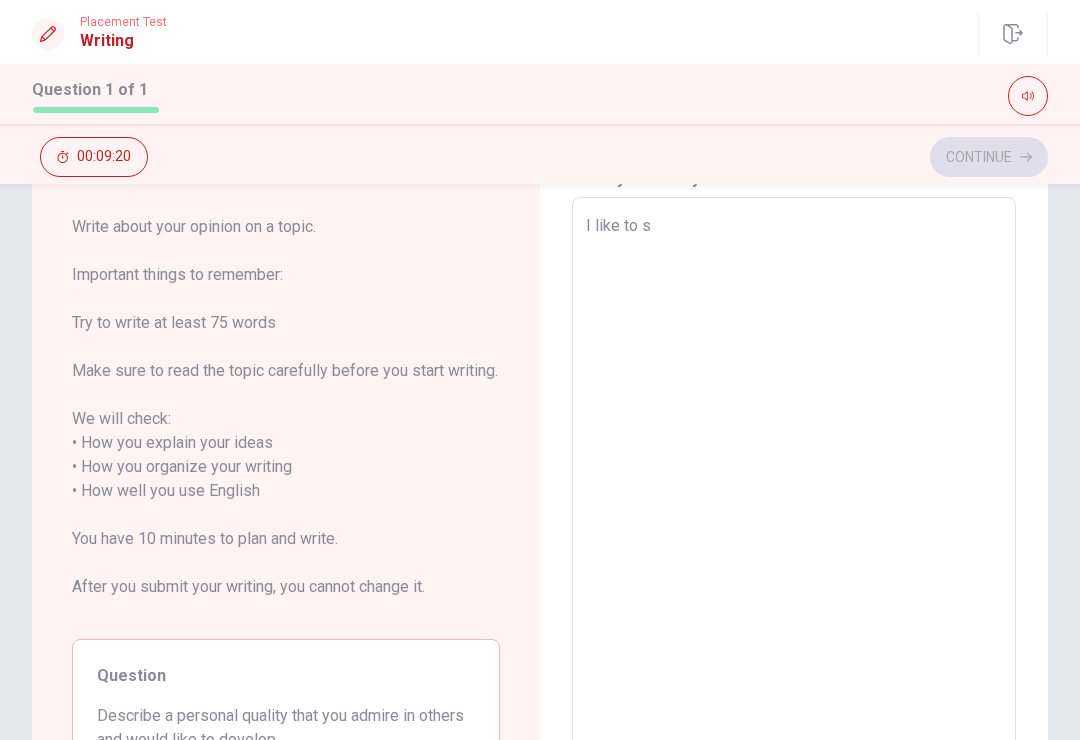 type on "x" 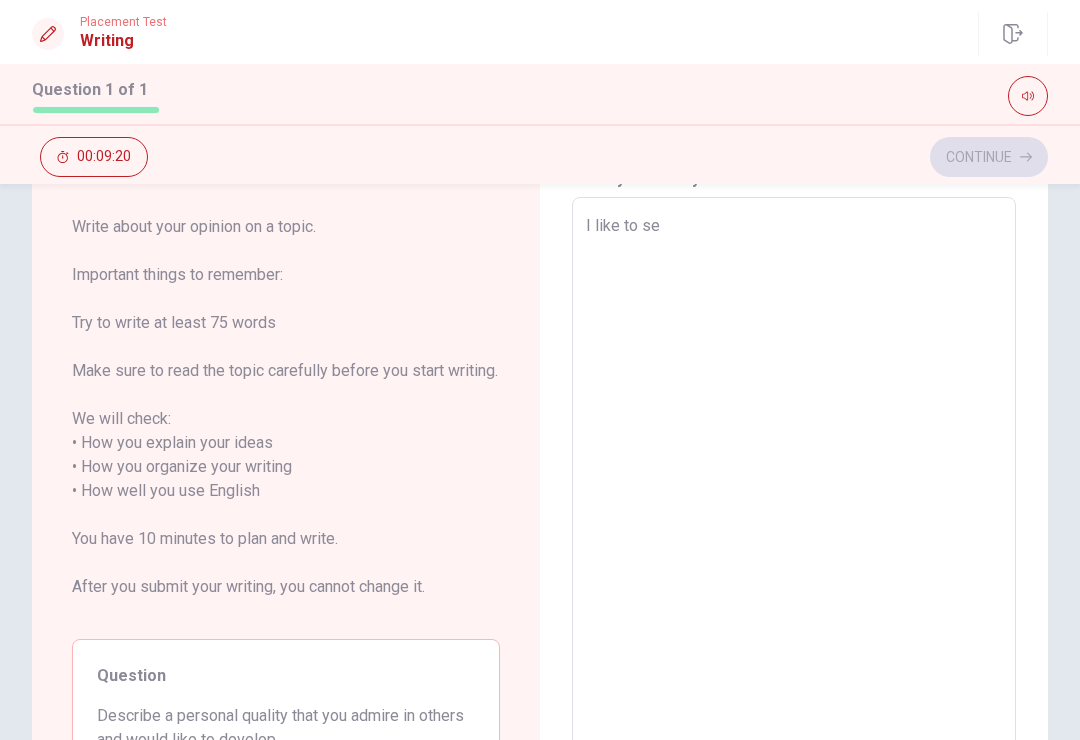 type on "x" 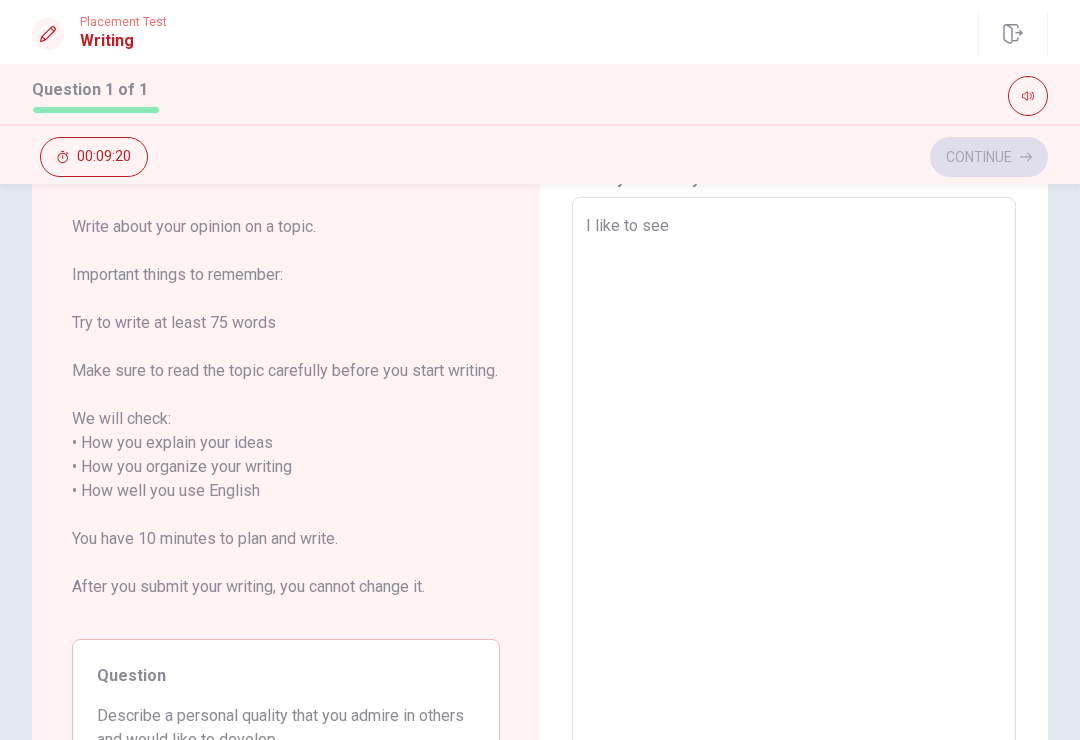 type on "x" 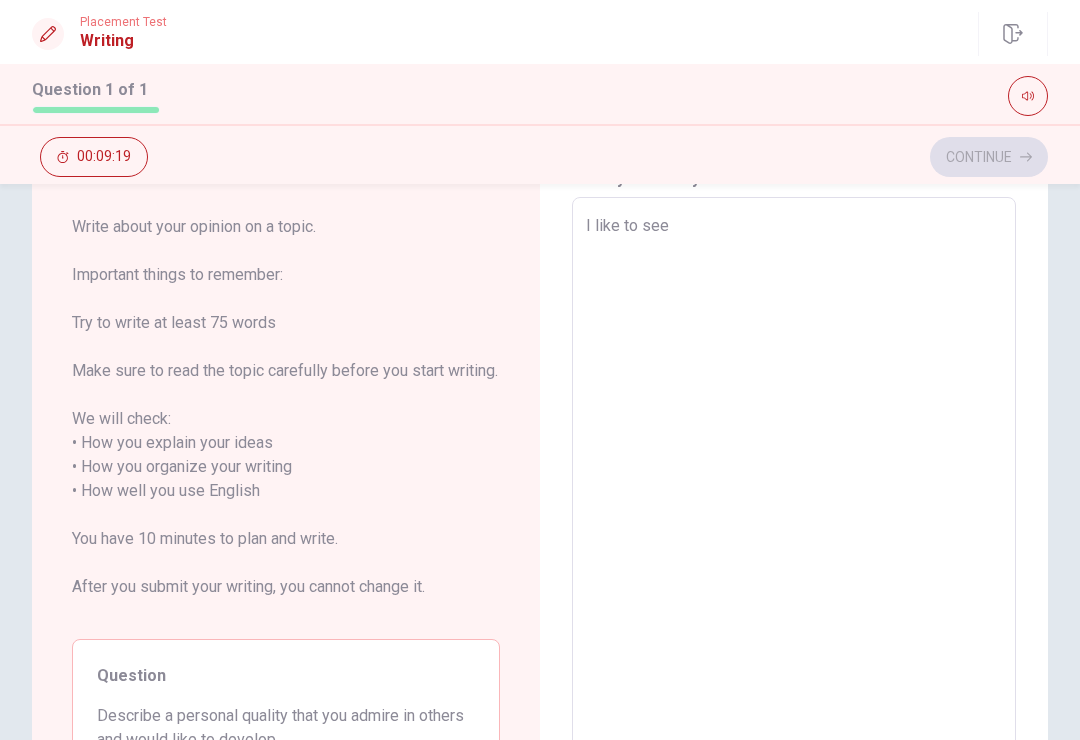 type on "I like to see i" 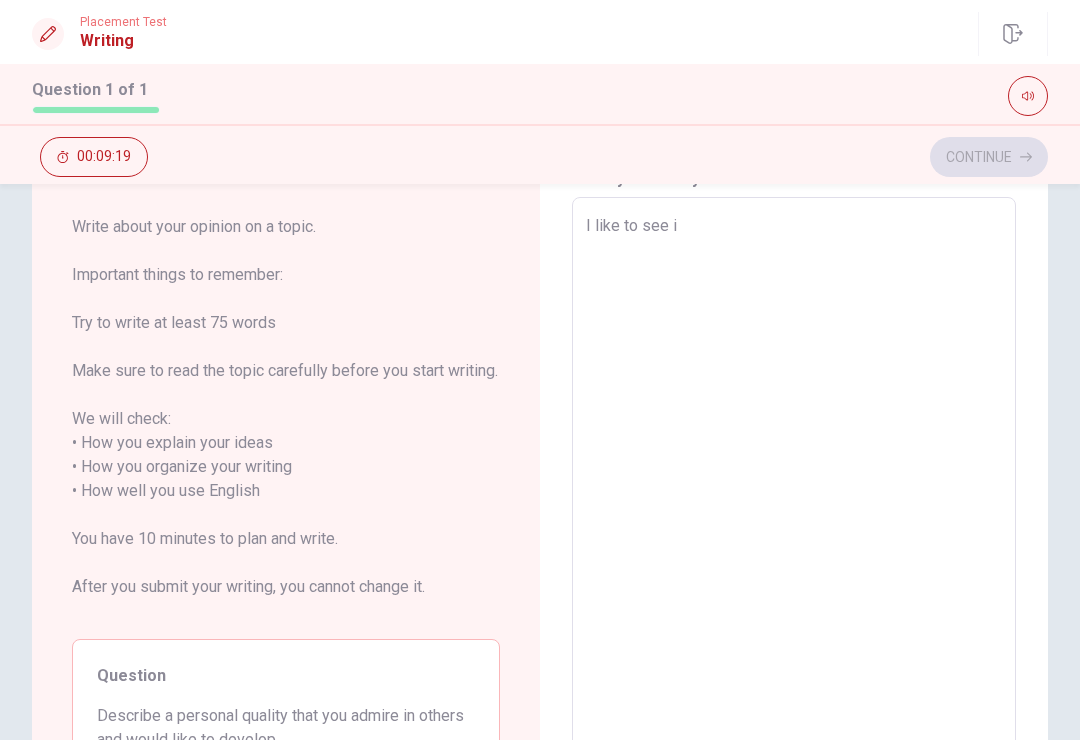 type on "x" 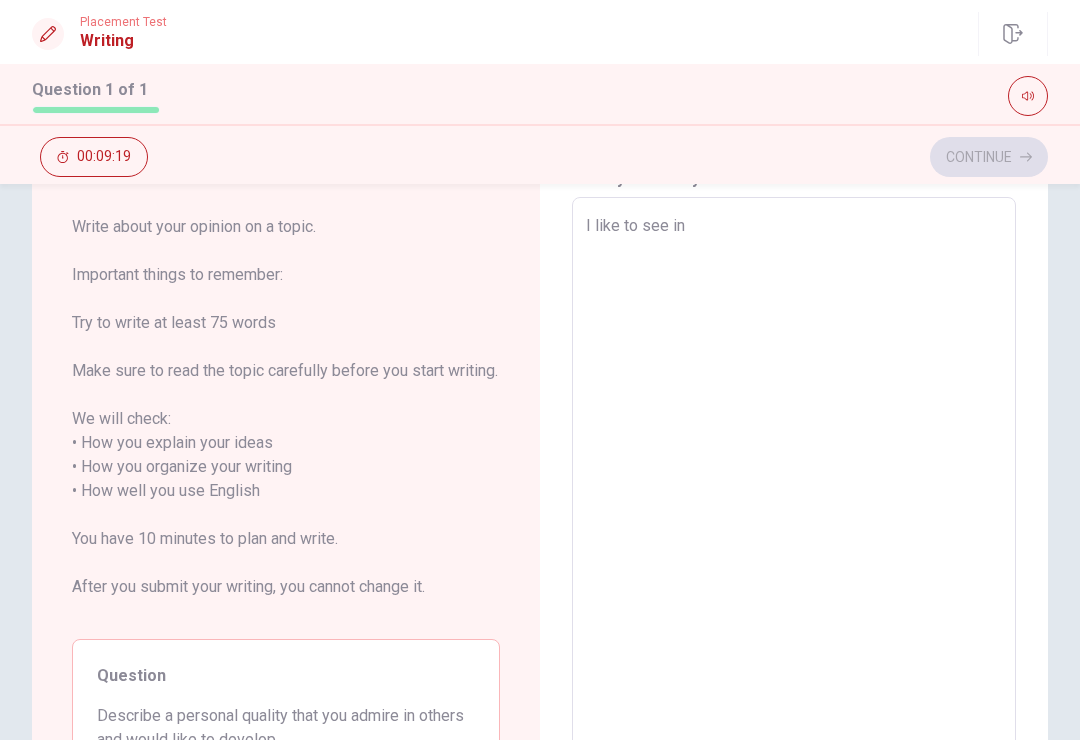type on "x" 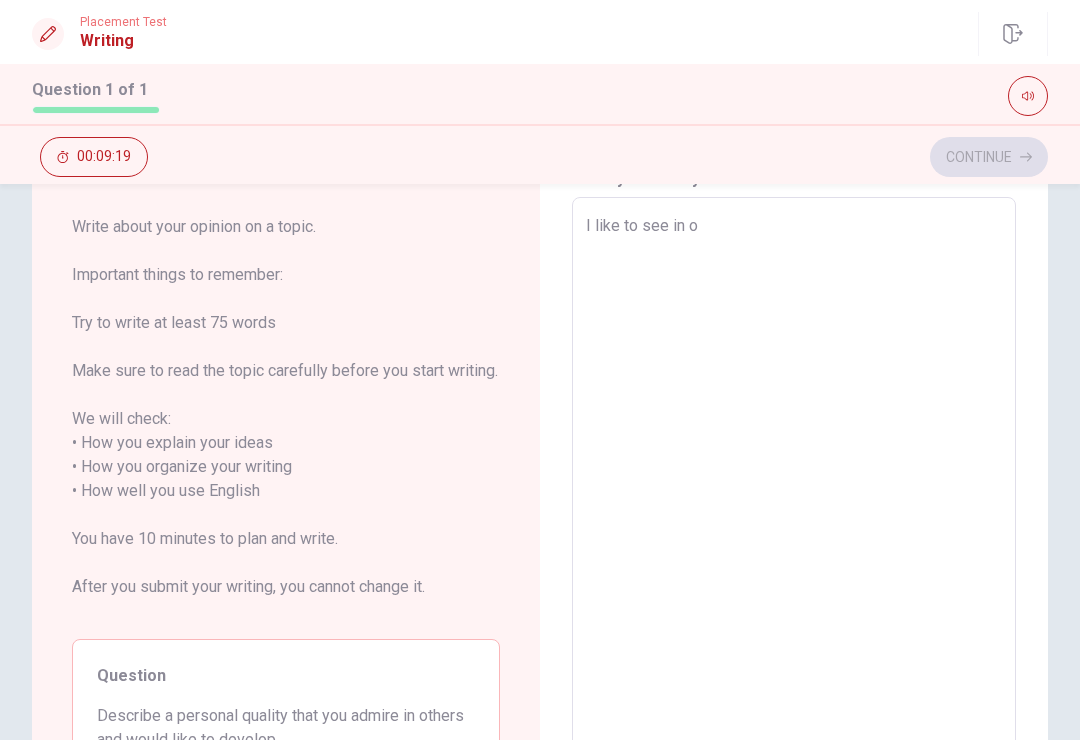 type on "x" 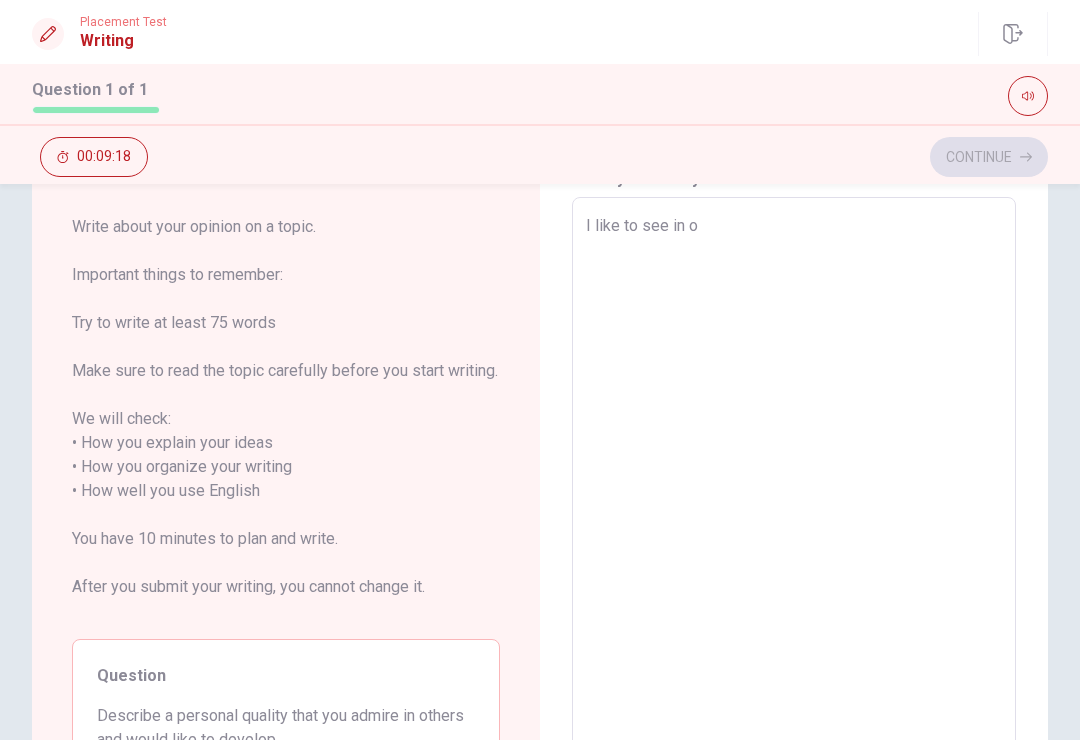 type on "I like to see in ot" 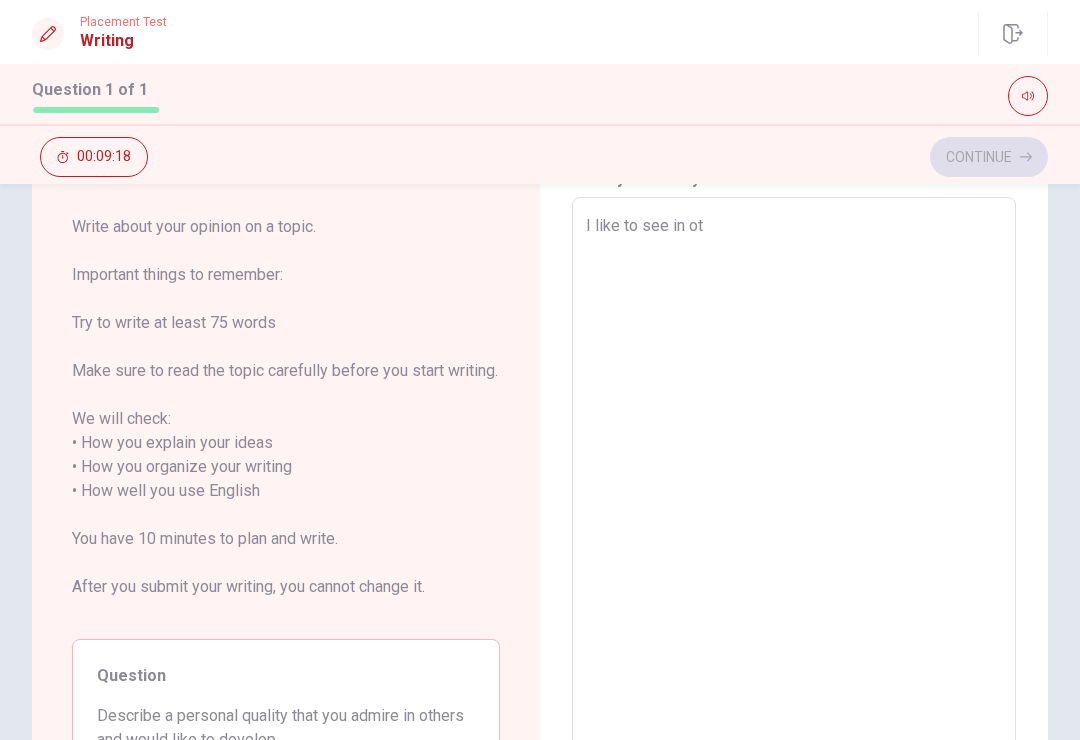 type on "x" 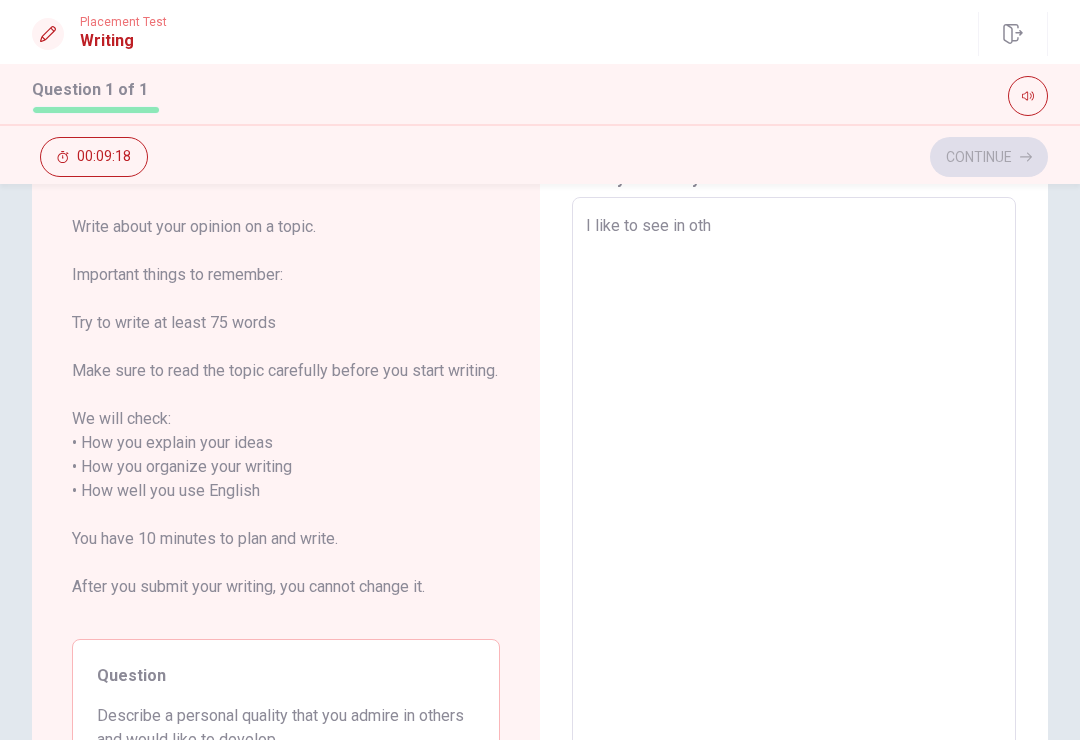 type on "x" 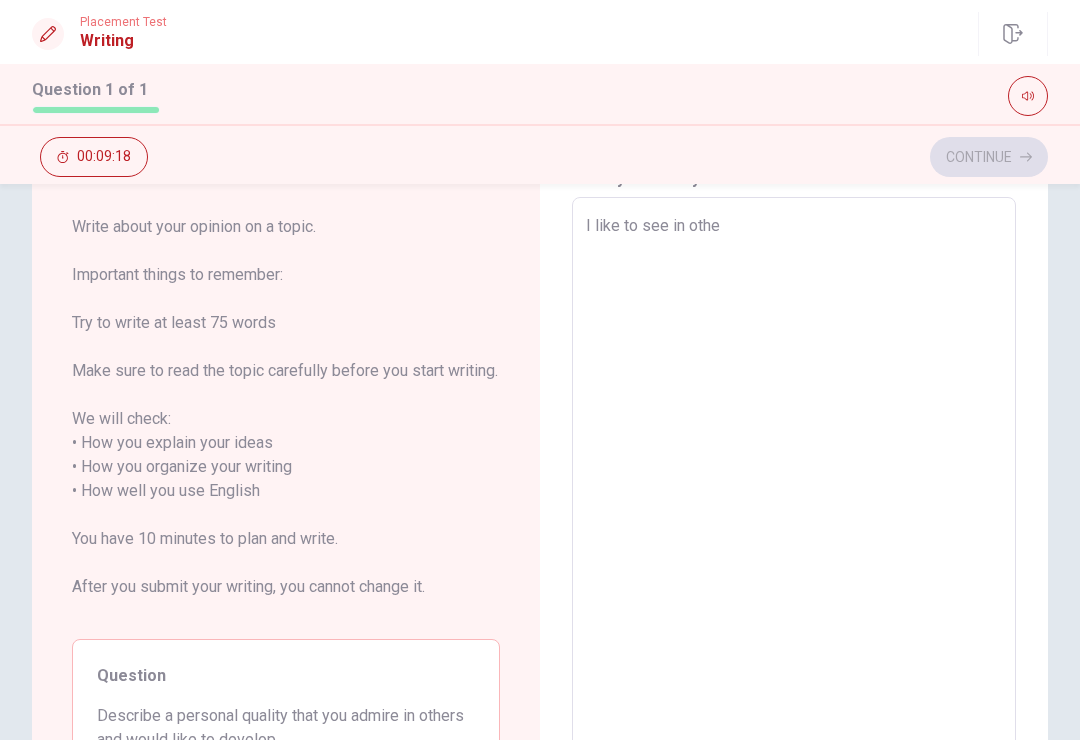 type on "x" 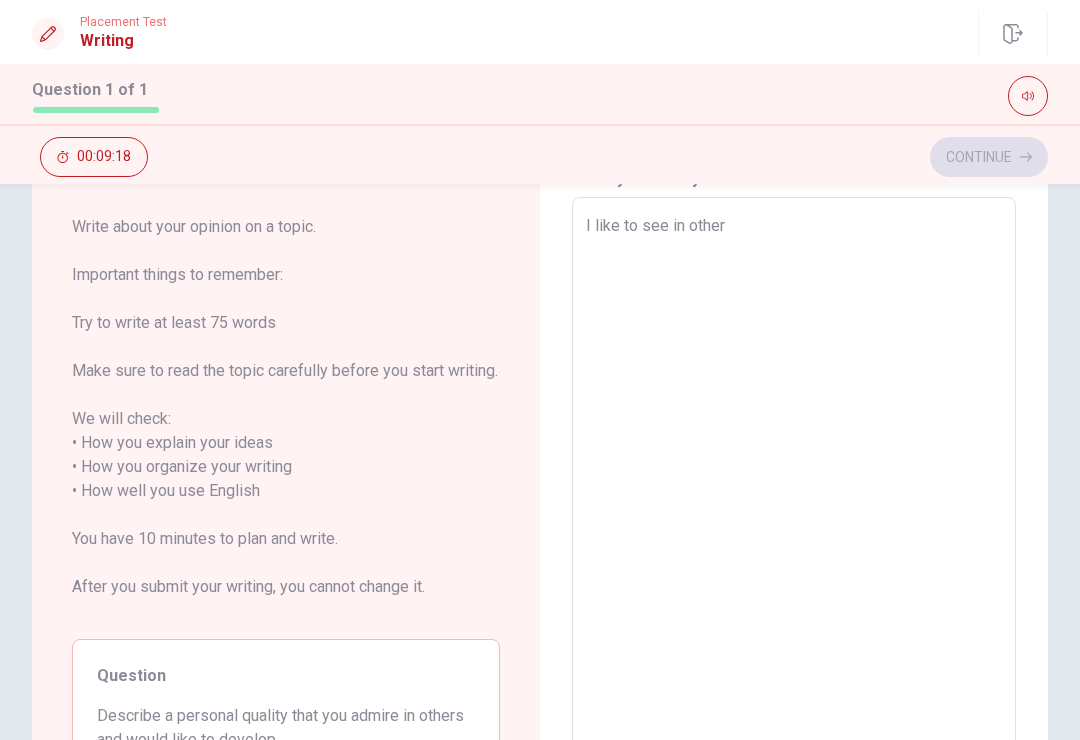 type on "x" 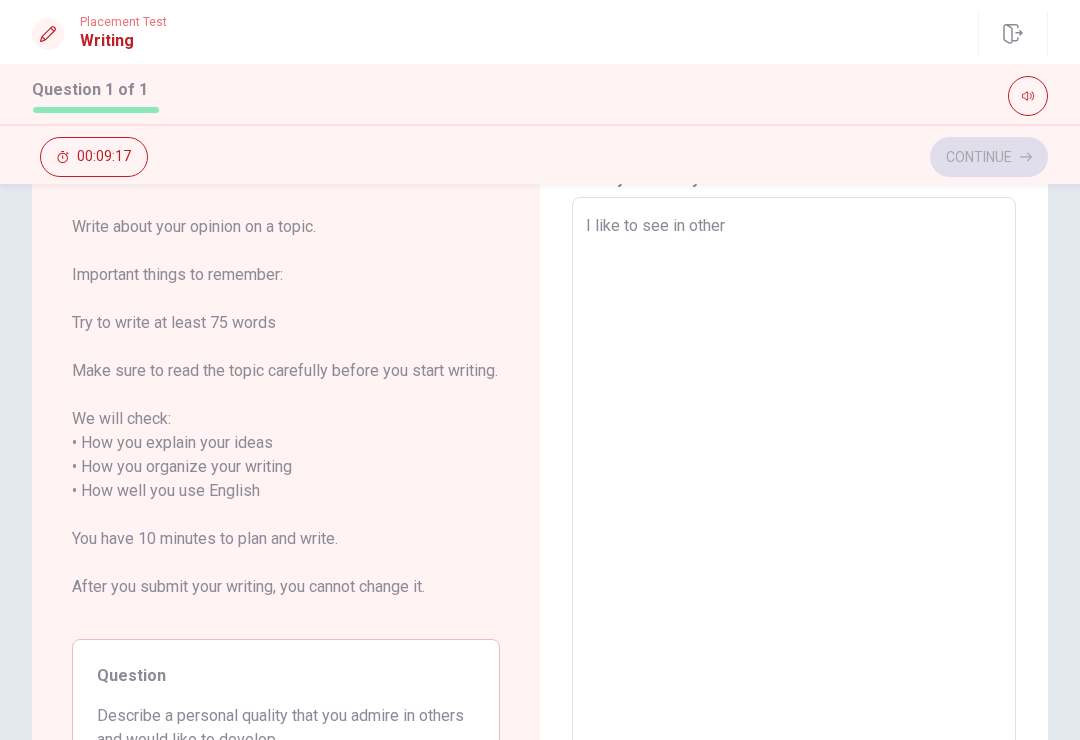 type on "I like to see in other p" 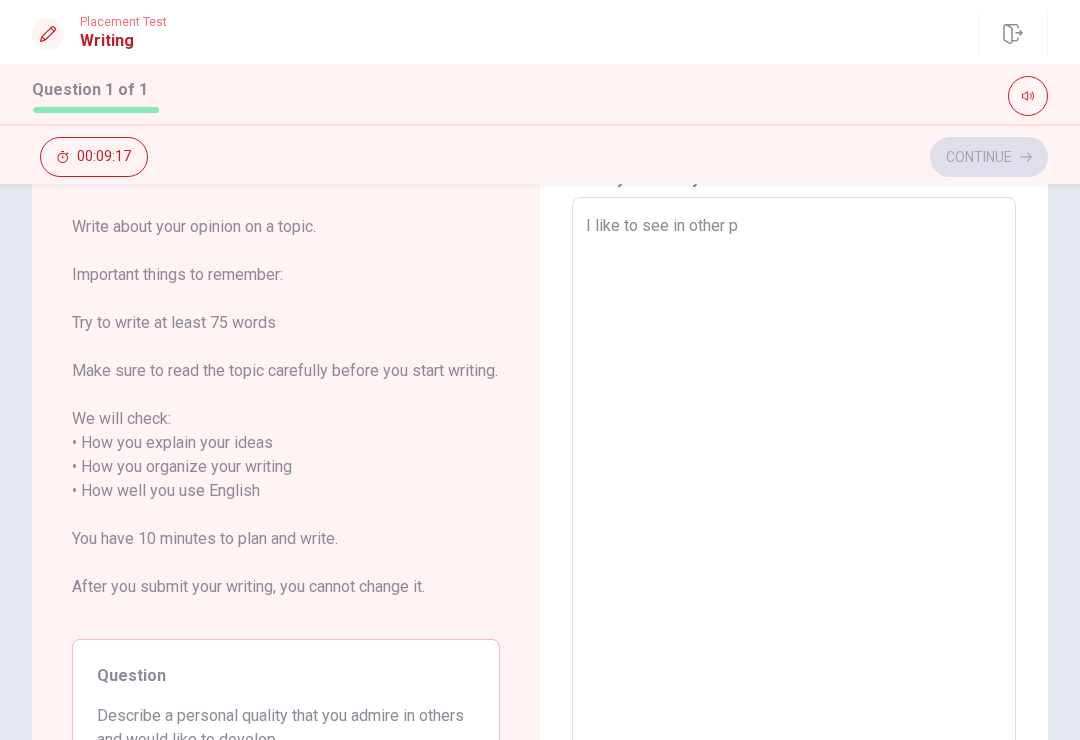type on "x" 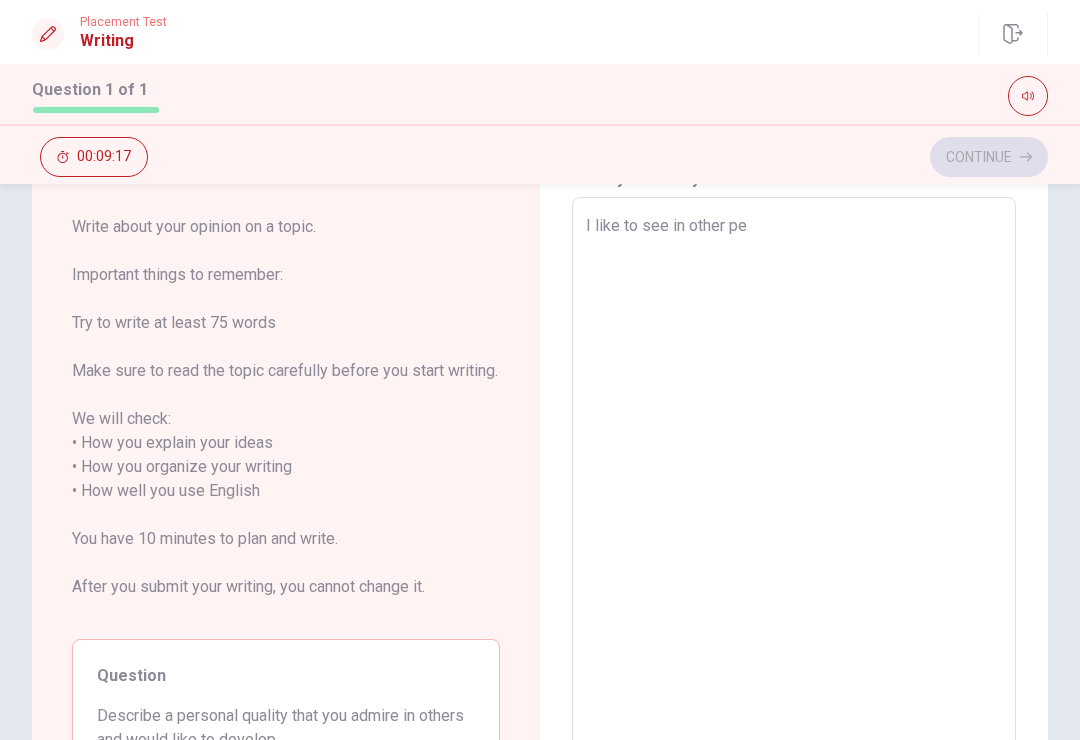 type on "x" 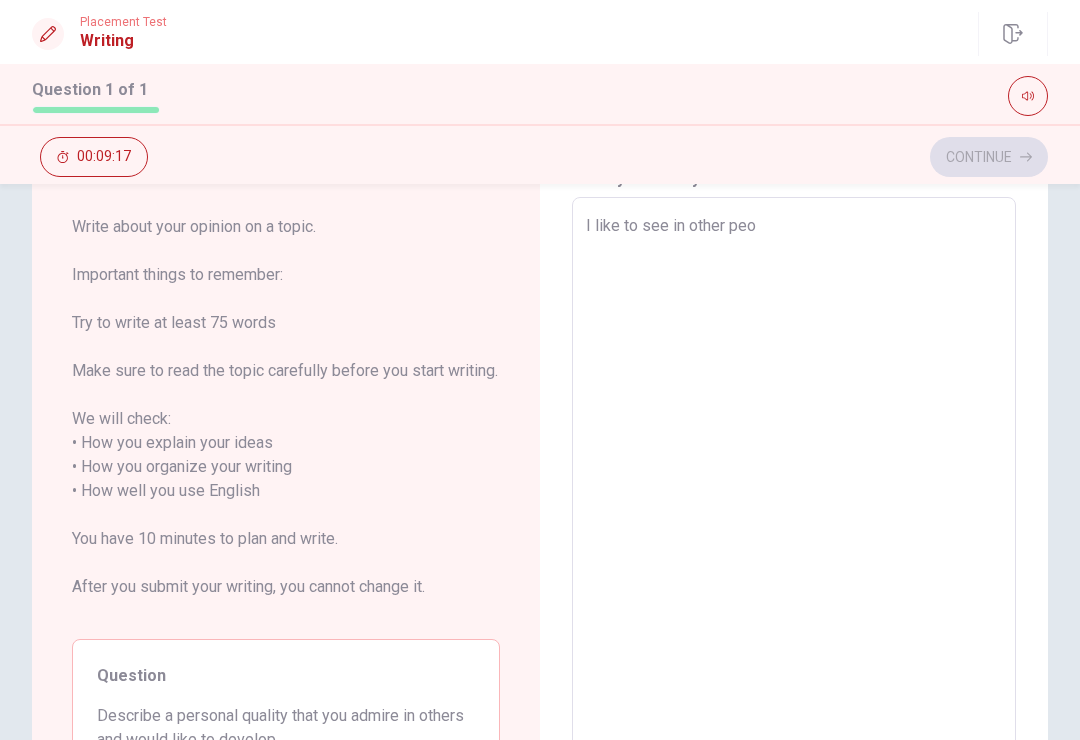 type on "x" 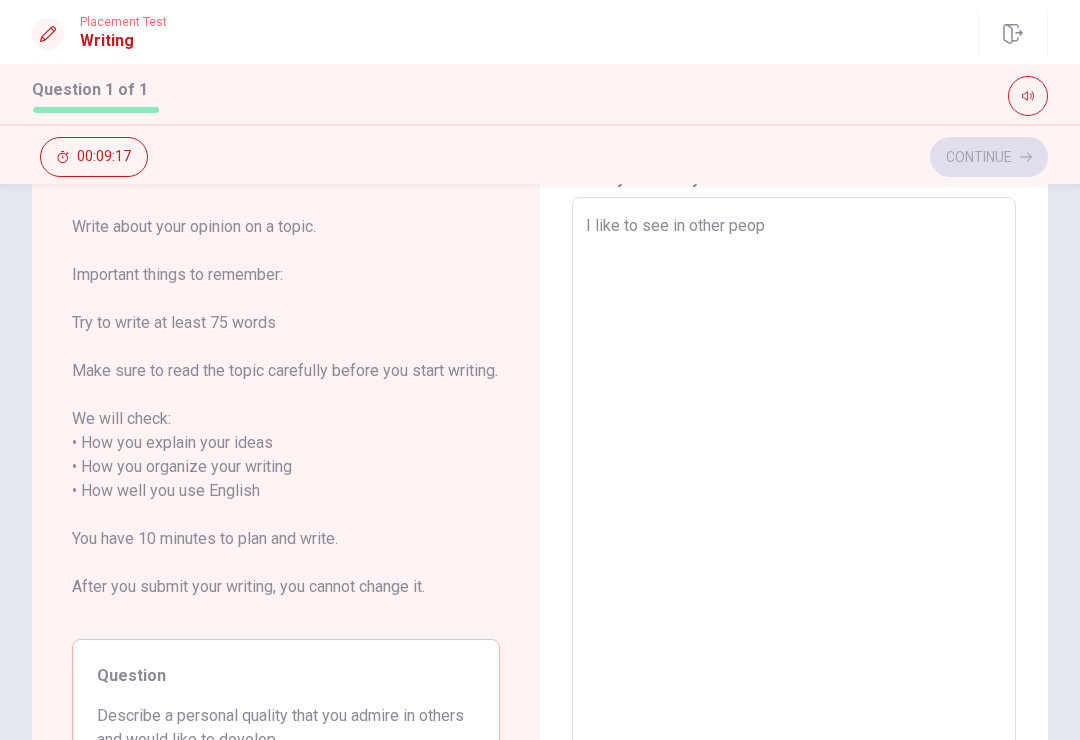 type on "x" 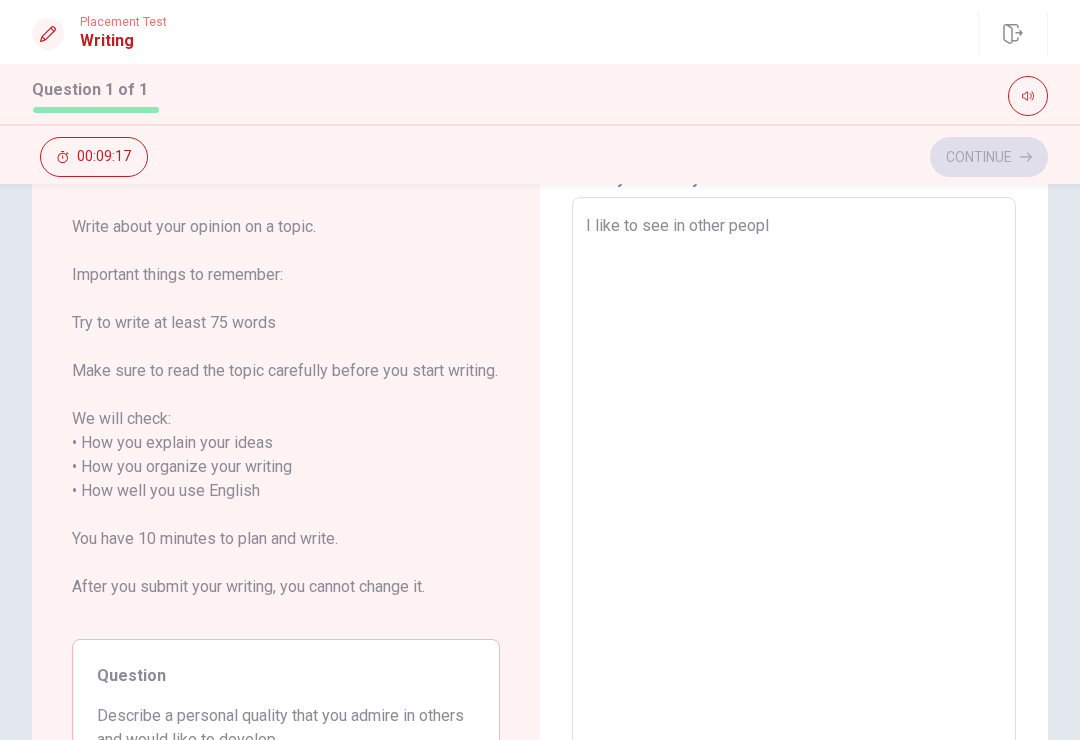 type on "x" 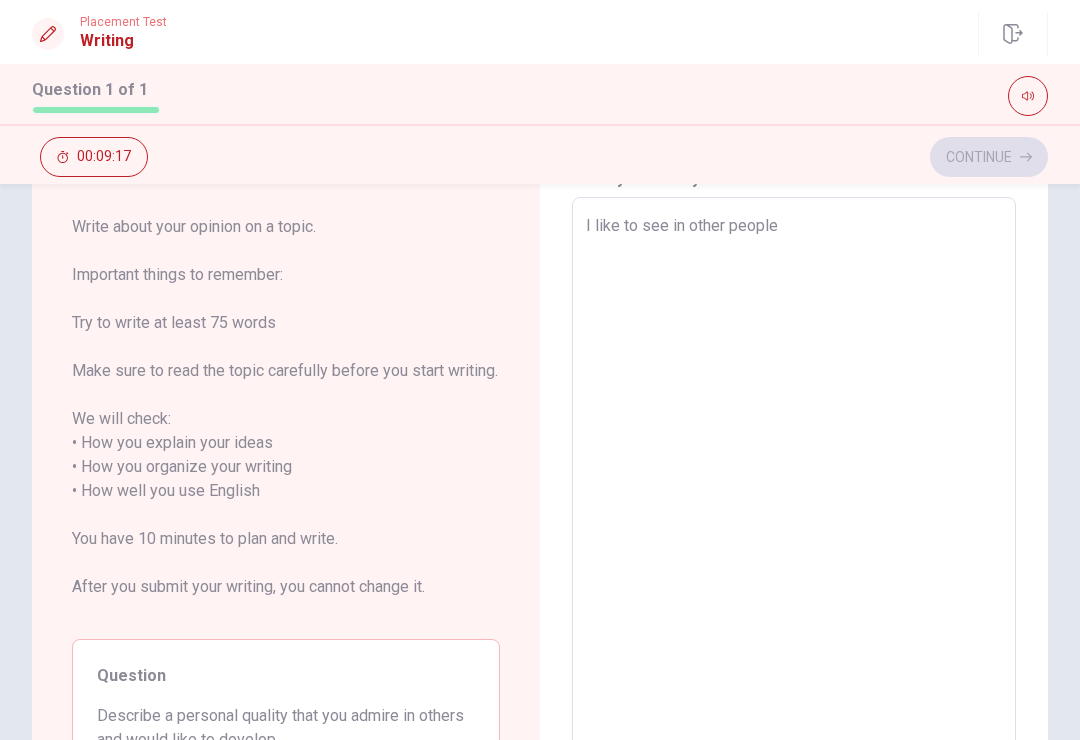 type on "x" 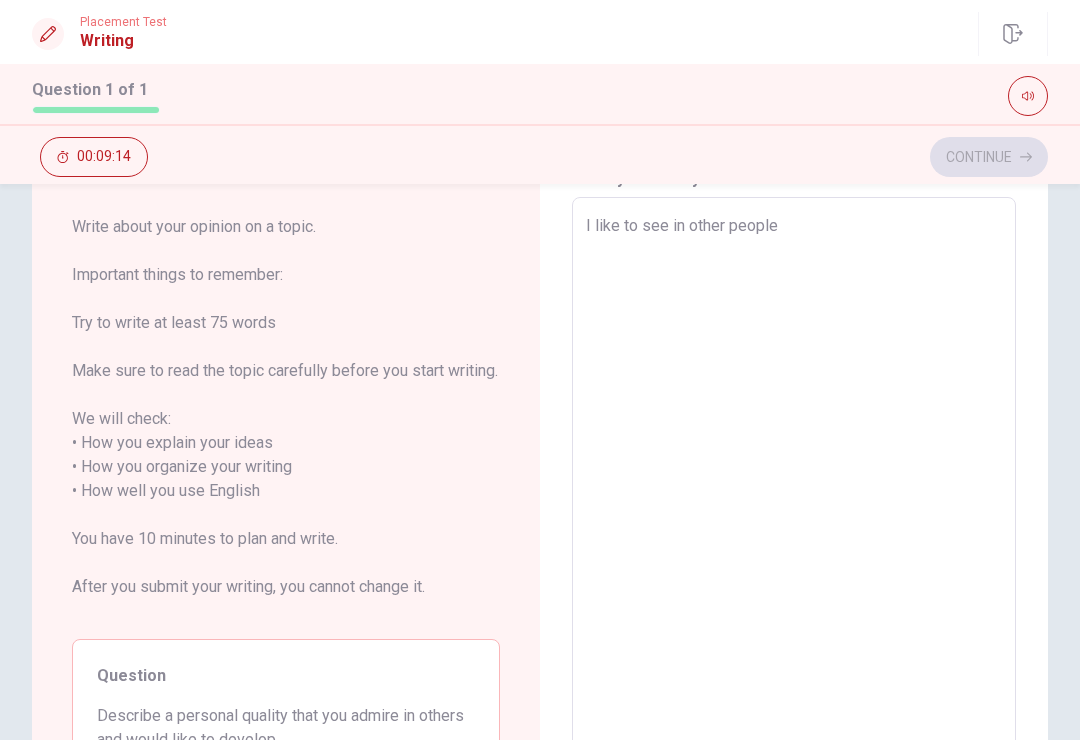 type on "x" 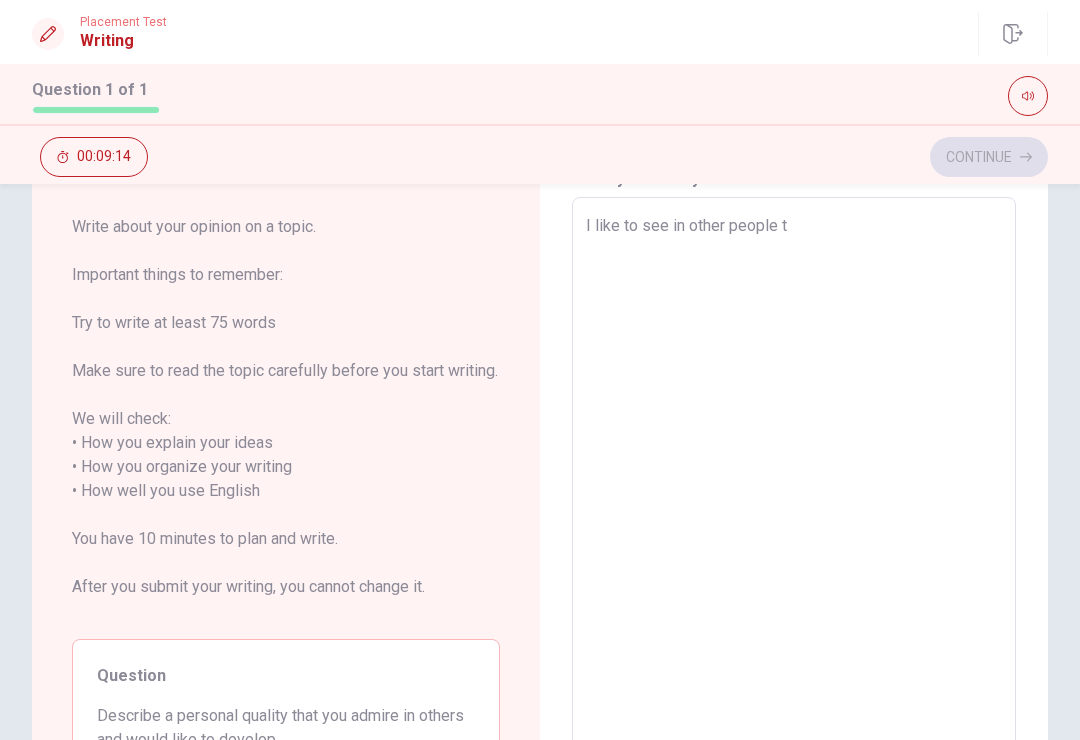 type on "x" 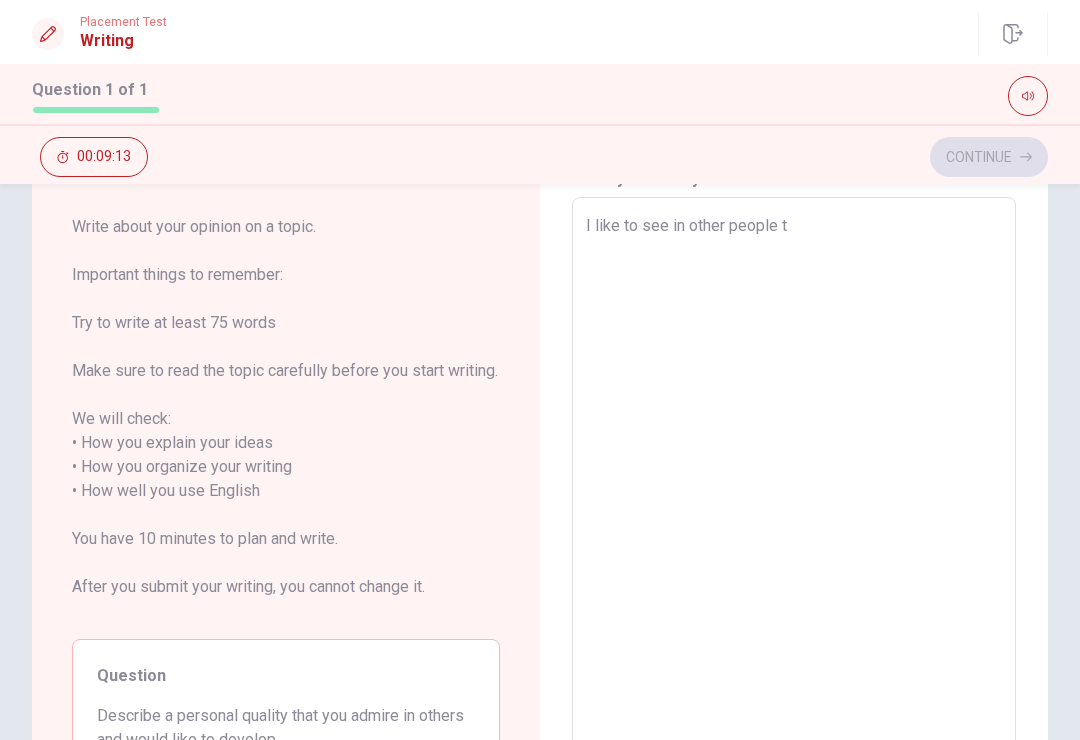 type on "I like to see in other people th" 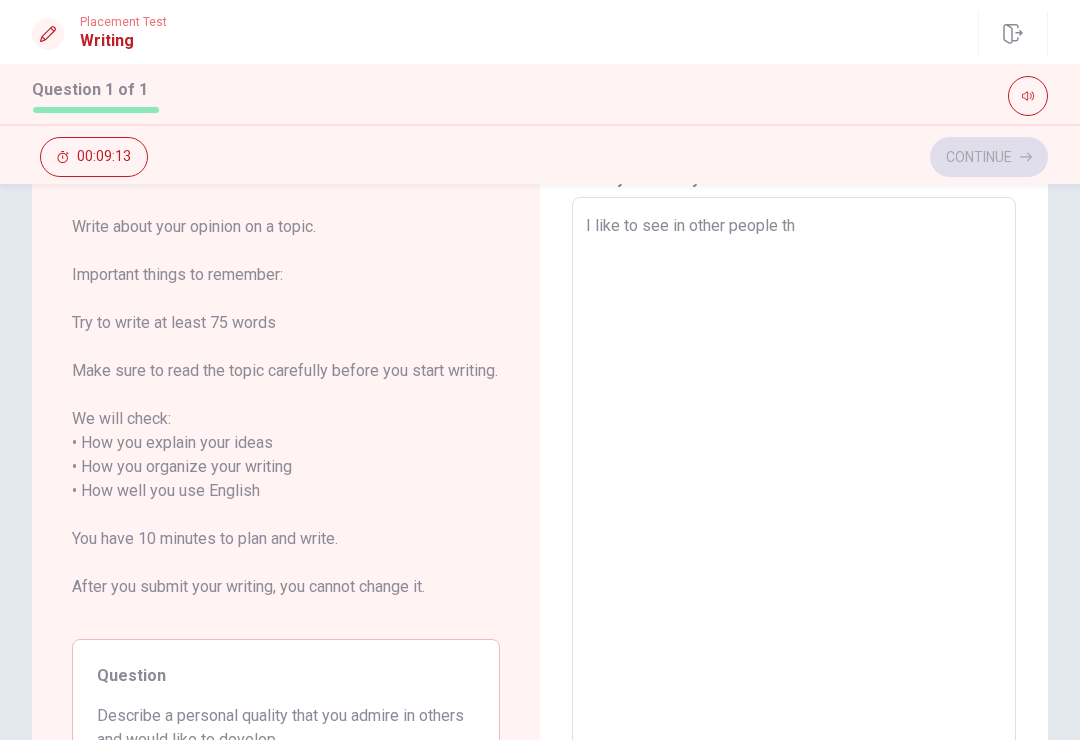 type on "x" 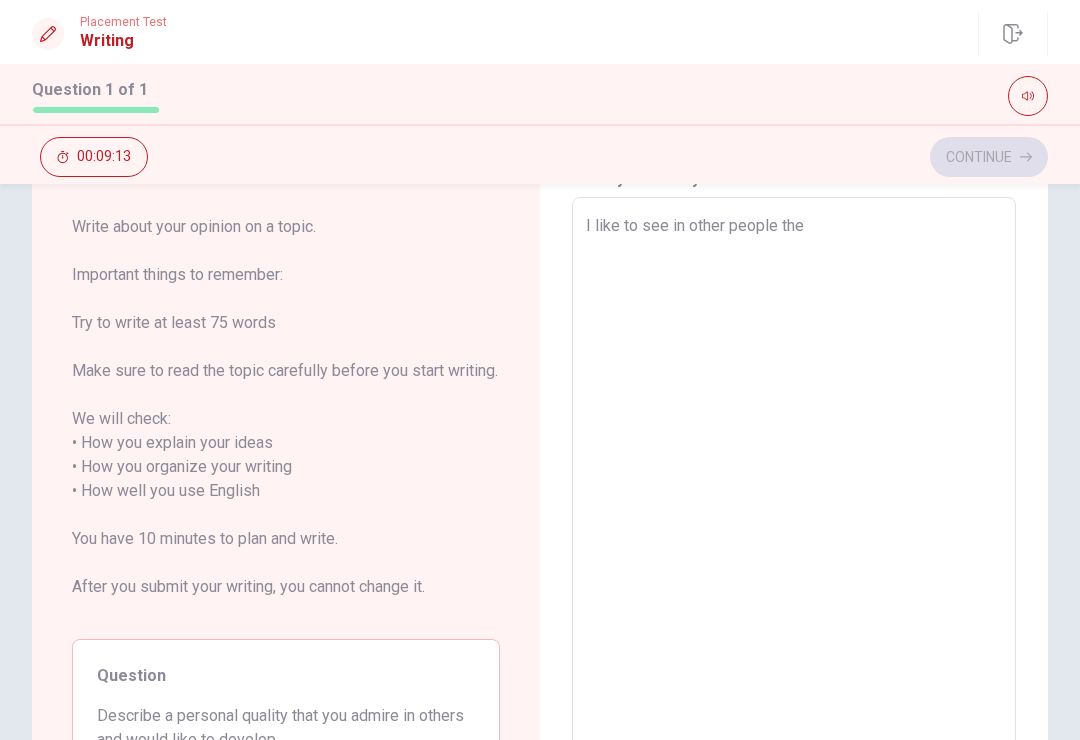 type on "x" 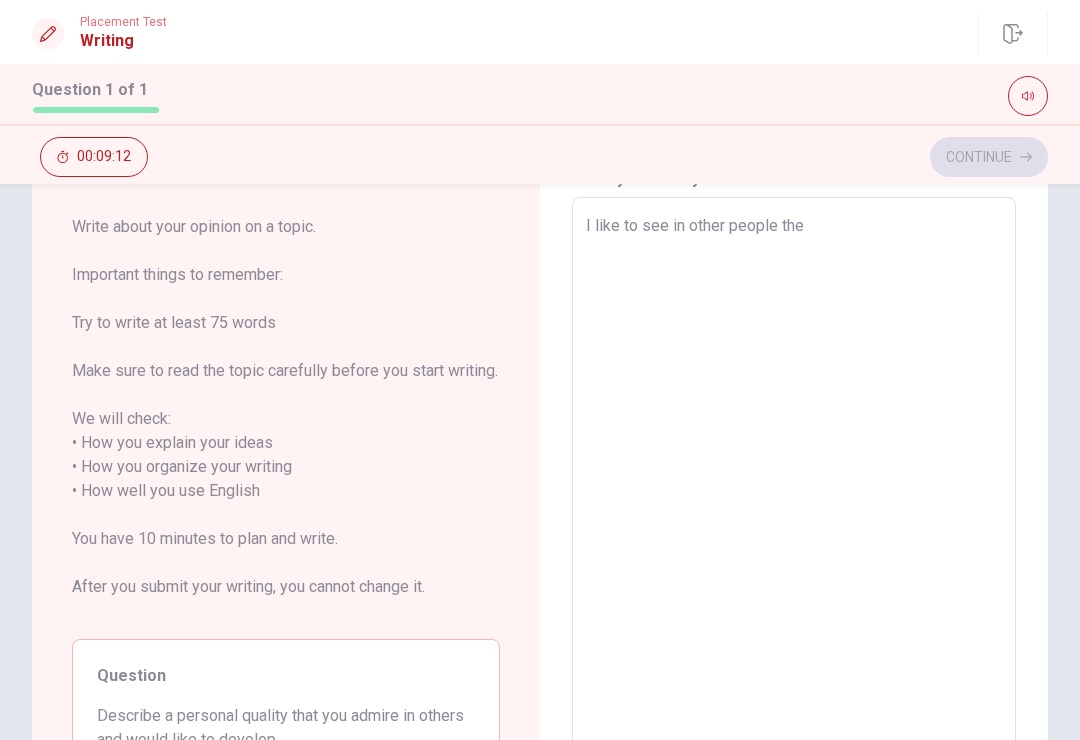 type on "I like to see in other people the w" 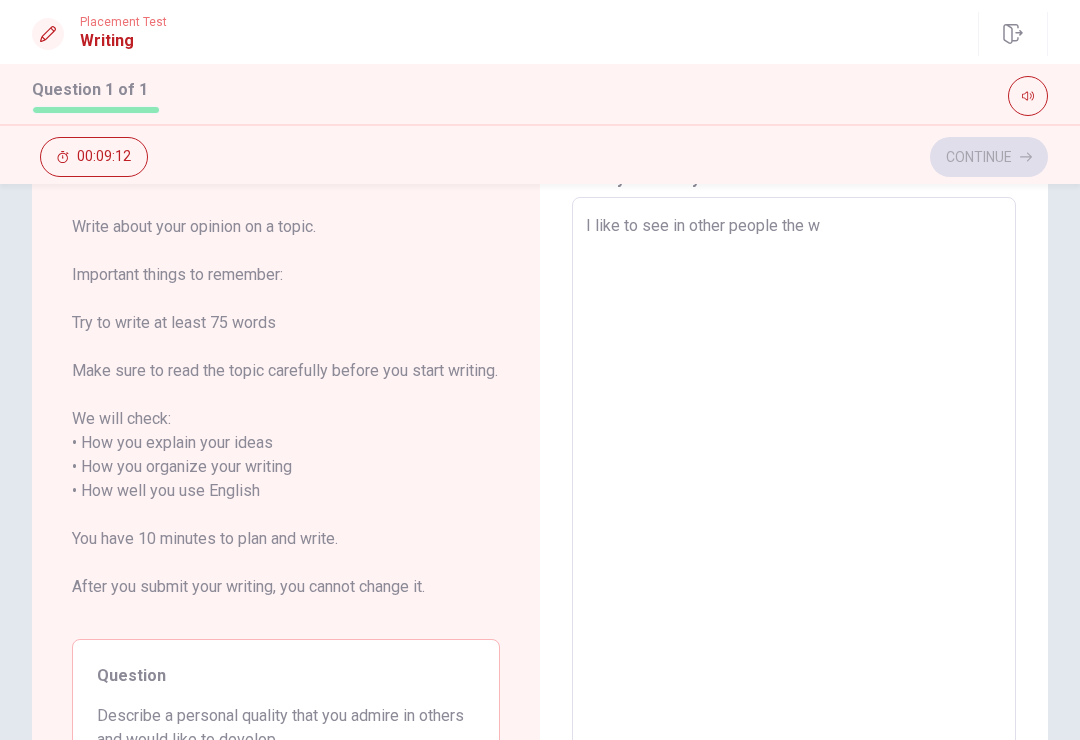 type on "x" 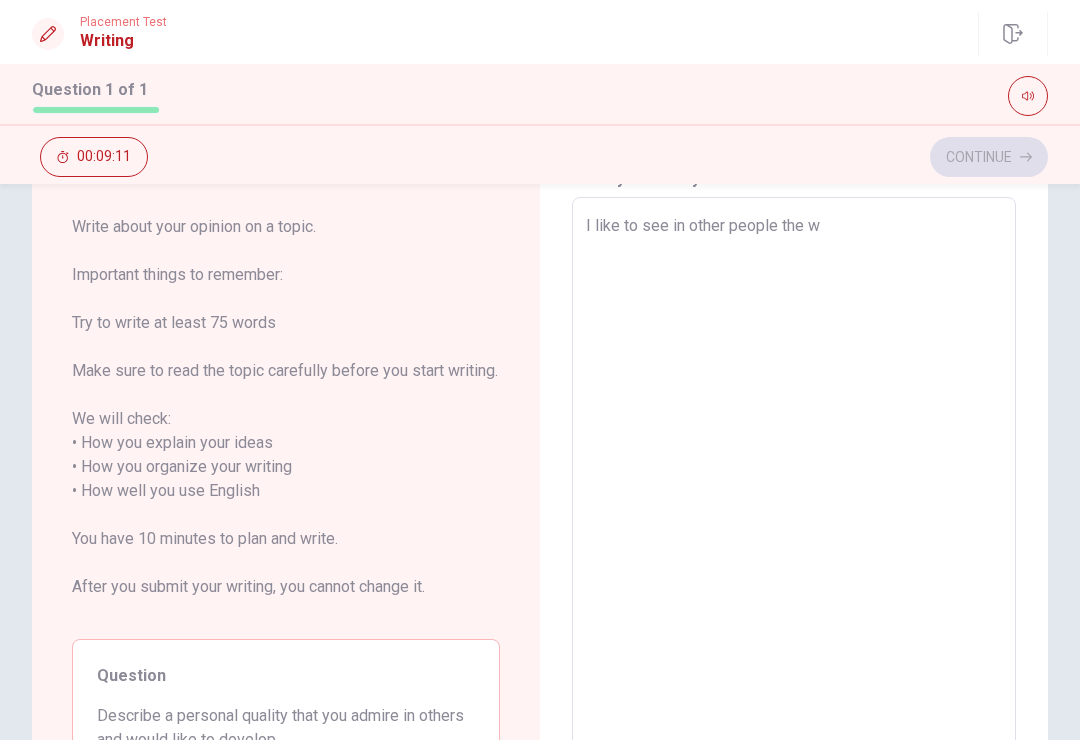 type on "I like to see in other people the wa" 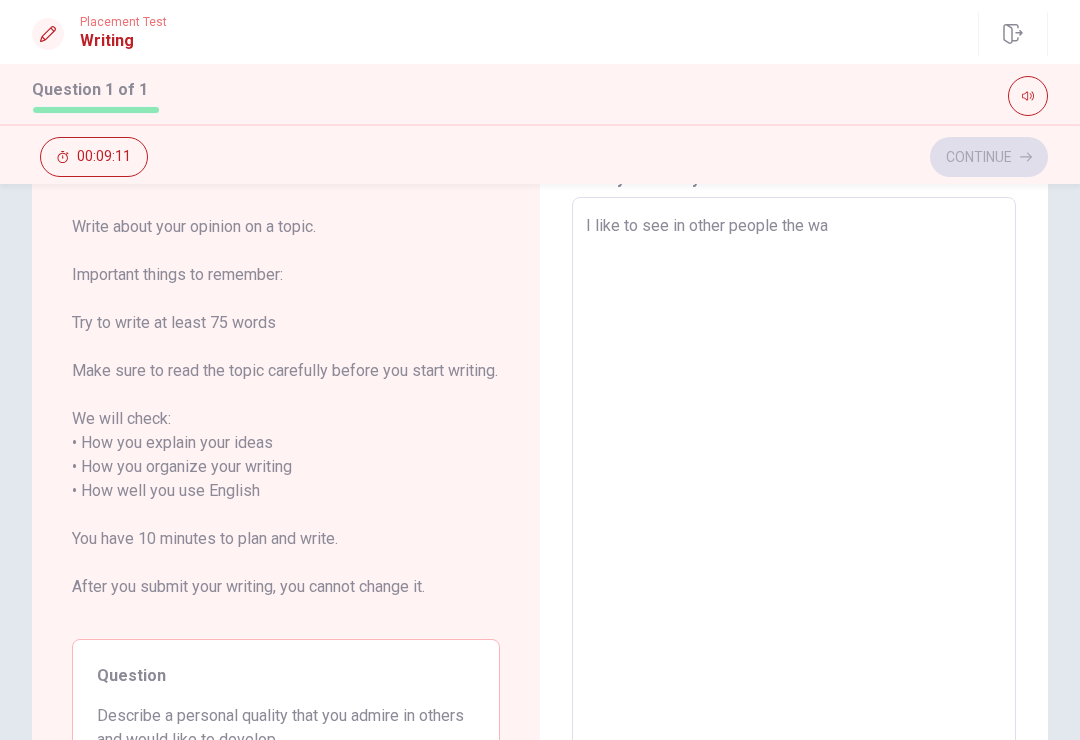 type on "x" 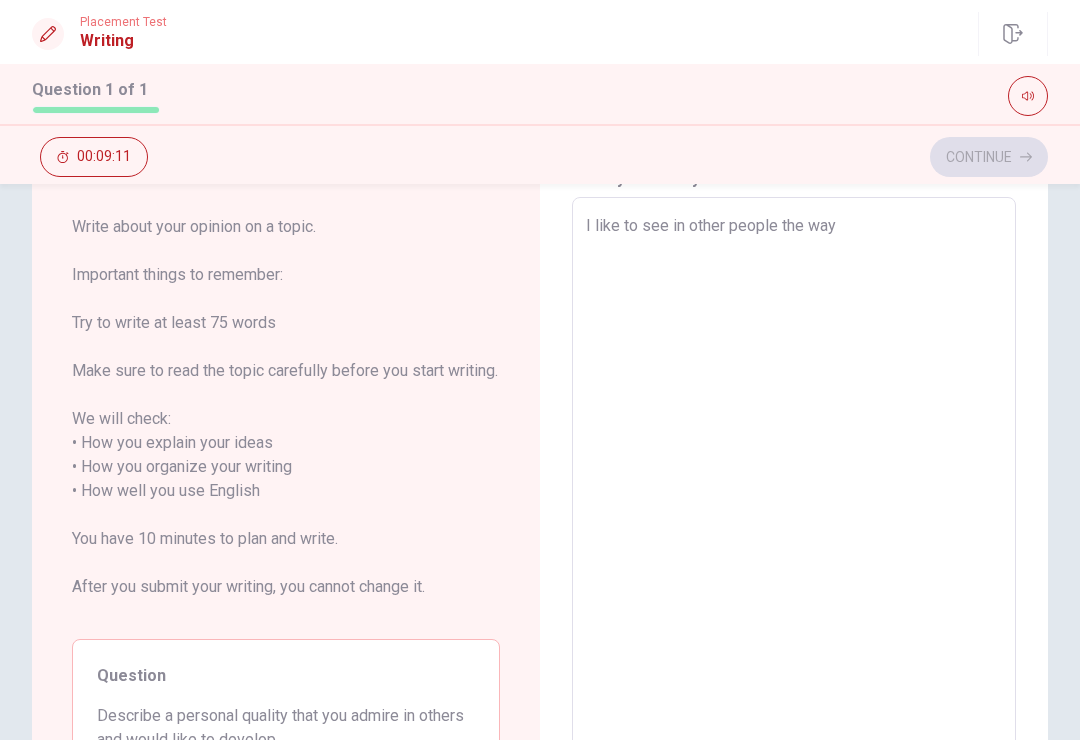 type on "x" 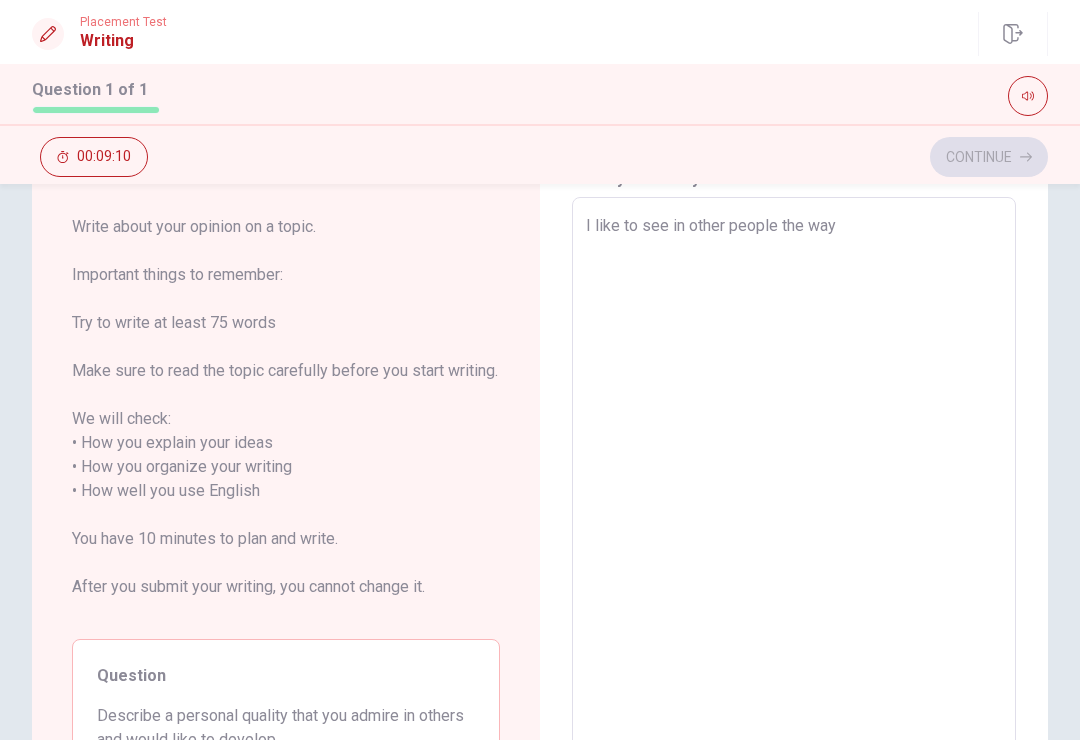 type on "I like to see in other people the way" 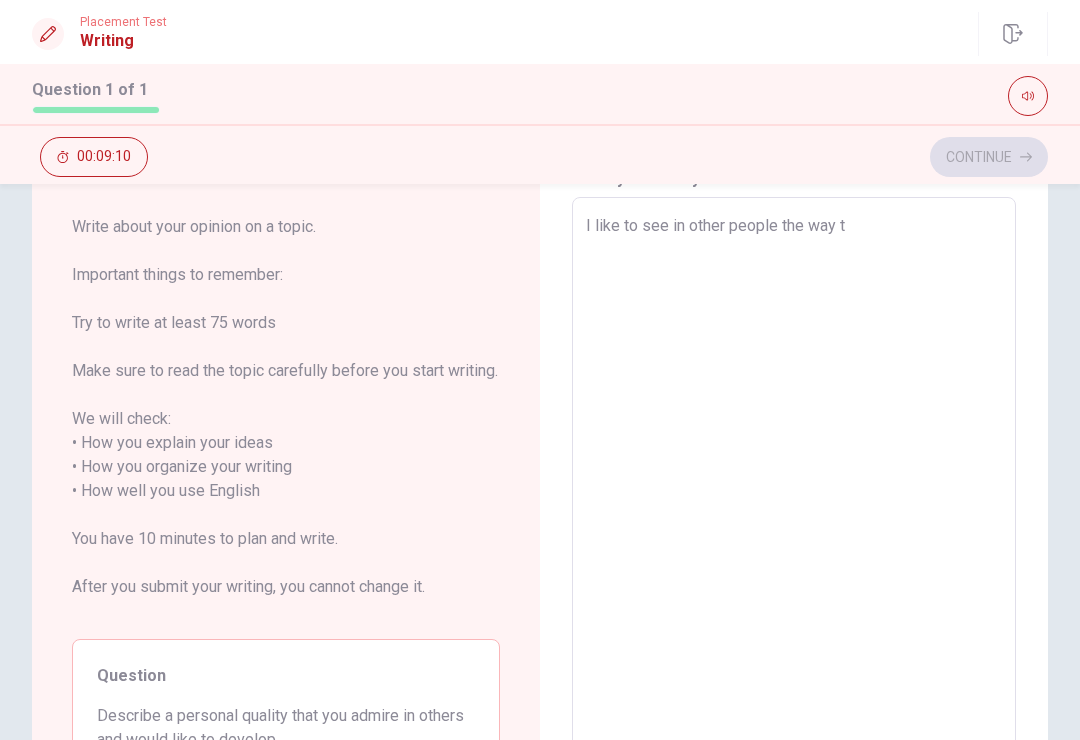 type on "x" 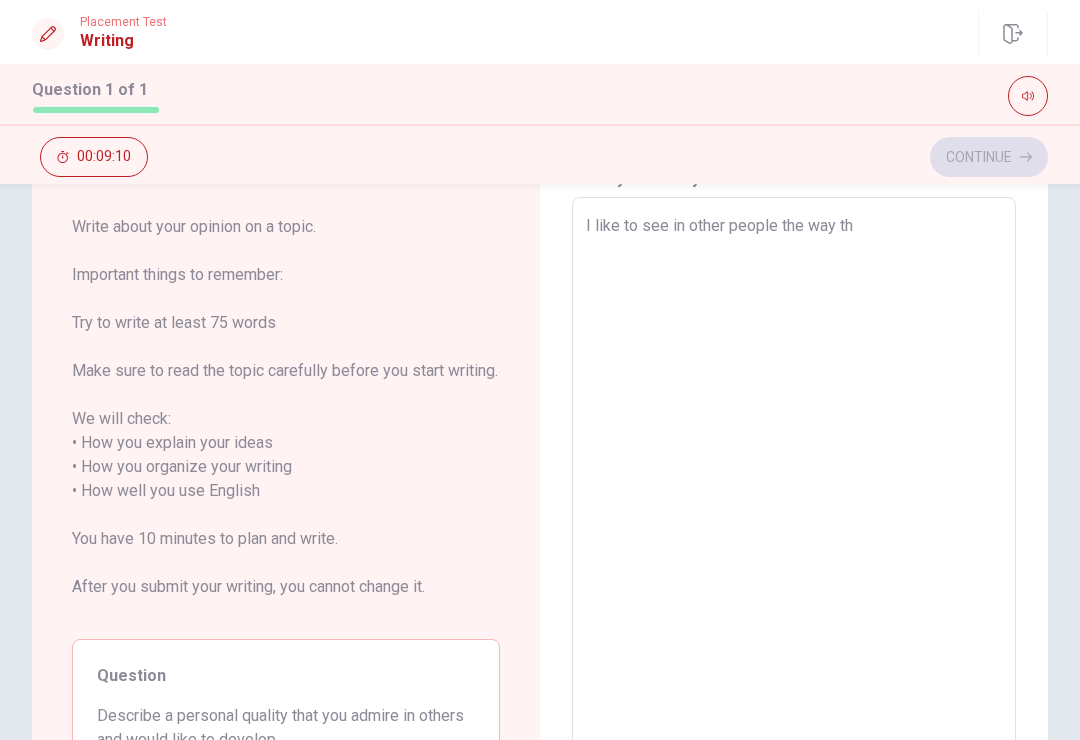 type on "x" 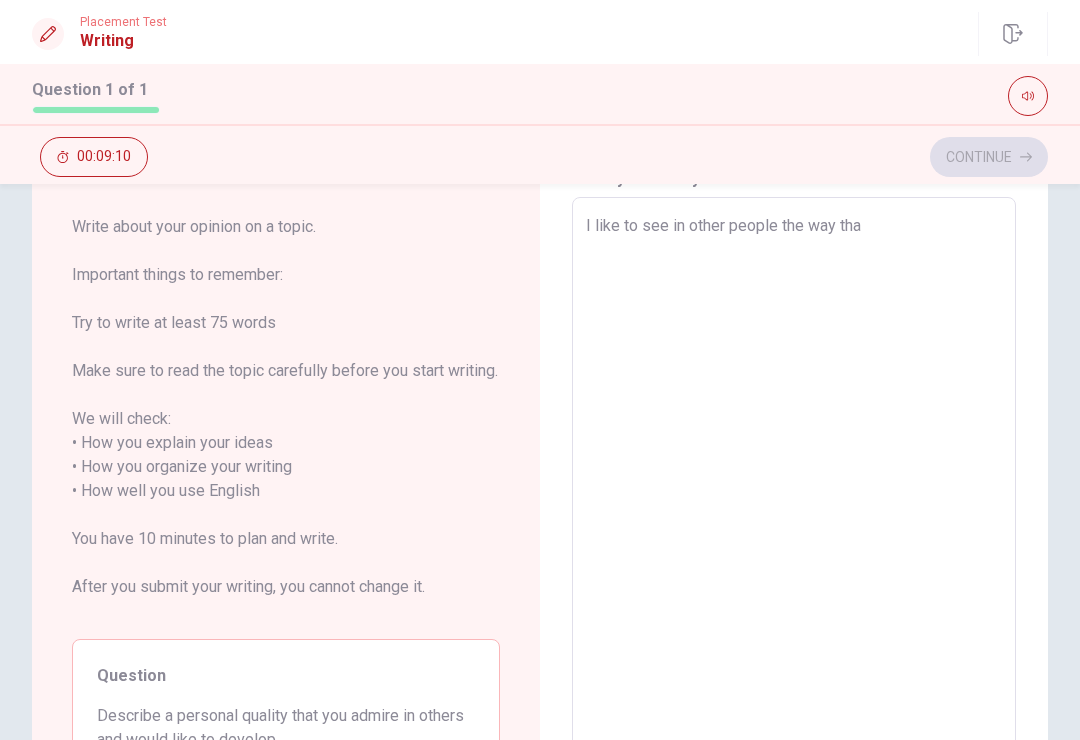 type on "x" 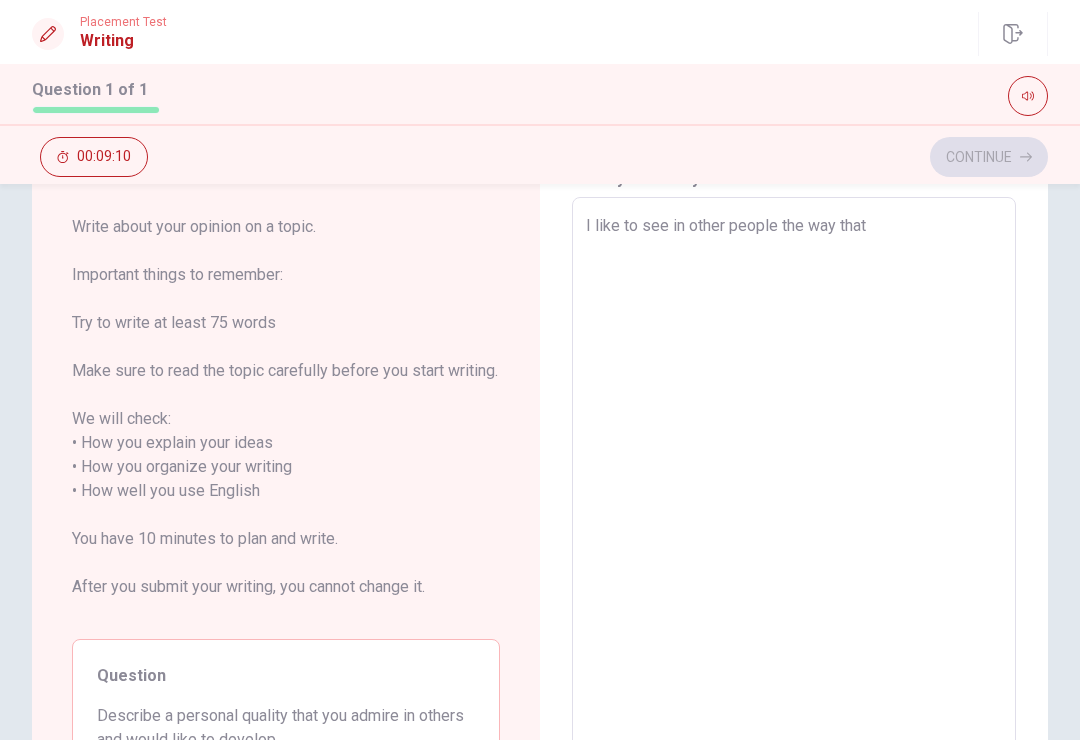 type on "x" 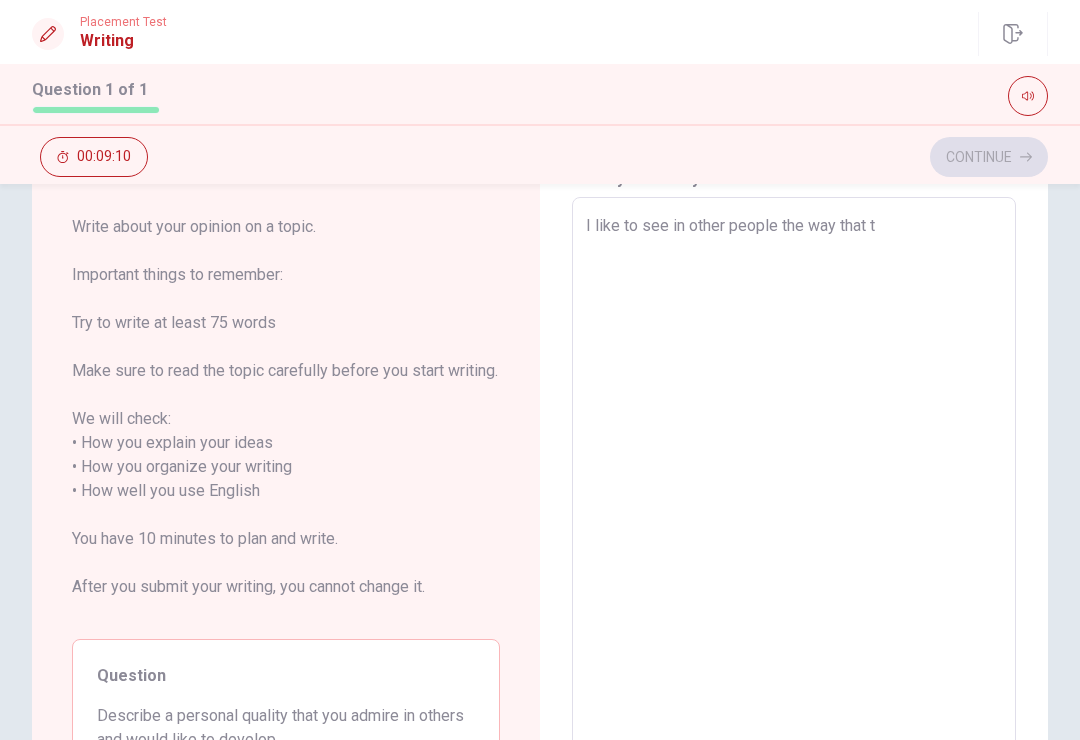 type on "x" 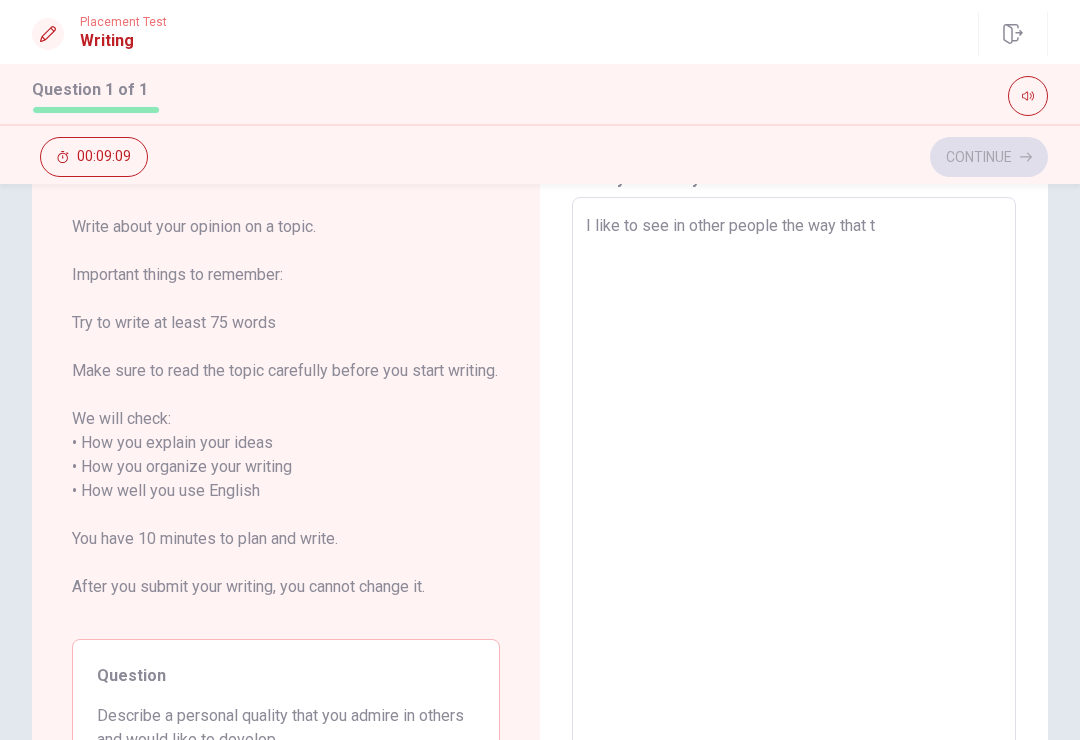 type on "I like to see in other people the way that th" 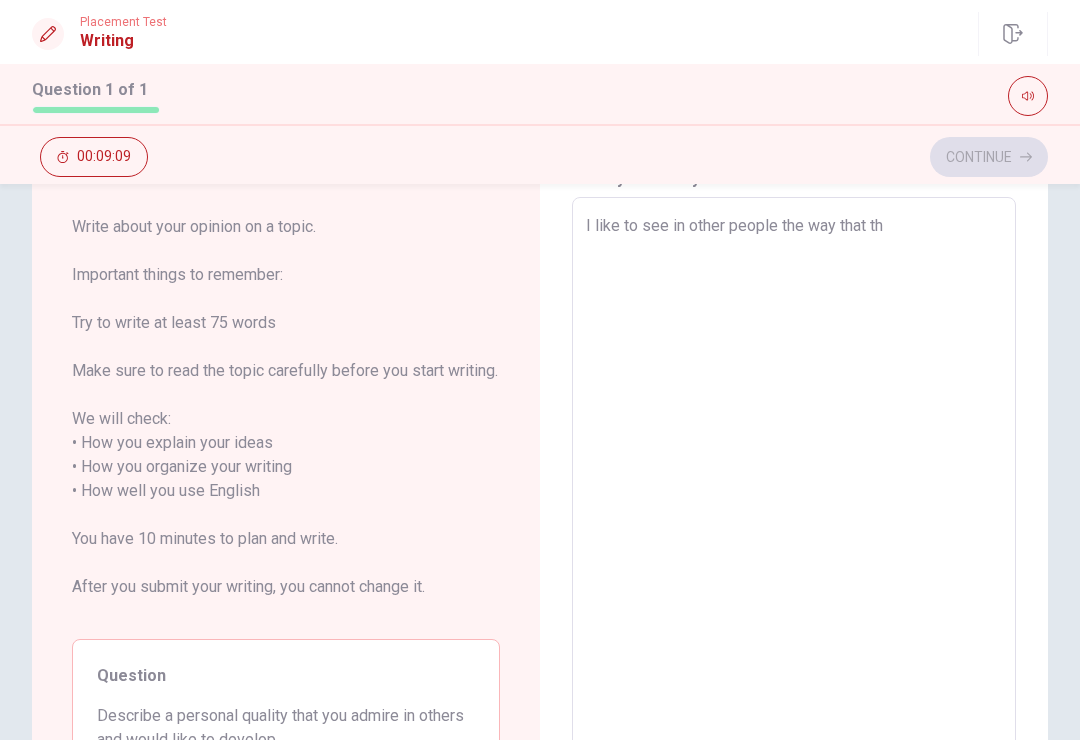type on "x" 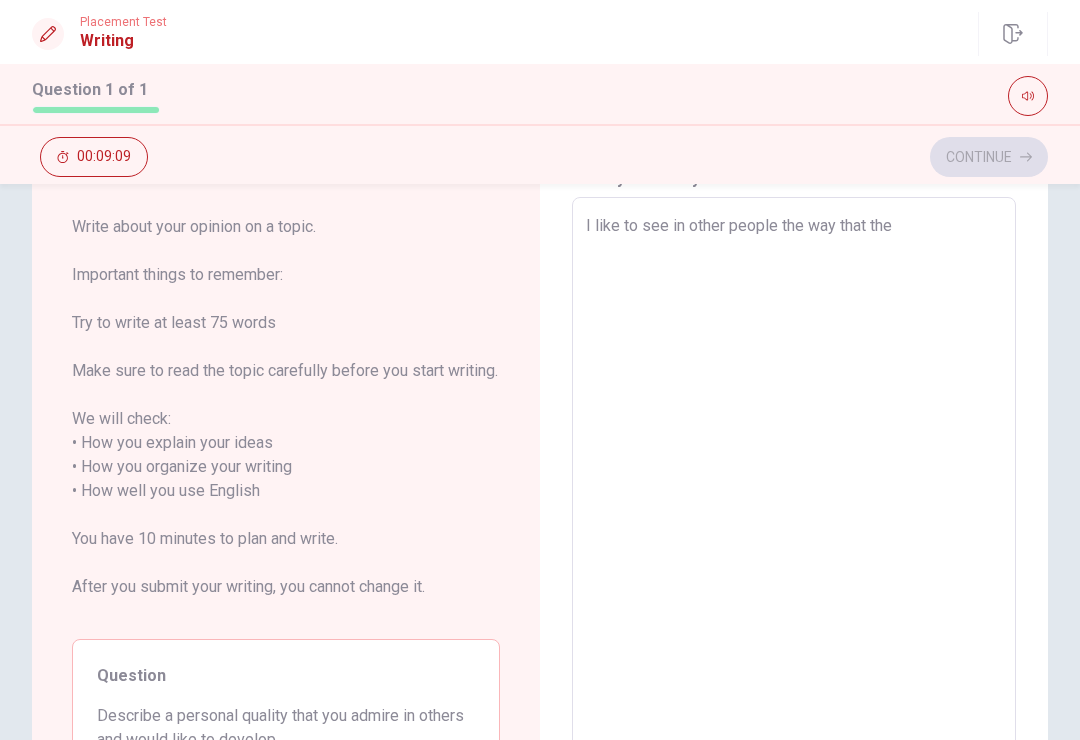 type on "x" 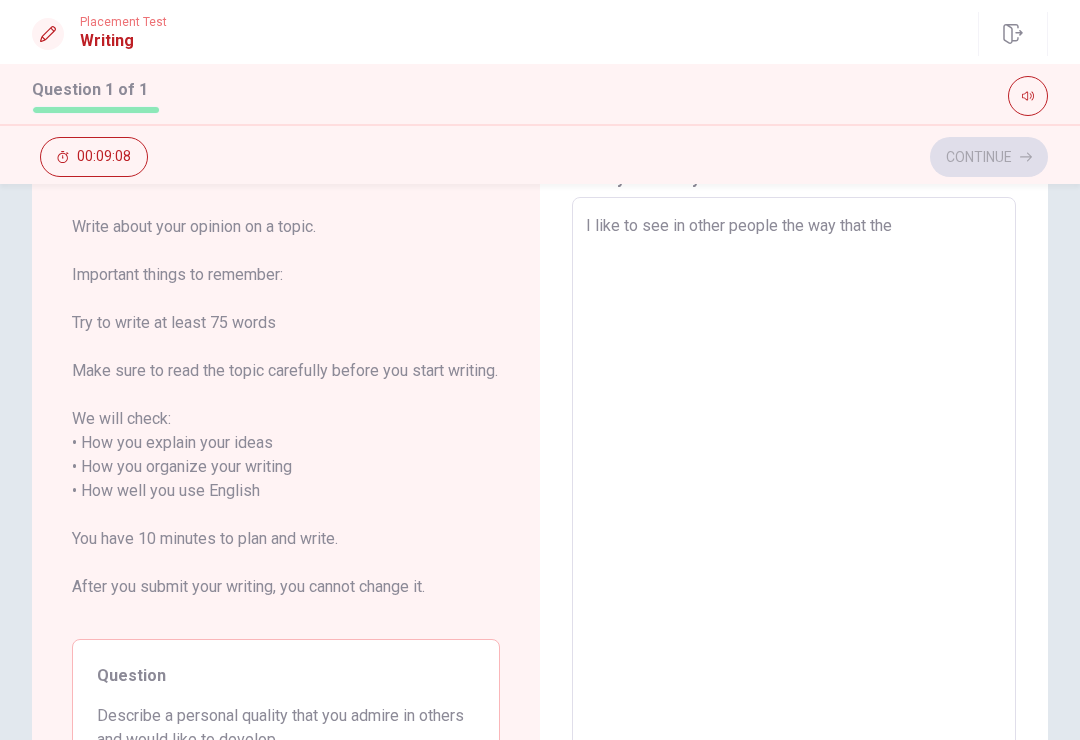type on "I like to see in other people the way that they" 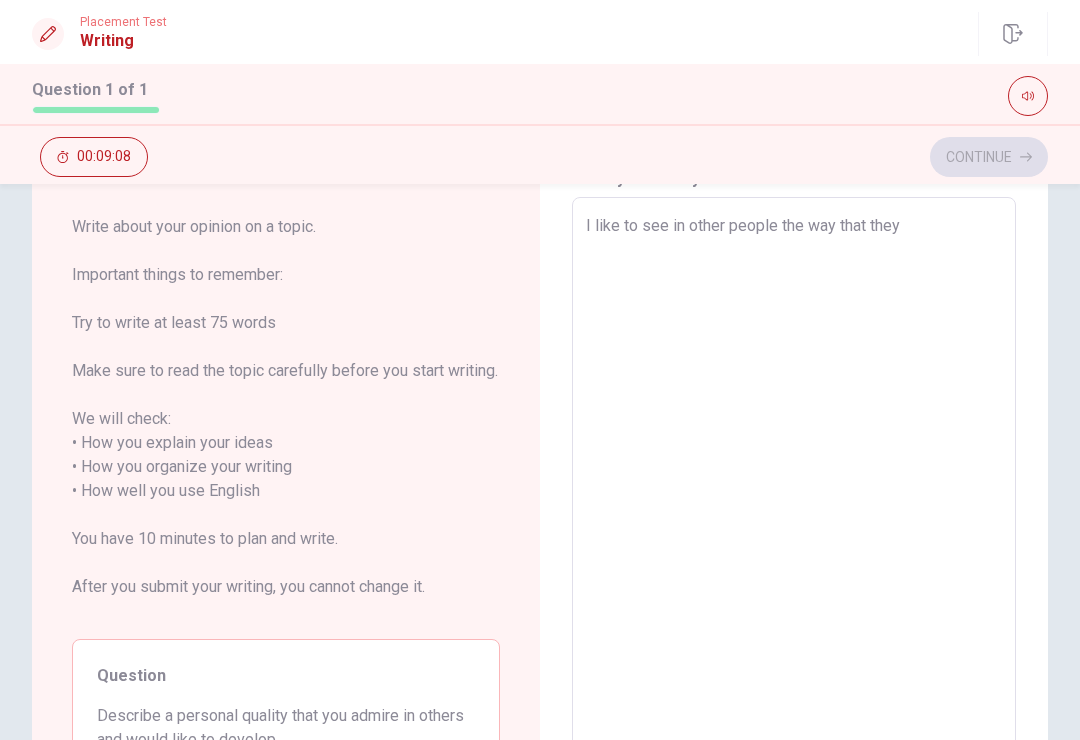 type on "x" 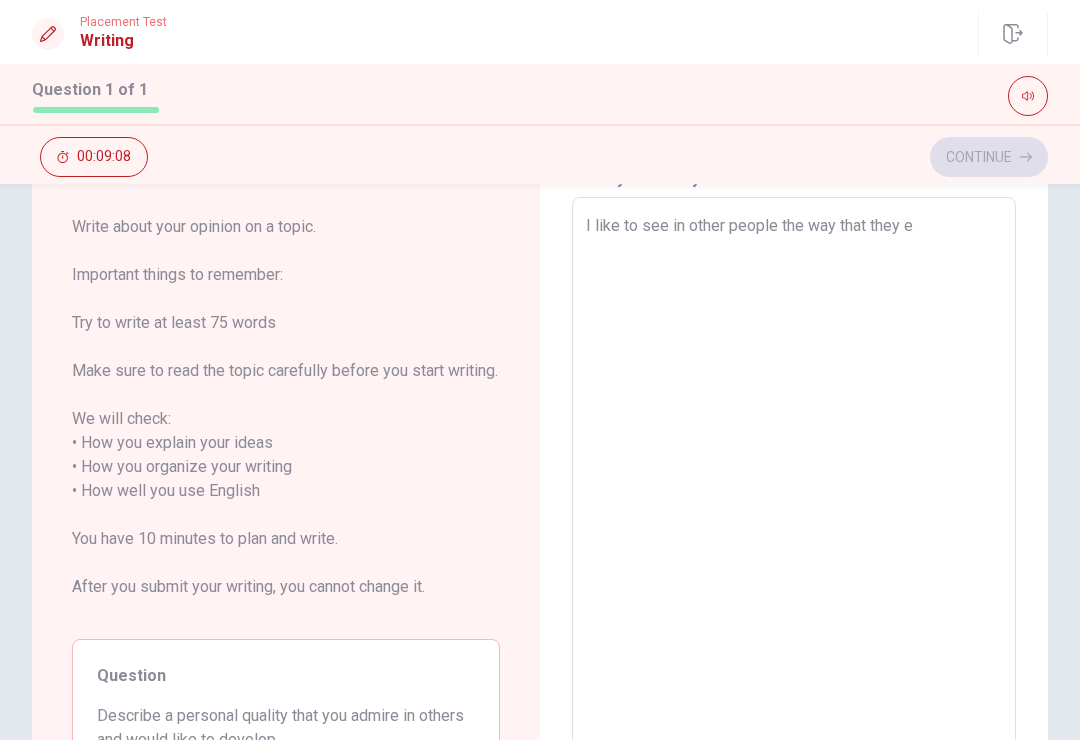 type on "x" 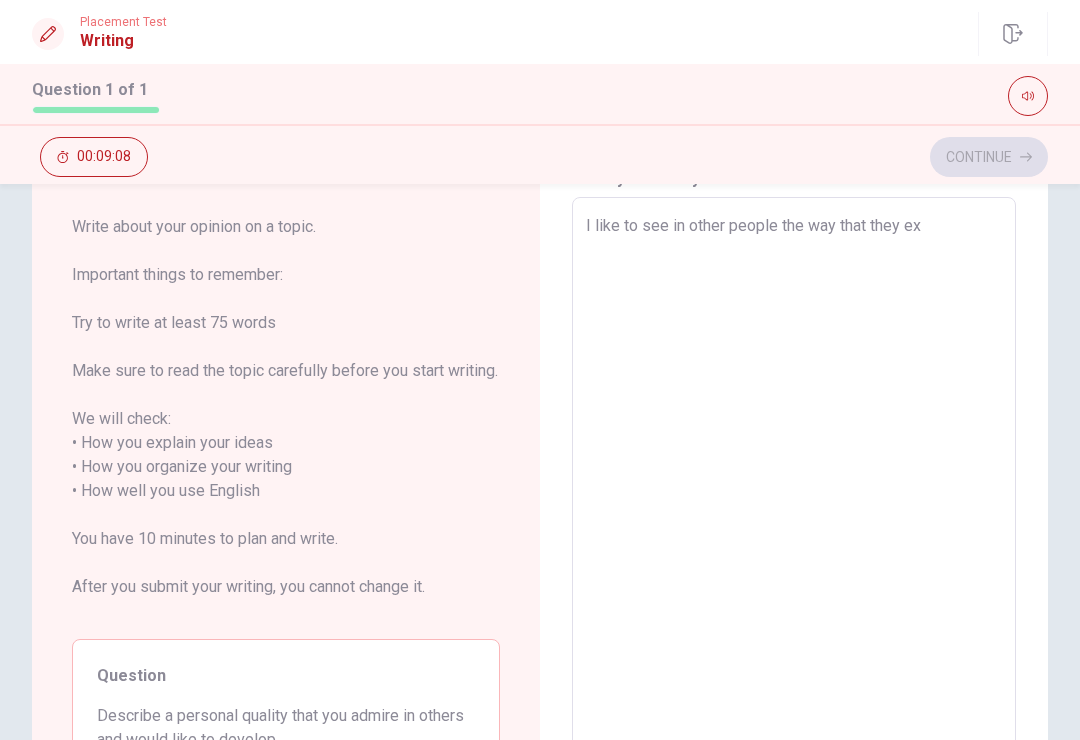 type on "x" 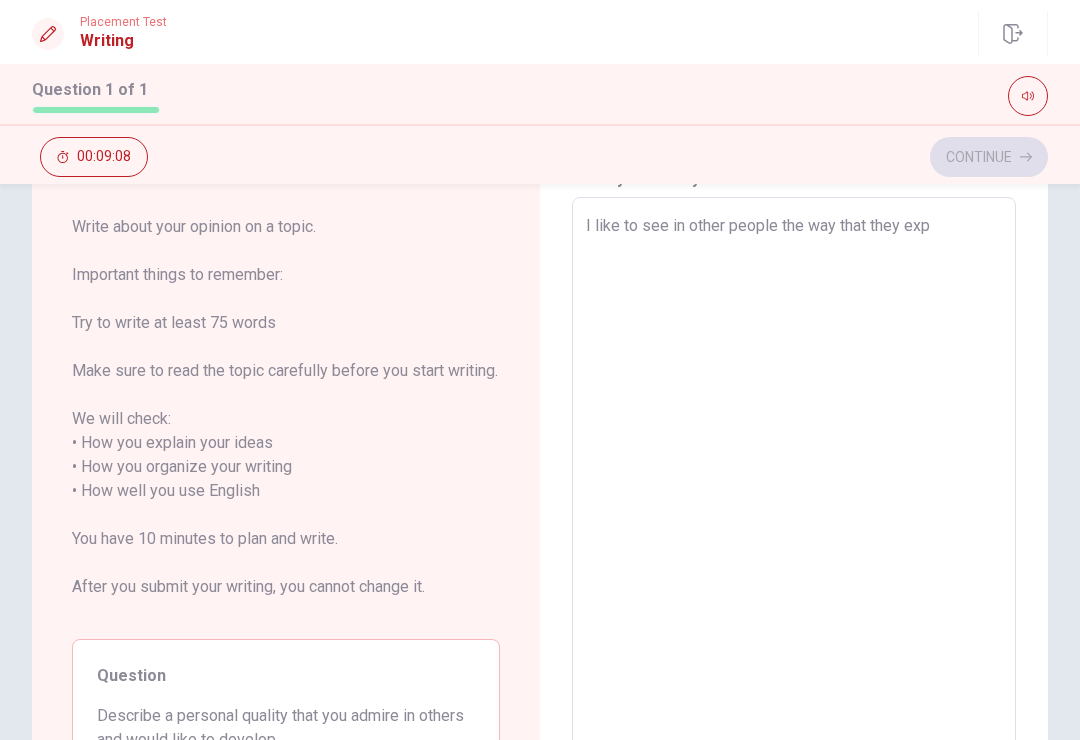 type on "x" 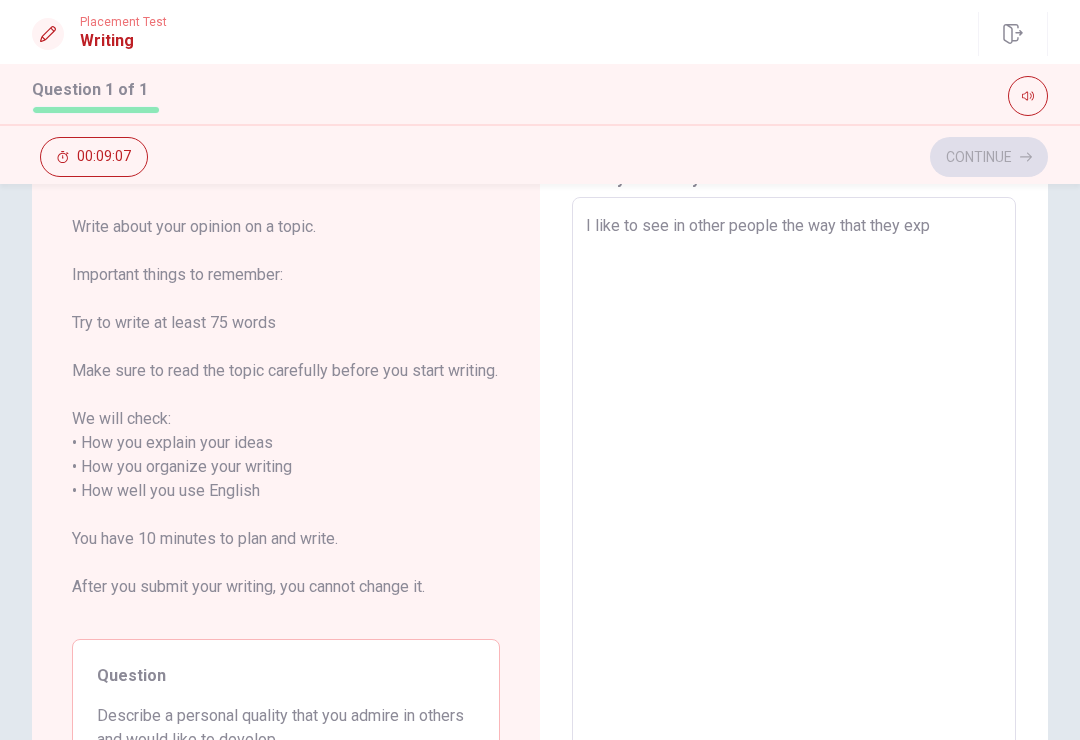 type on "I like to see in other people the way that they expr" 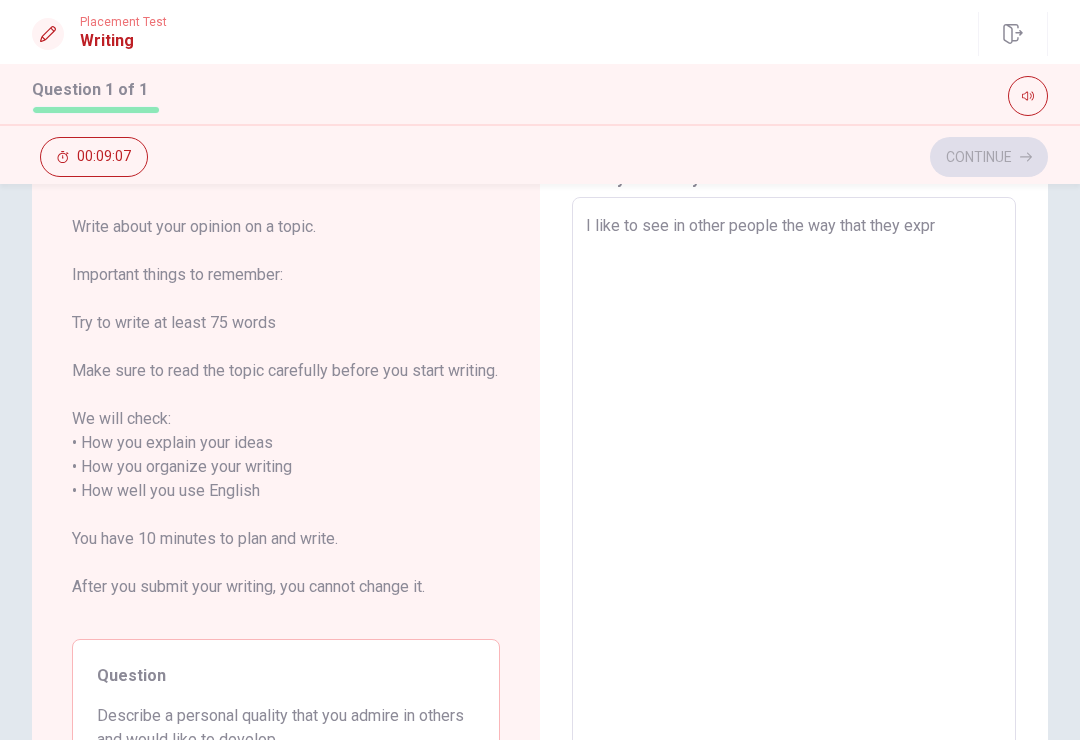 type on "x" 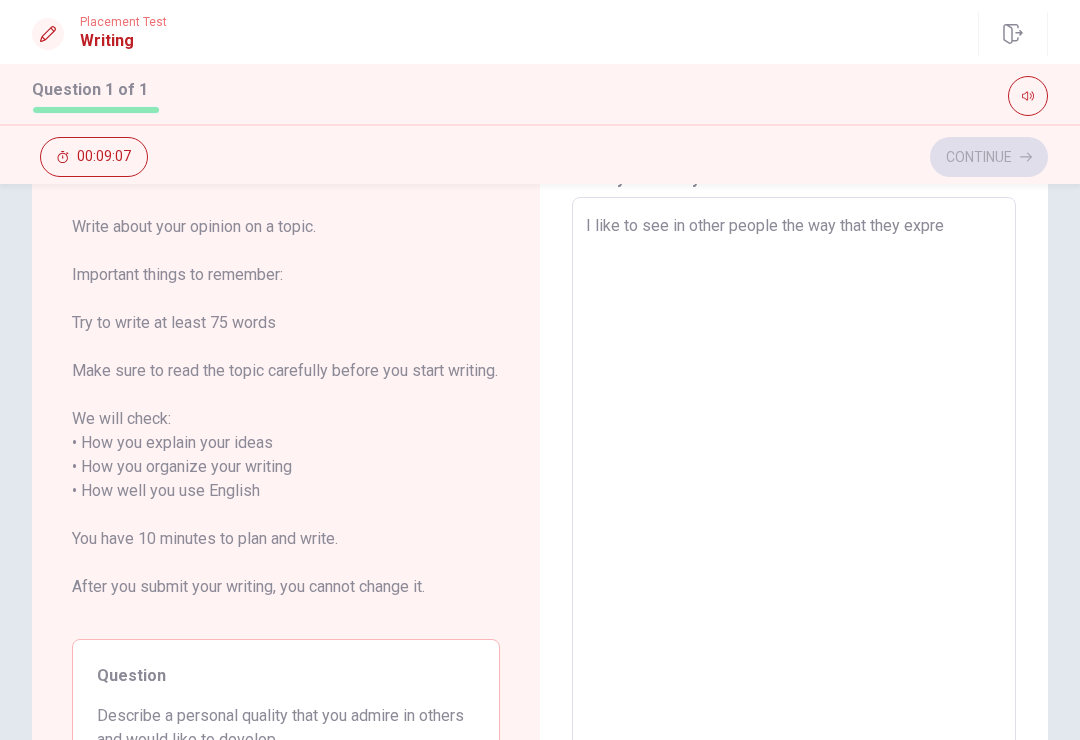 type on "x" 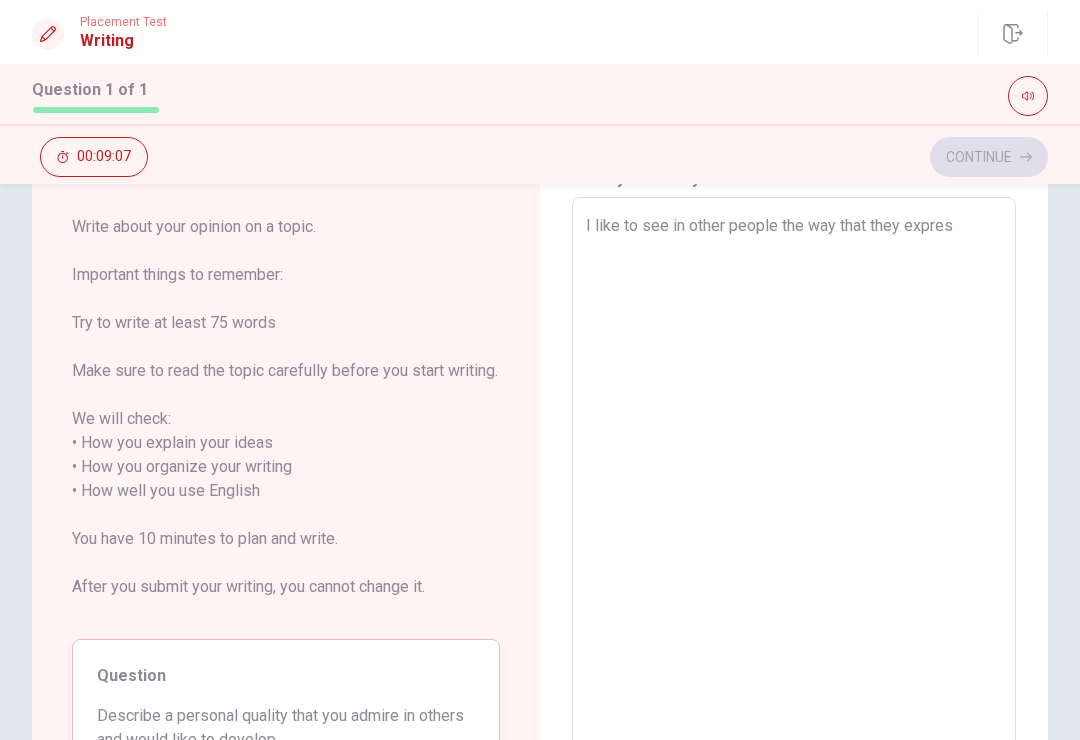 type on "x" 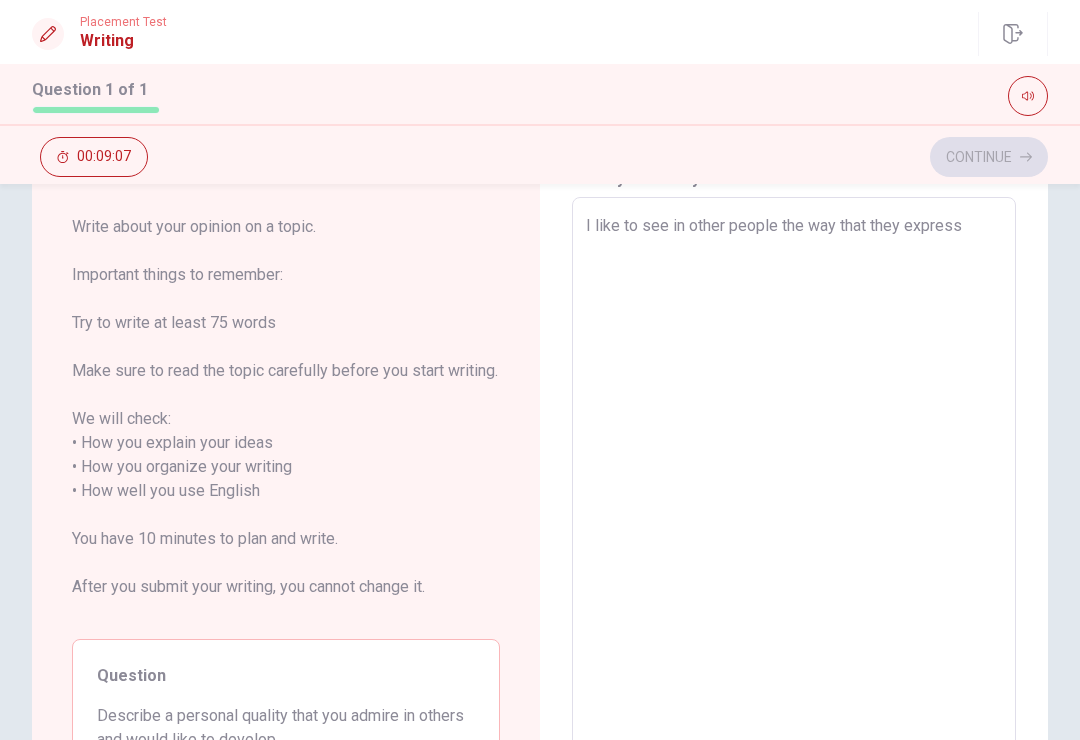 type on "x" 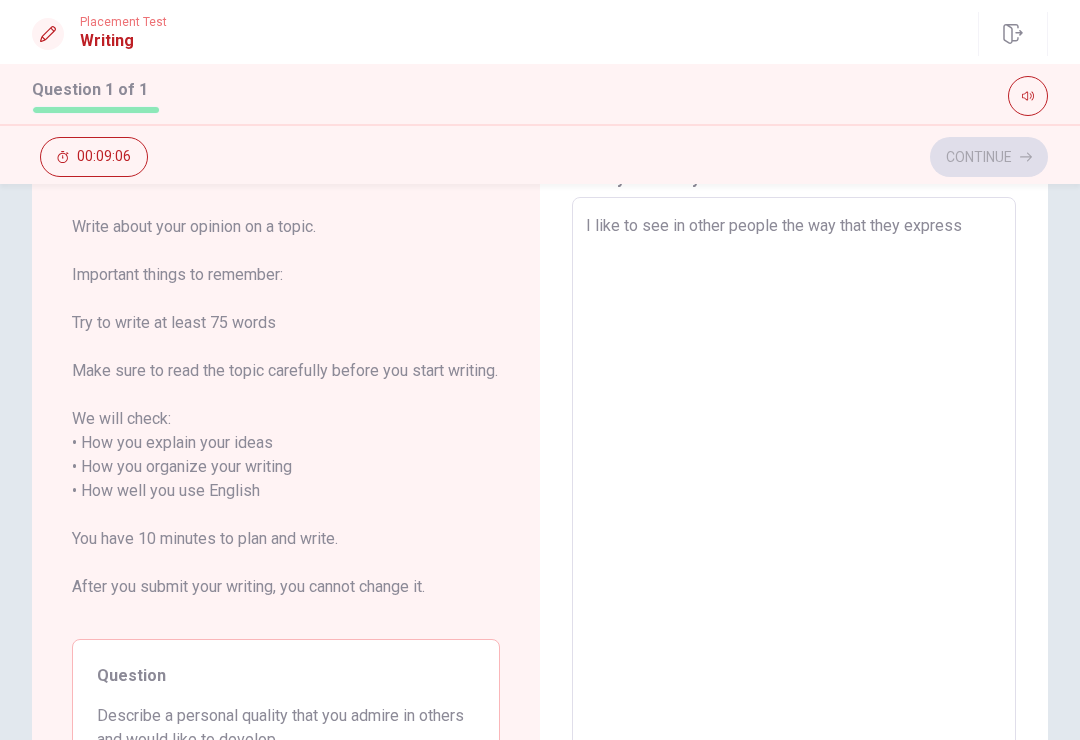 type on "x" 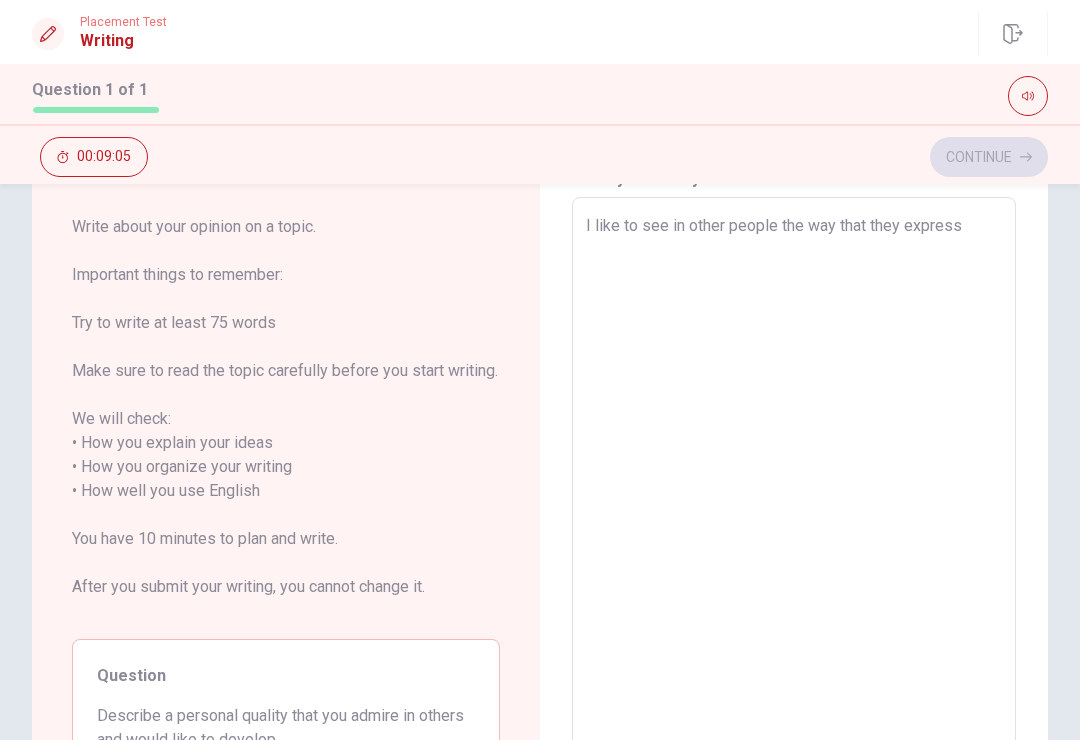 type on "I like to see in other people the way that they express t" 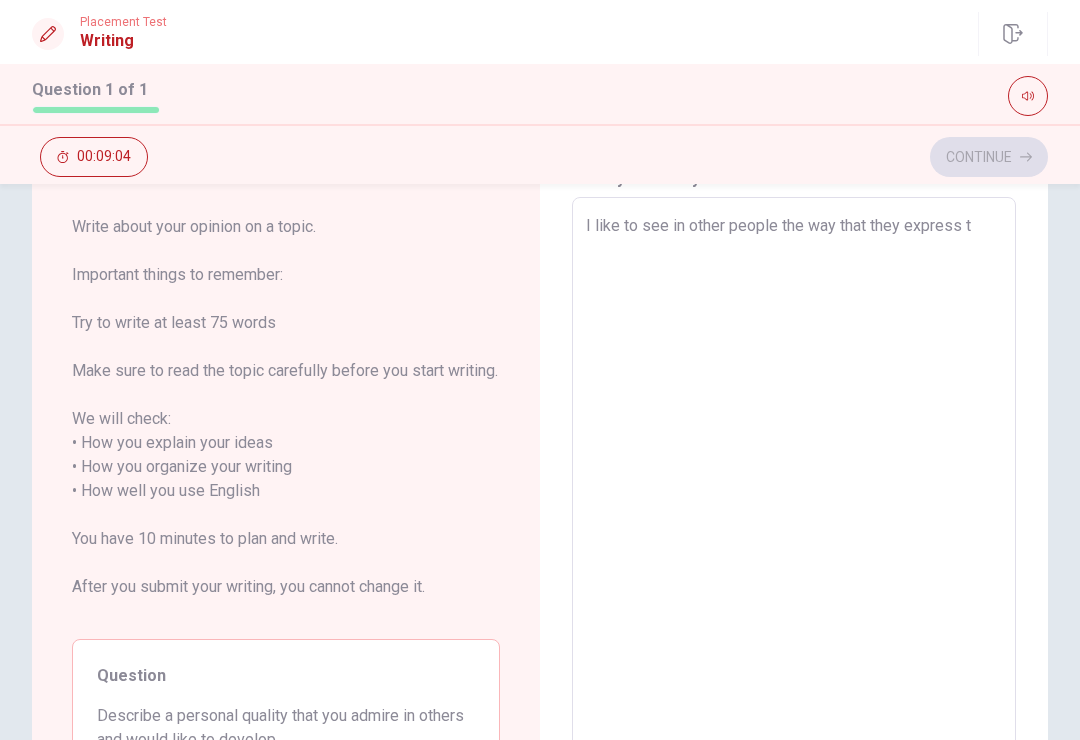 type on "x" 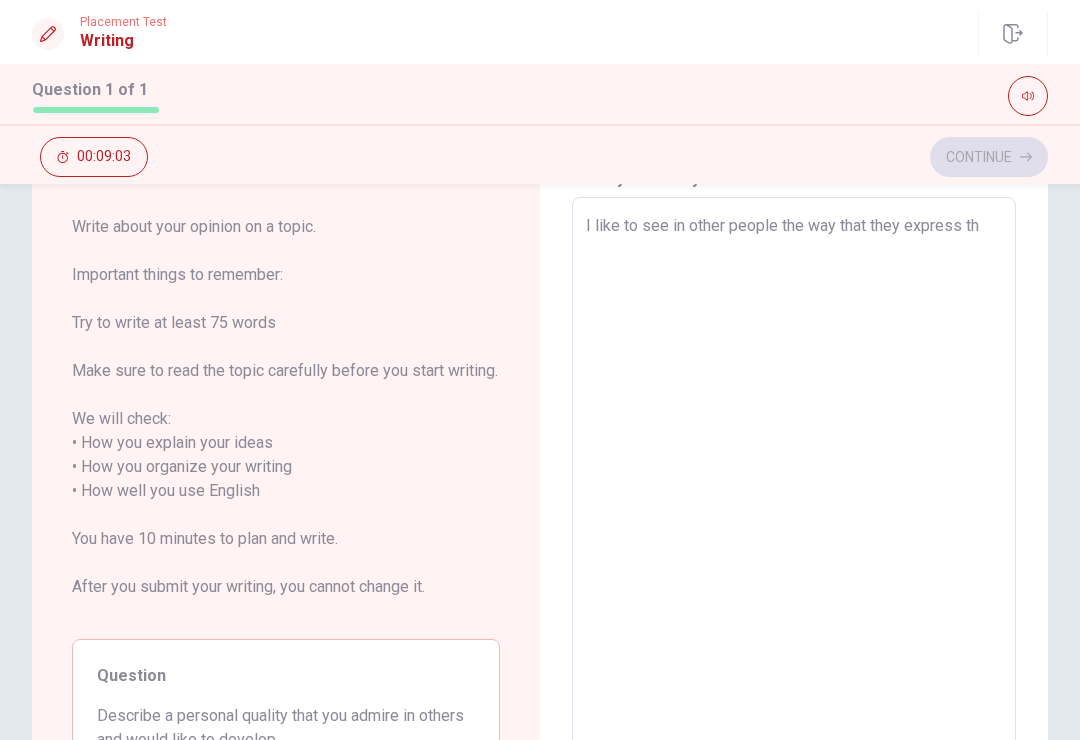 type on "x" 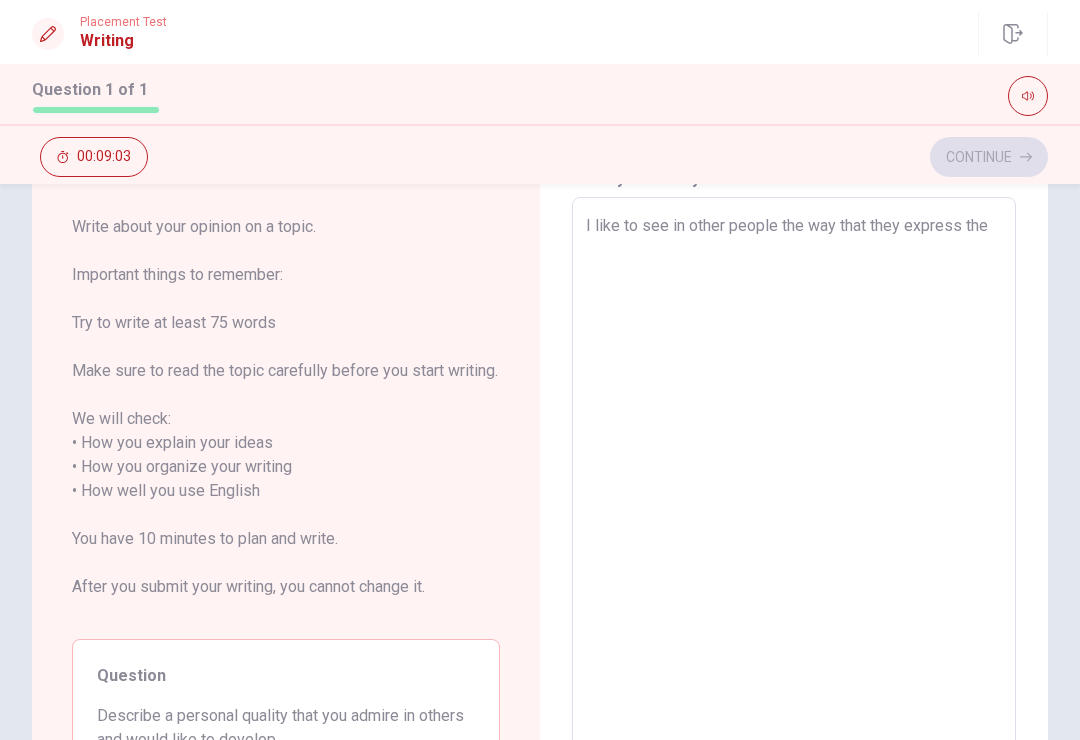 type on "x" 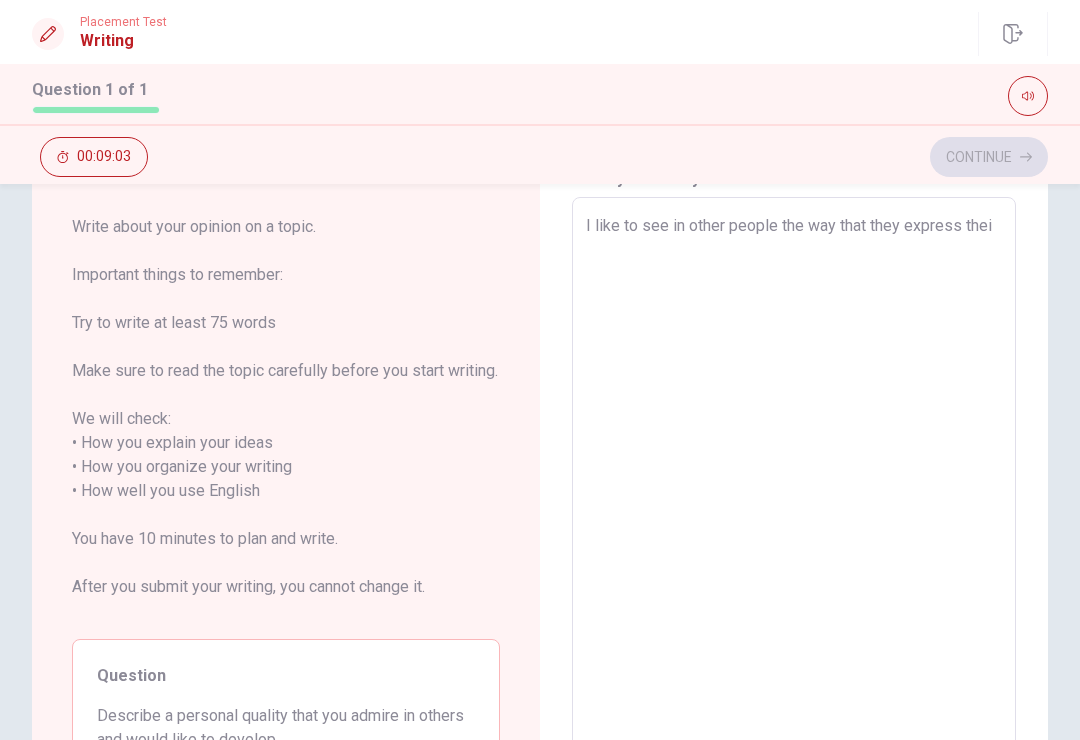 type on "x" 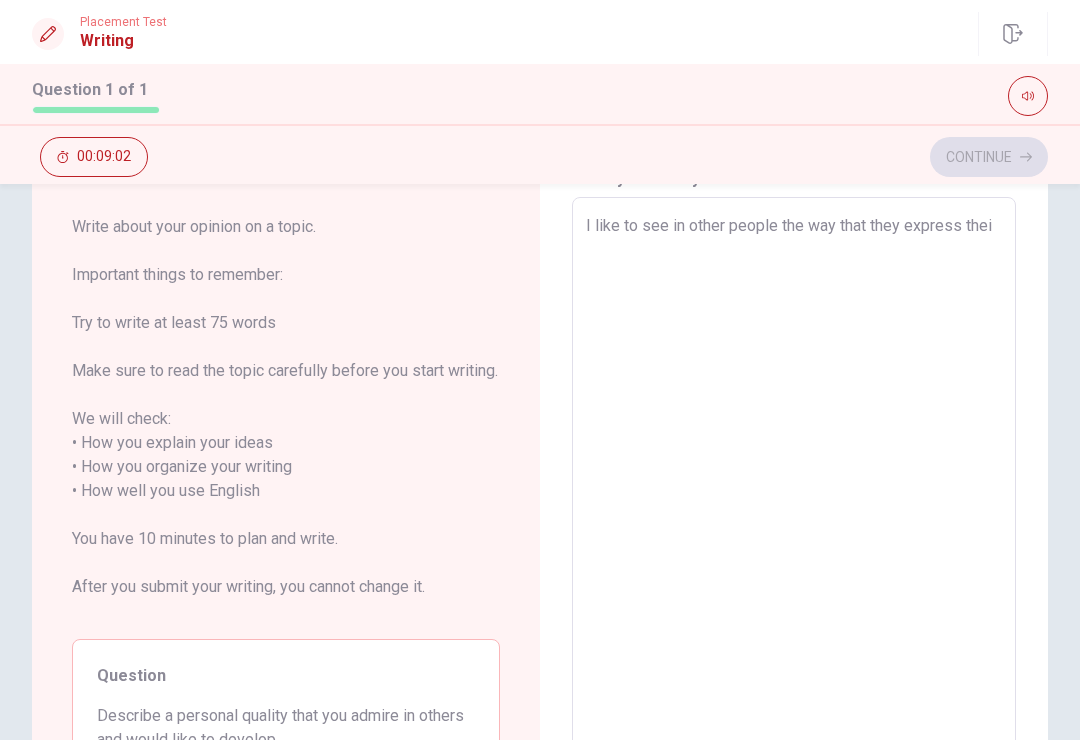 type on "I like to see in other people the way that they express their" 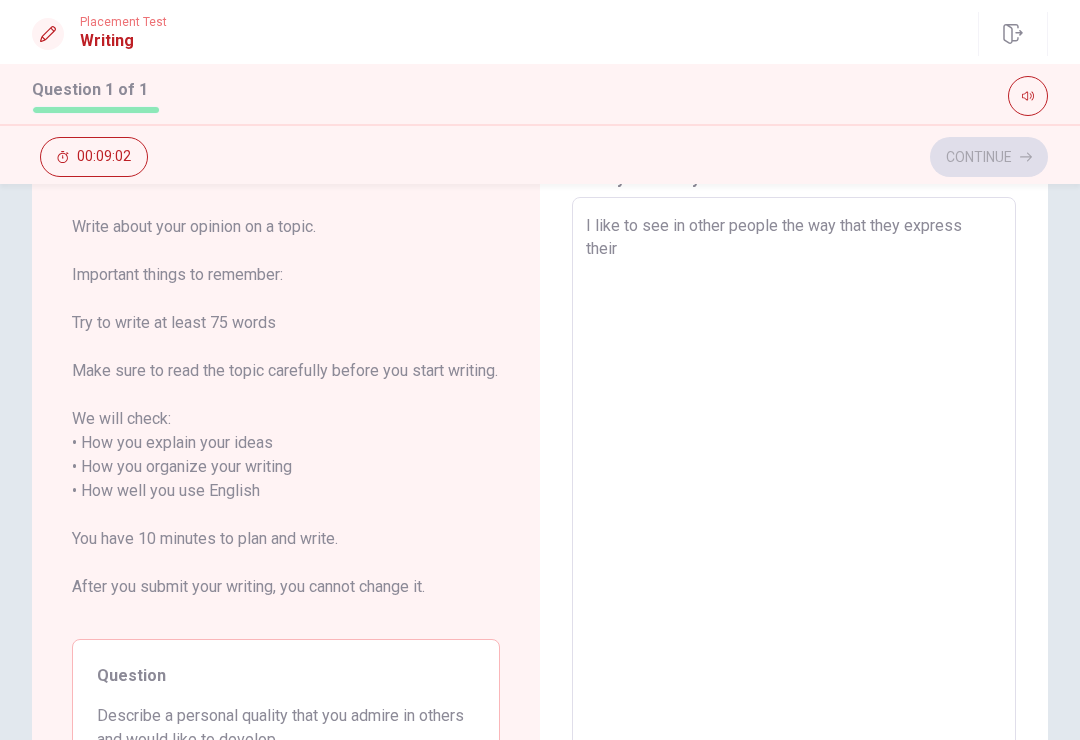type on "x" 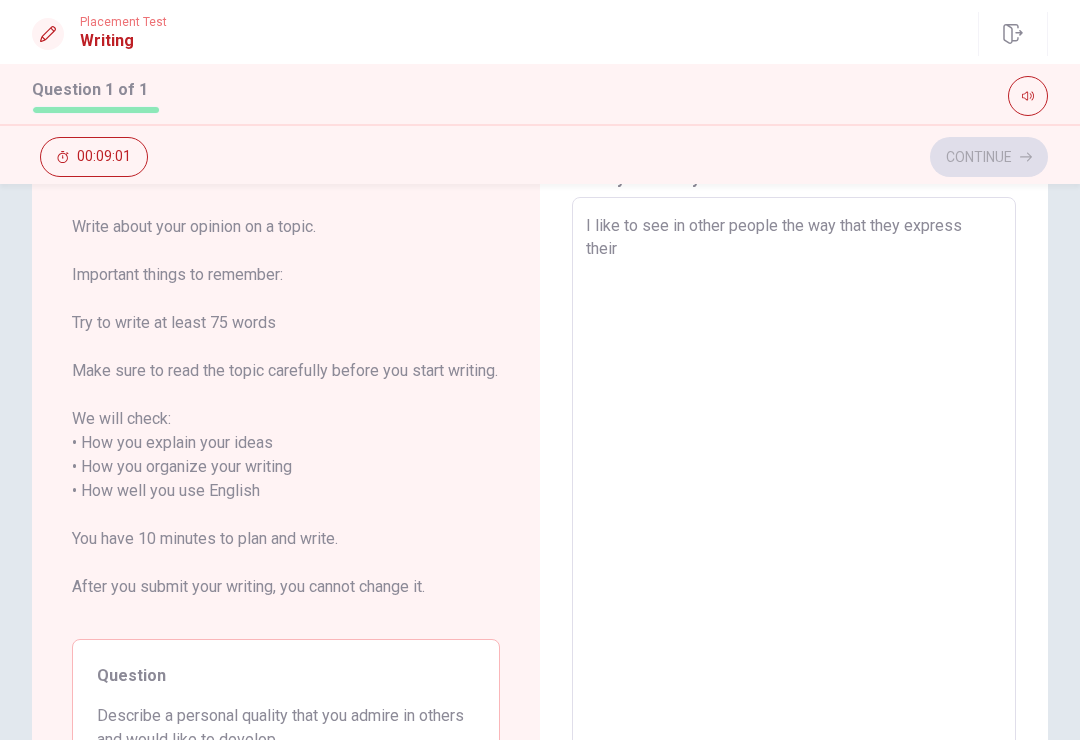 type on "x" 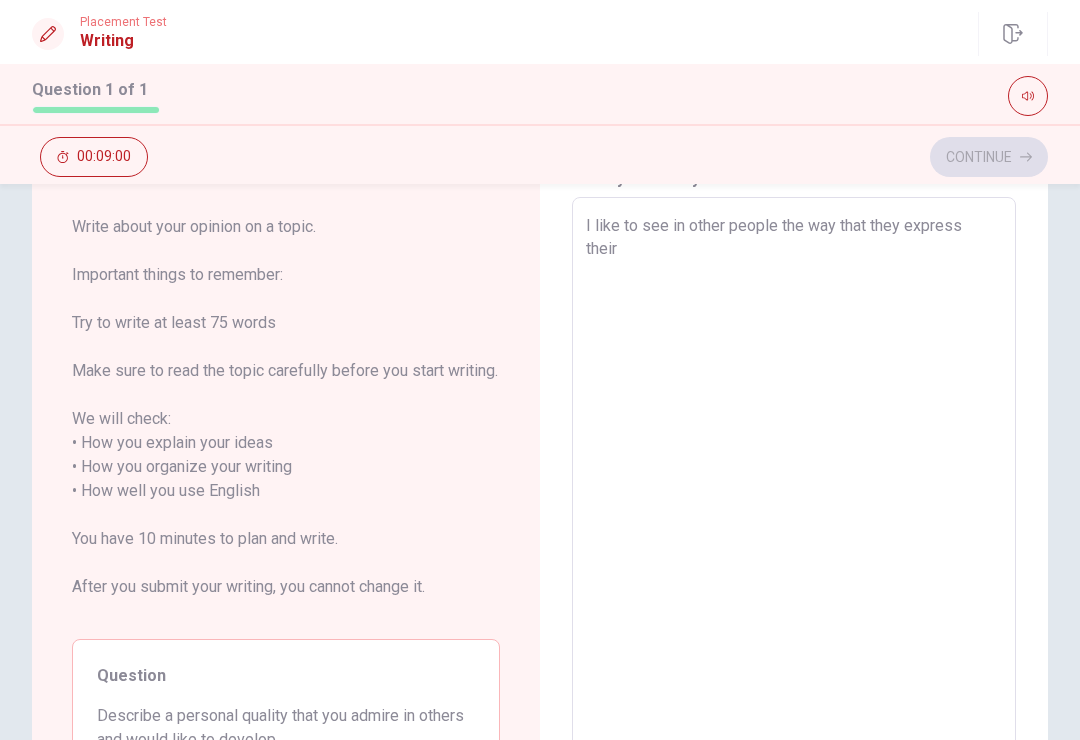 type on "I like to see in other people the way that they express thei" 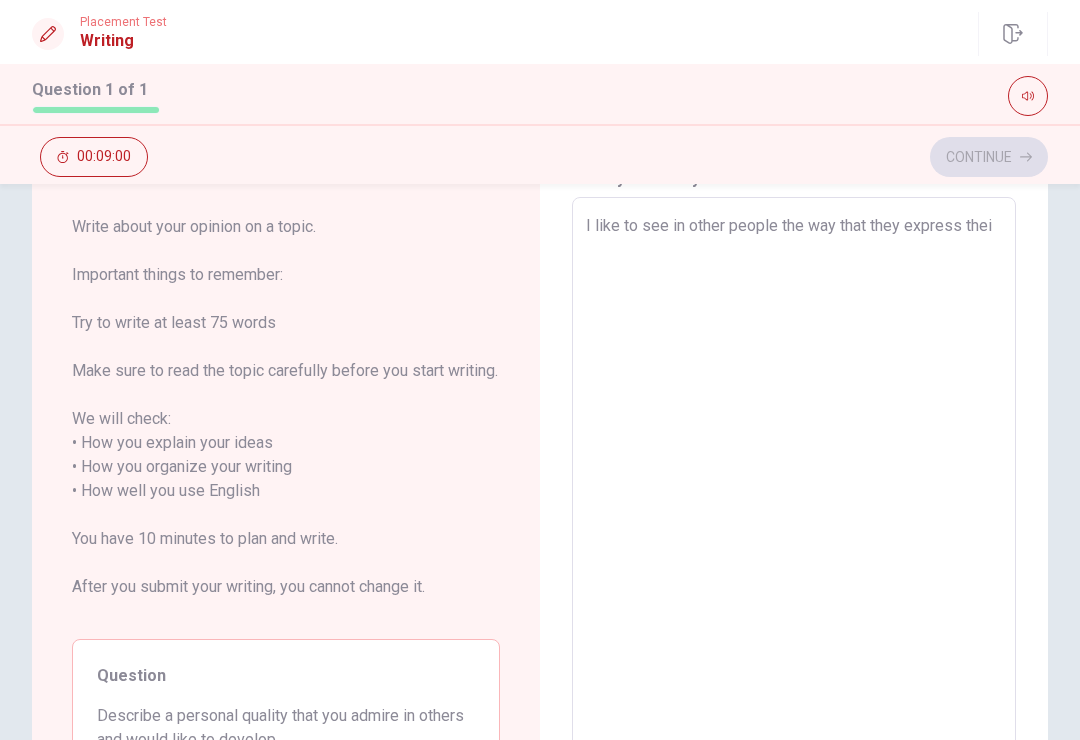 type on "x" 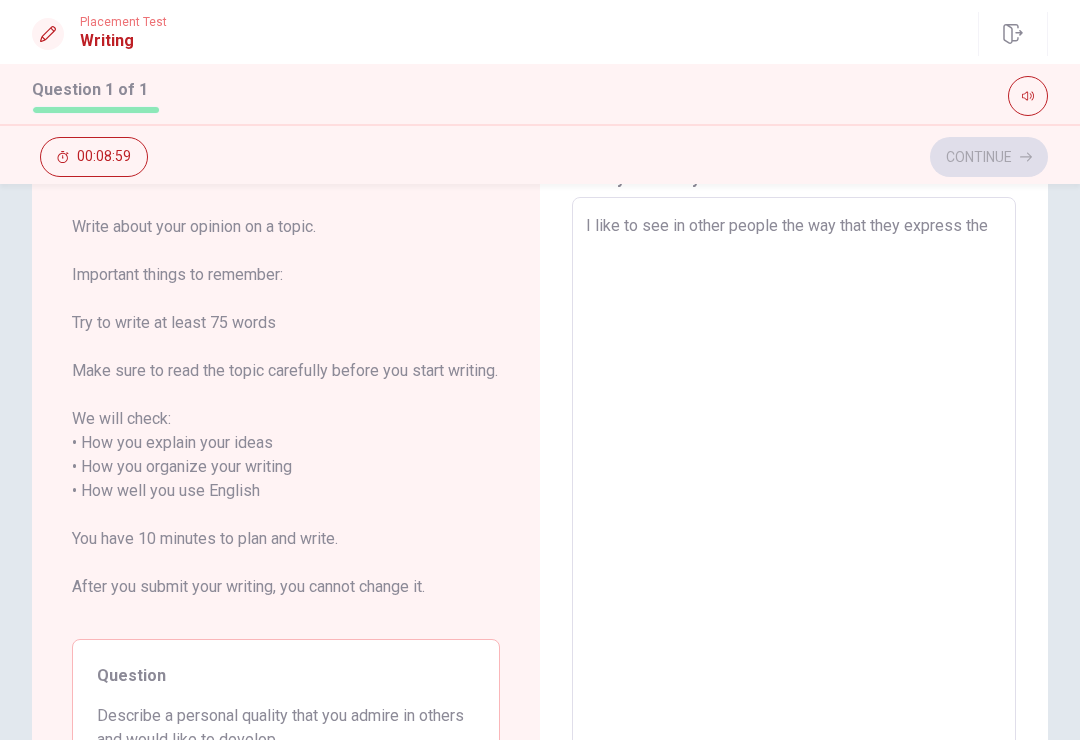 type on "x" 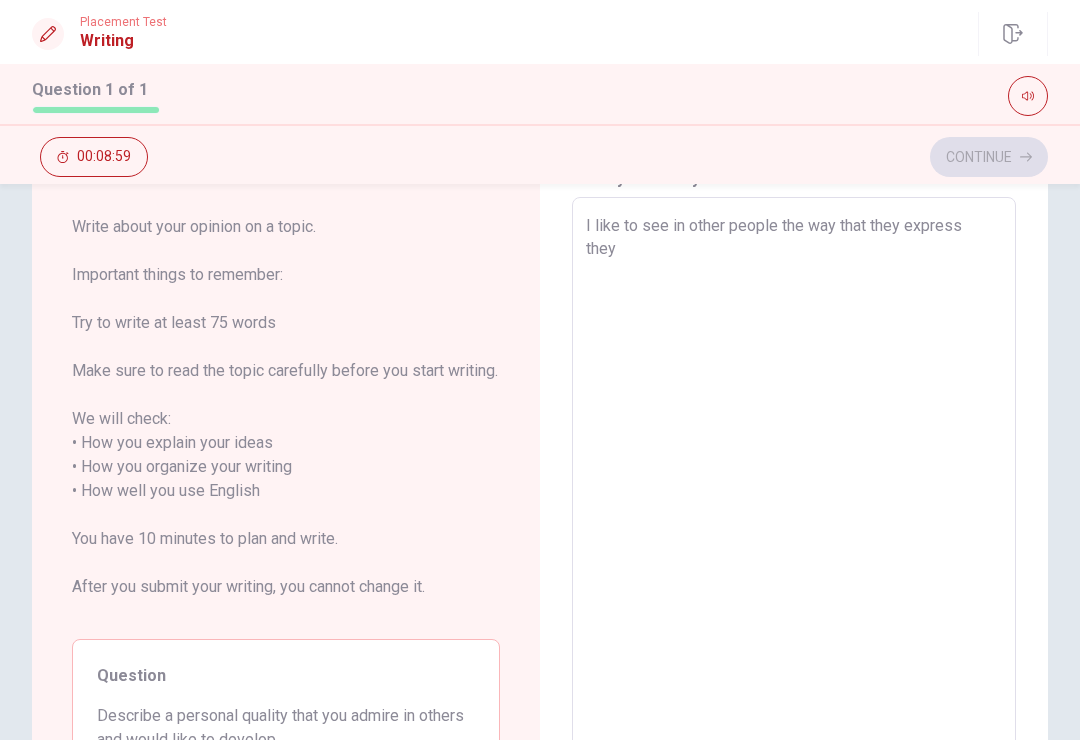 type on "x" 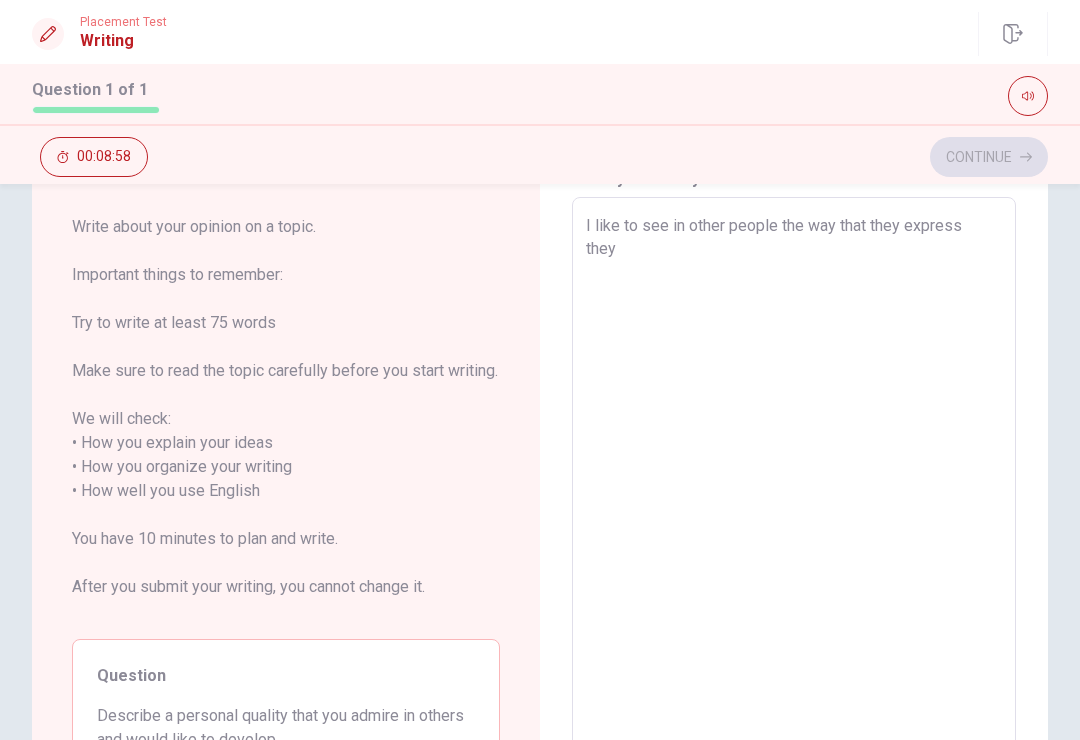 type on "x" 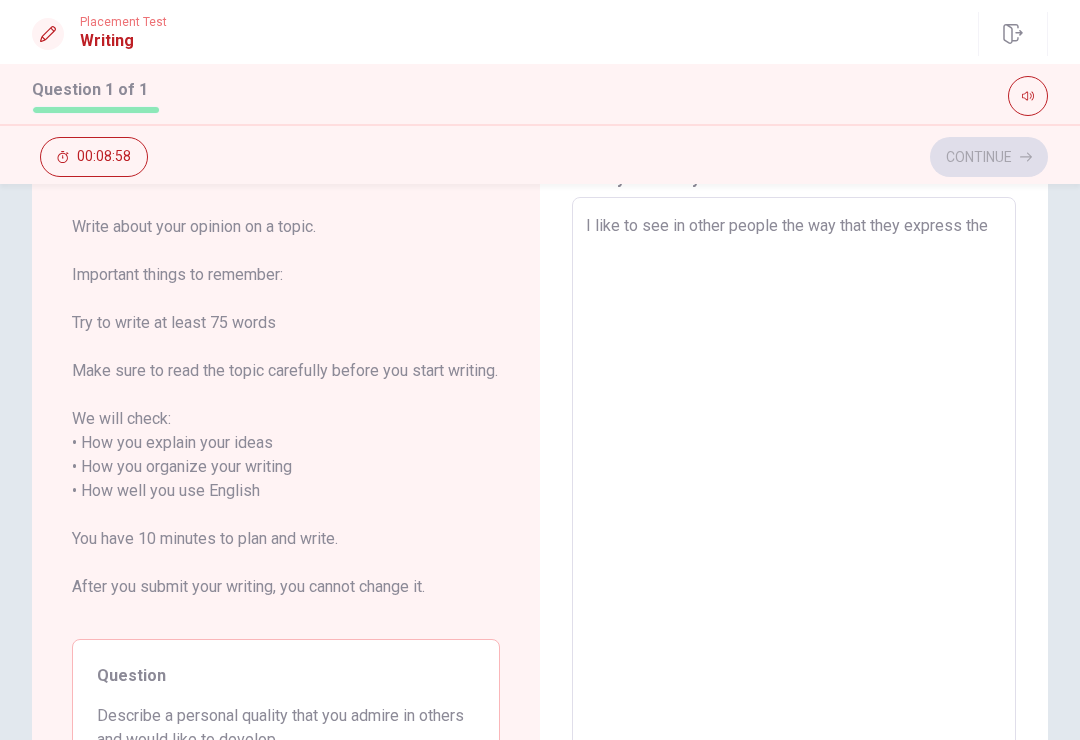 type on "x" 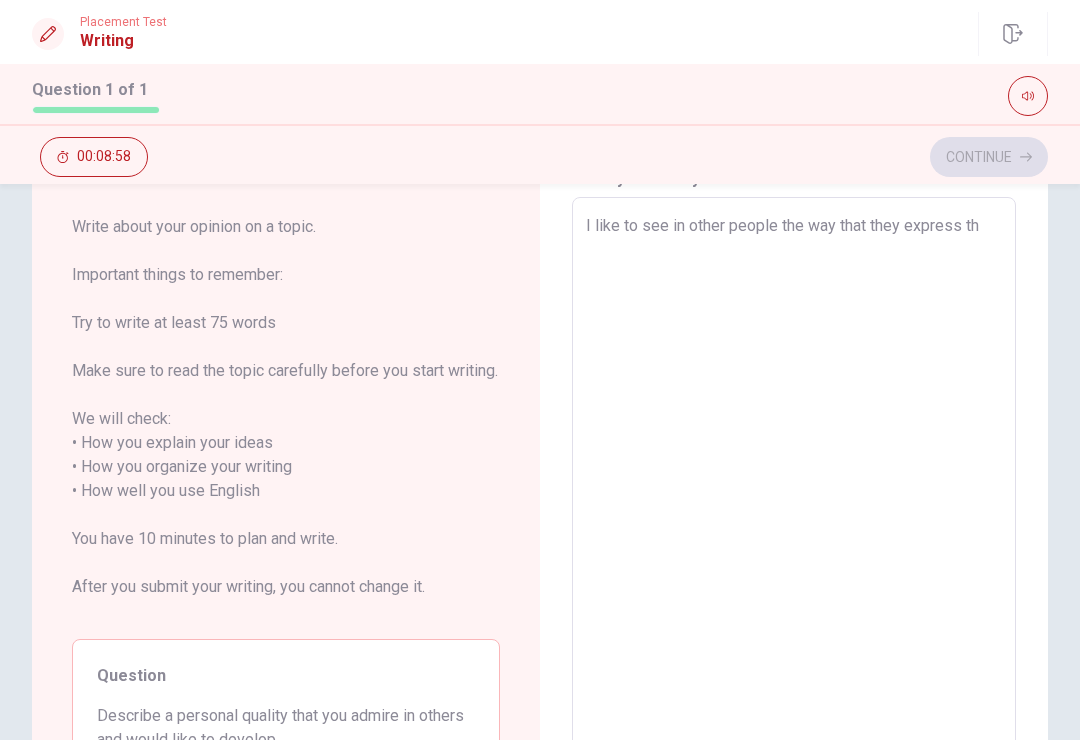 type on "x" 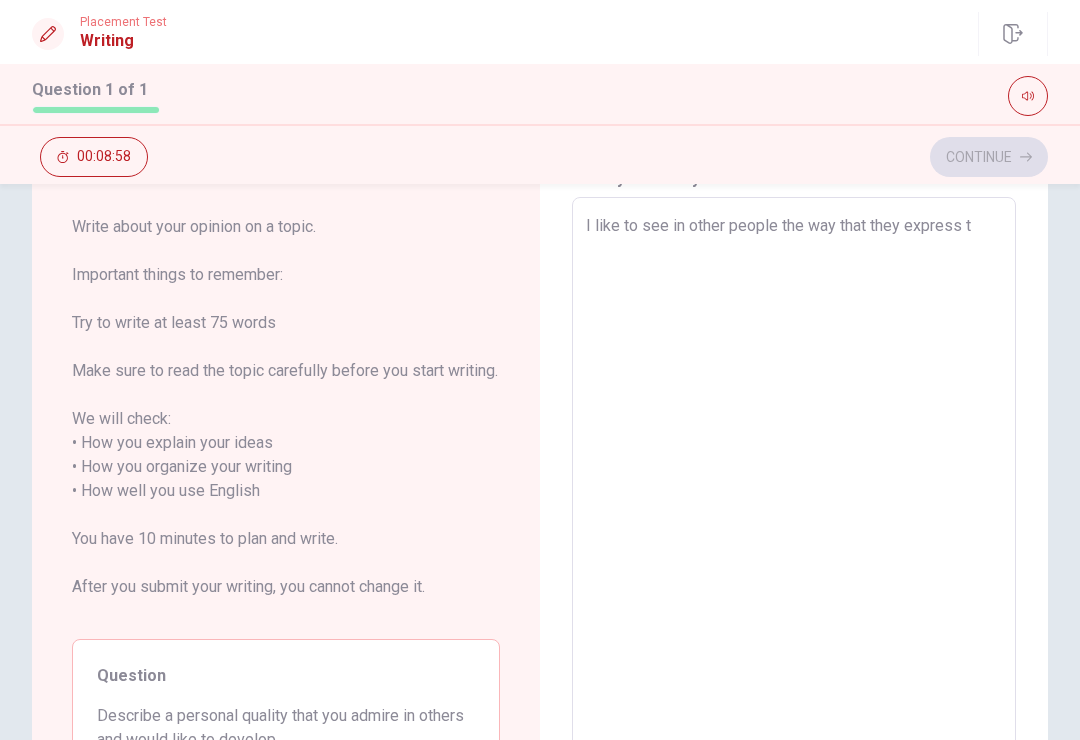 type on "x" 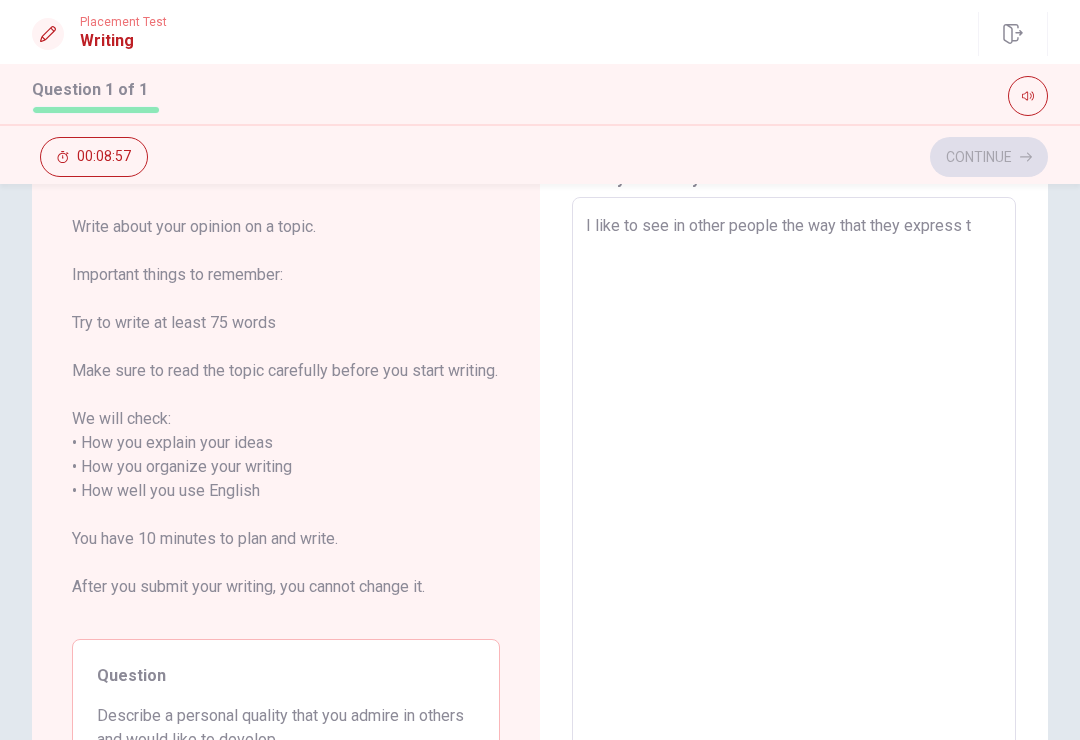 type on "I like to see in other people the way that they express" 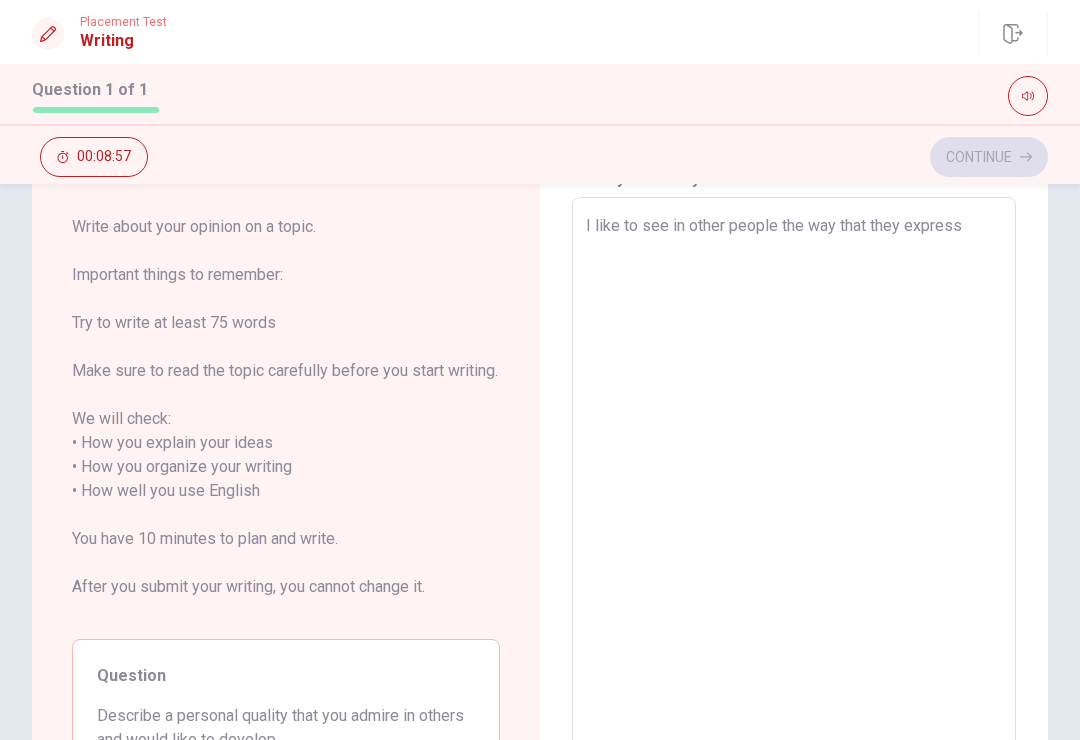 type on "x" 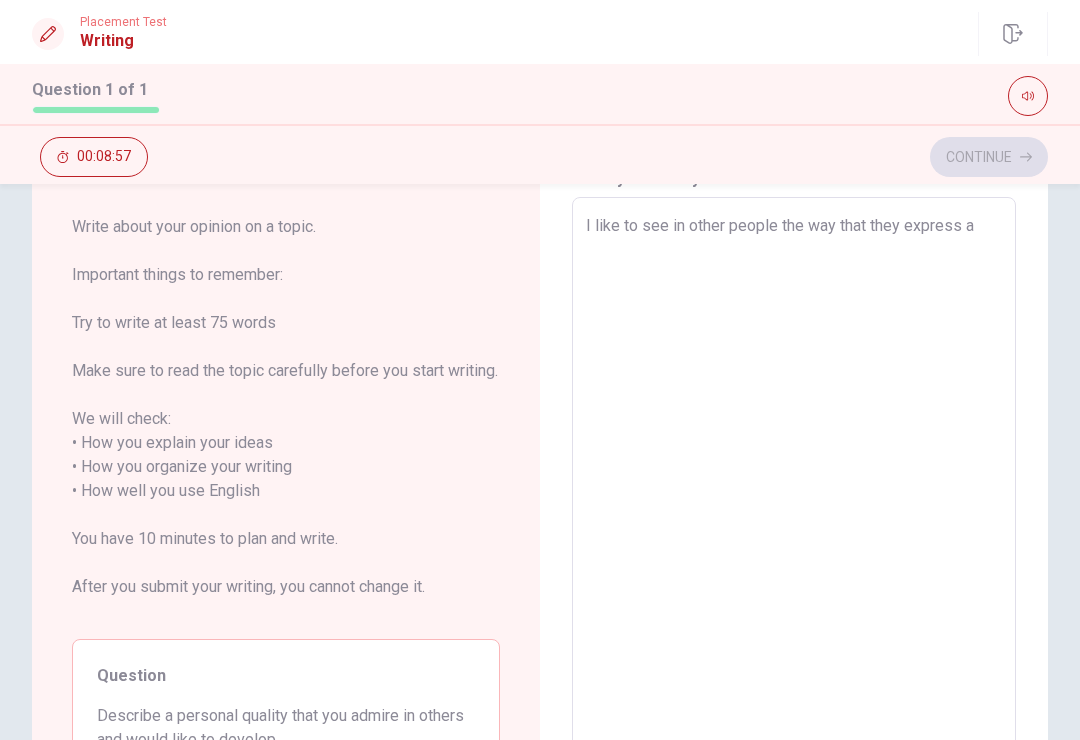 type on "x" 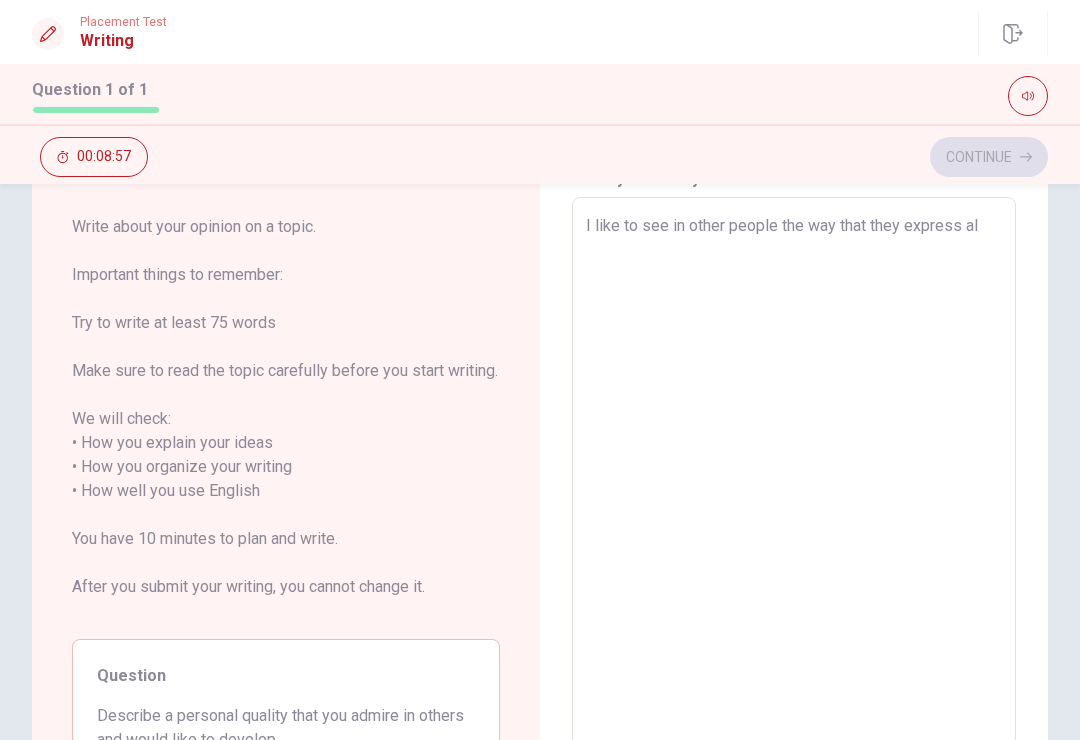 type on "x" 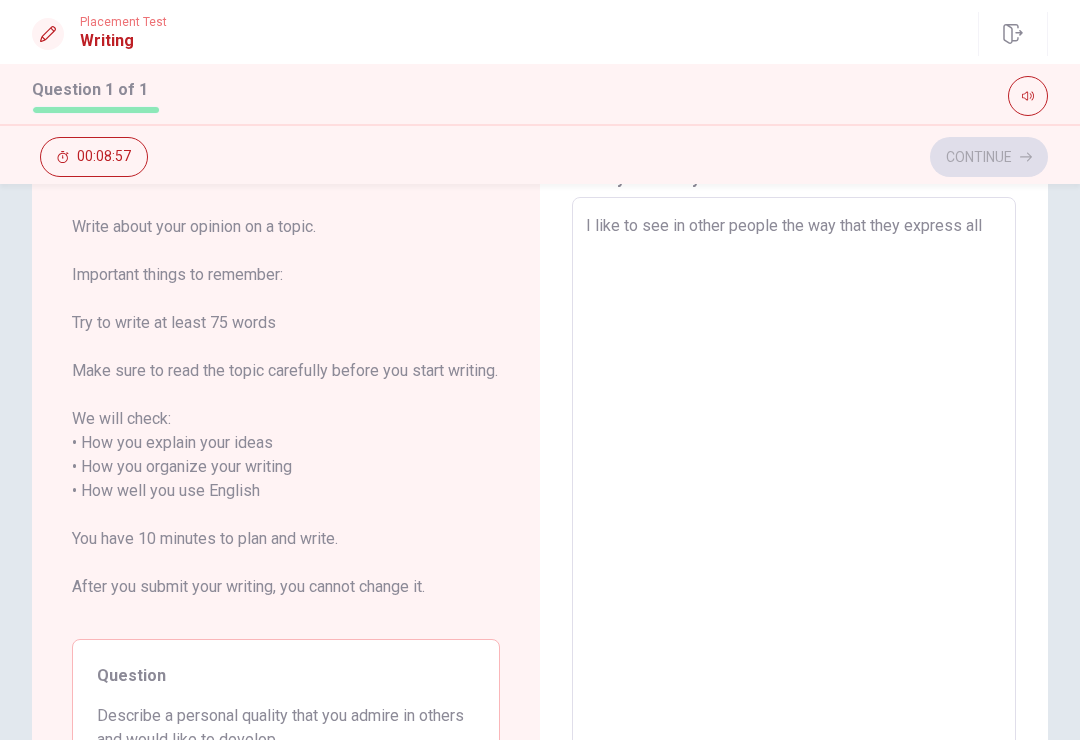 type on "x" 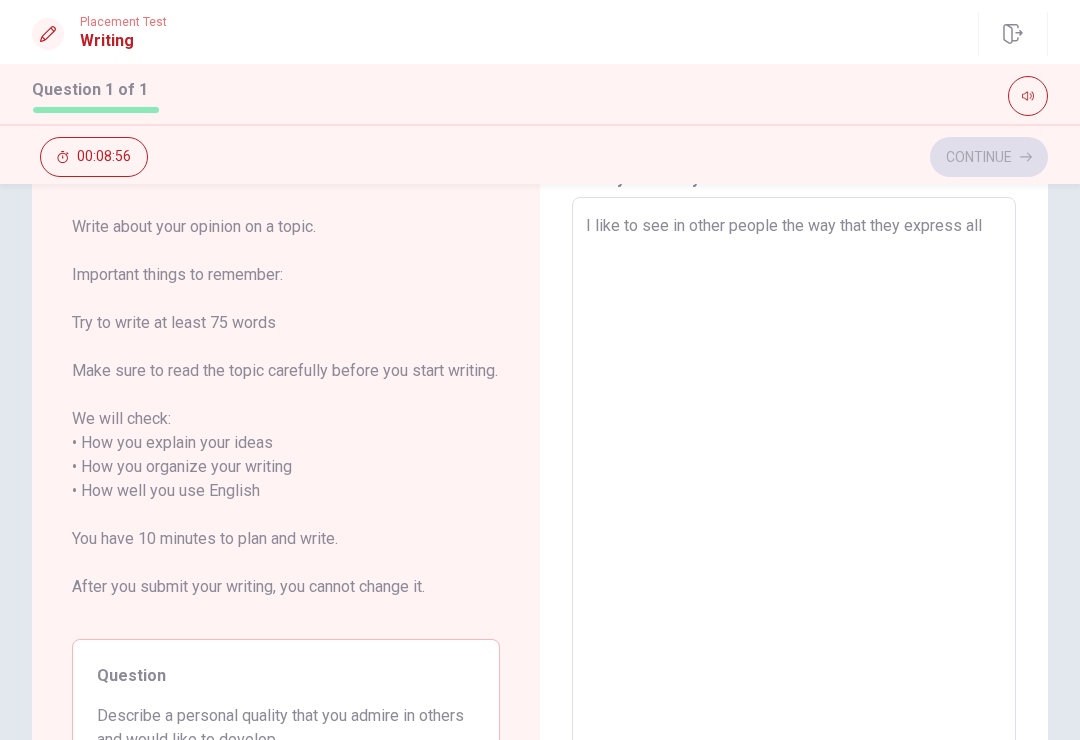 type on "I like to see in other people the way that they express all" 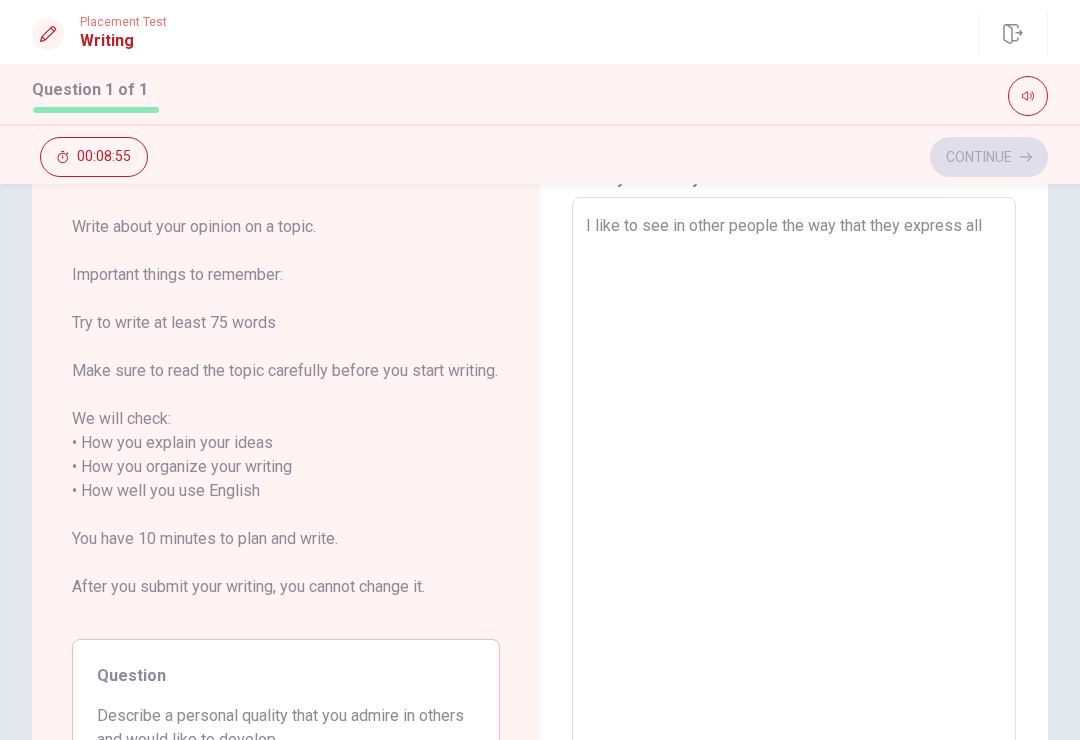 type on "I like to see in other people the way that they express all t" 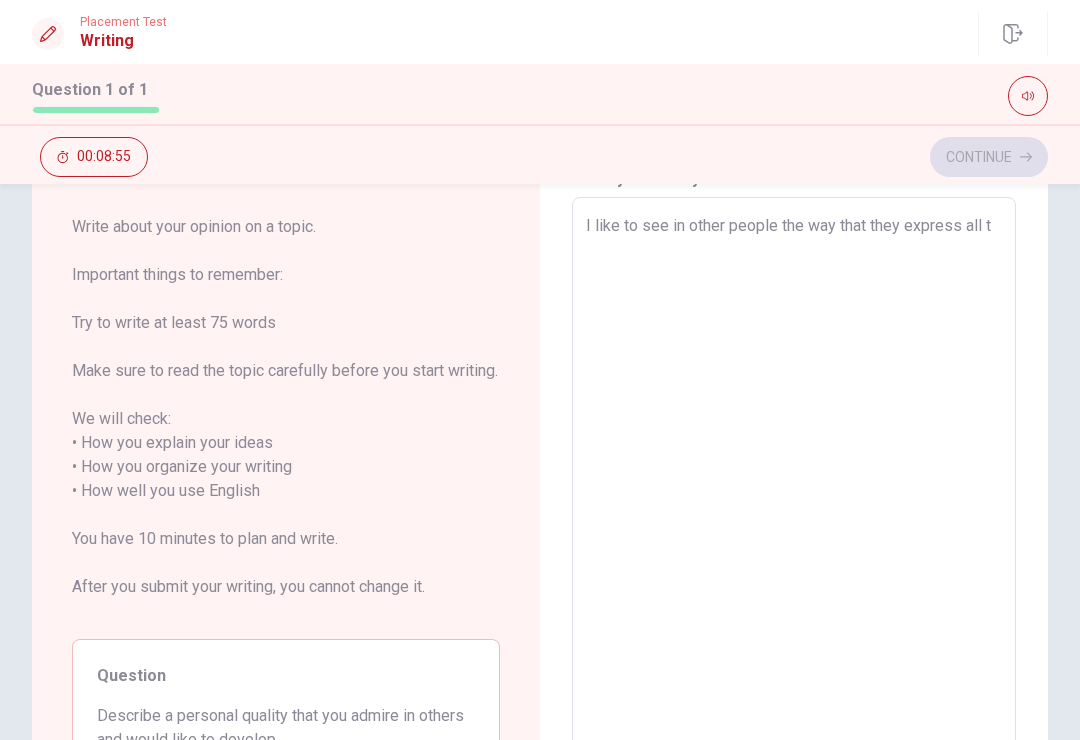 type on "x" 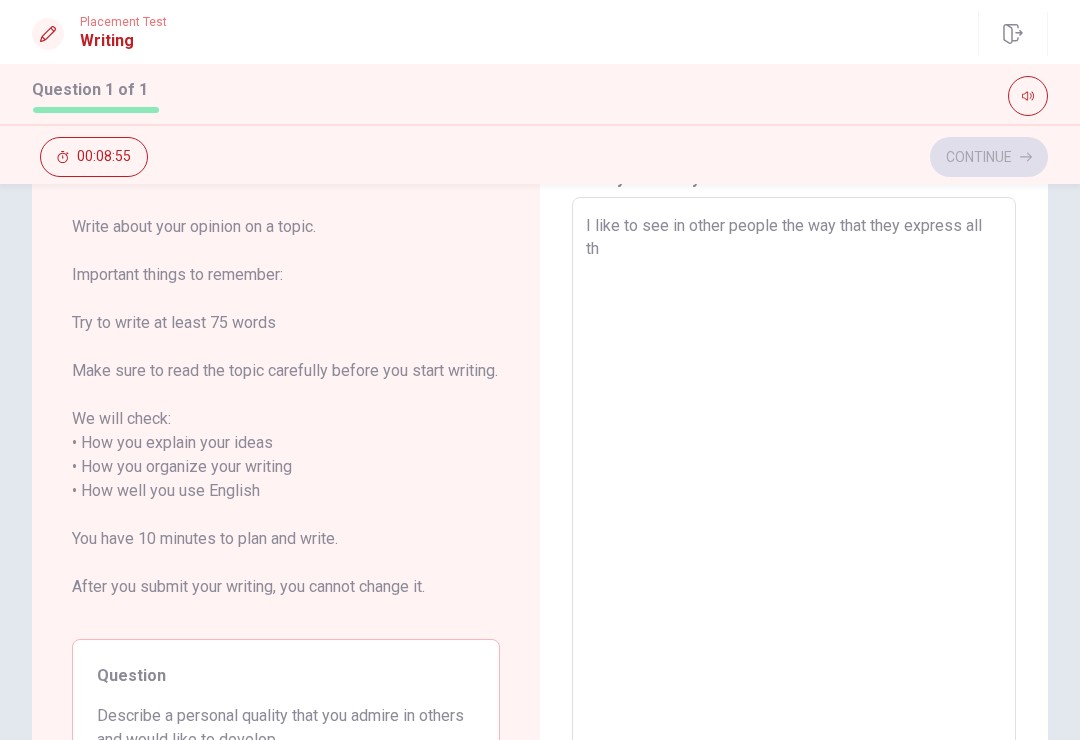 type on "x" 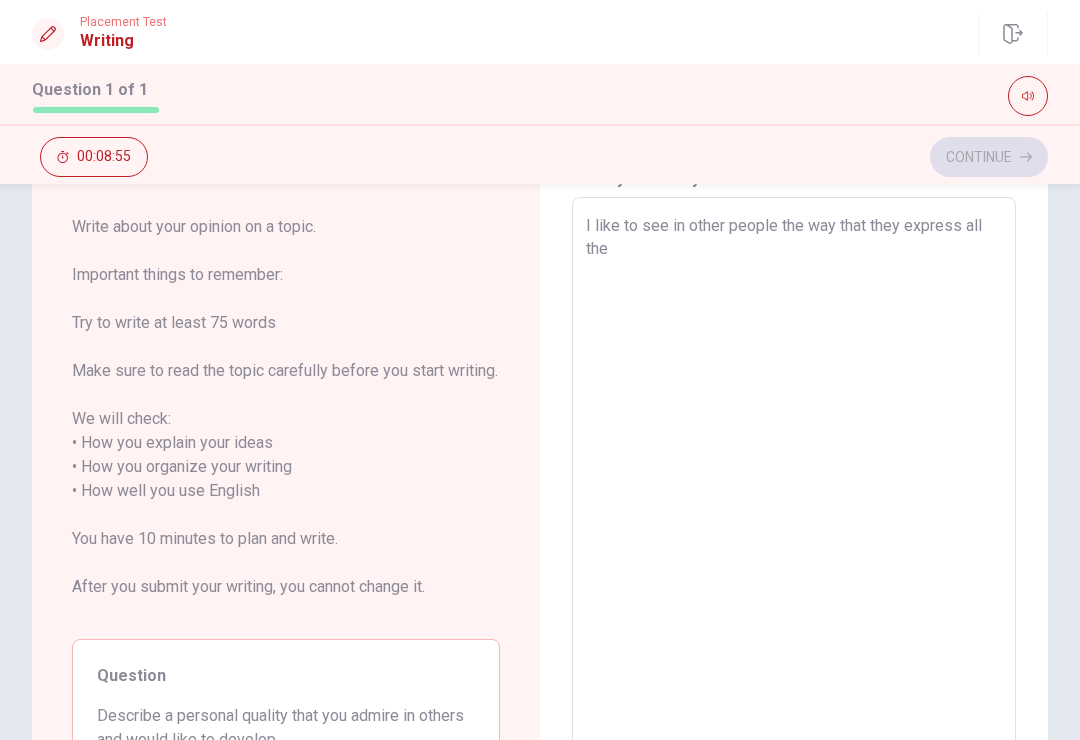type on "x" 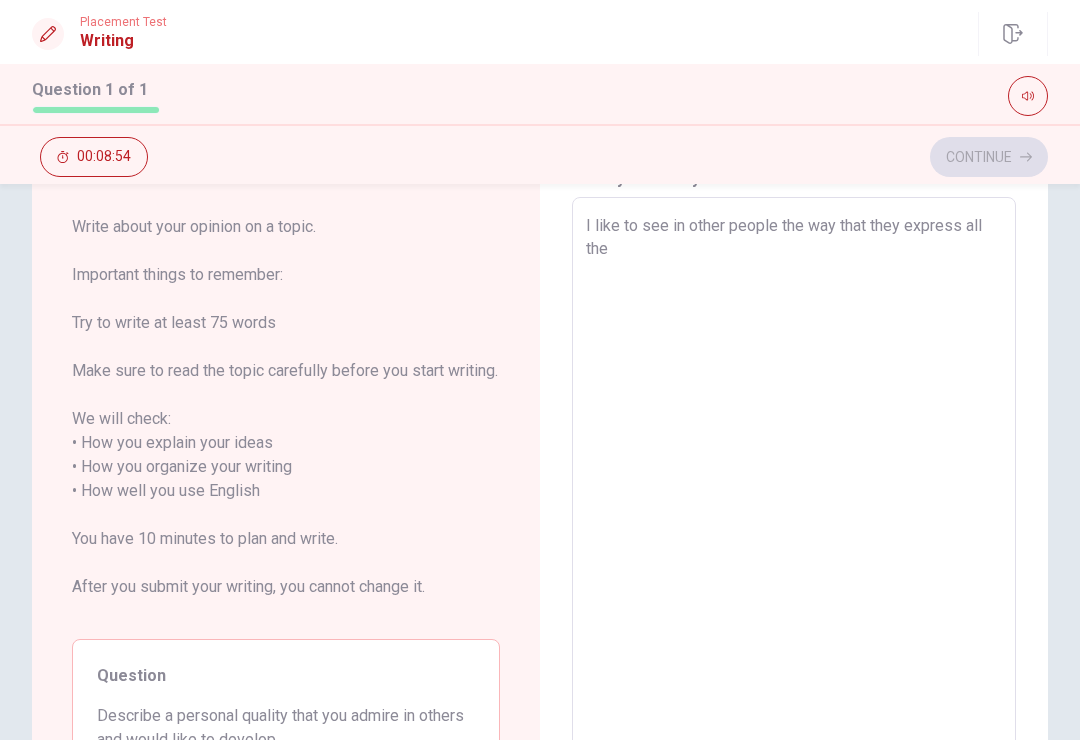 type on "x" 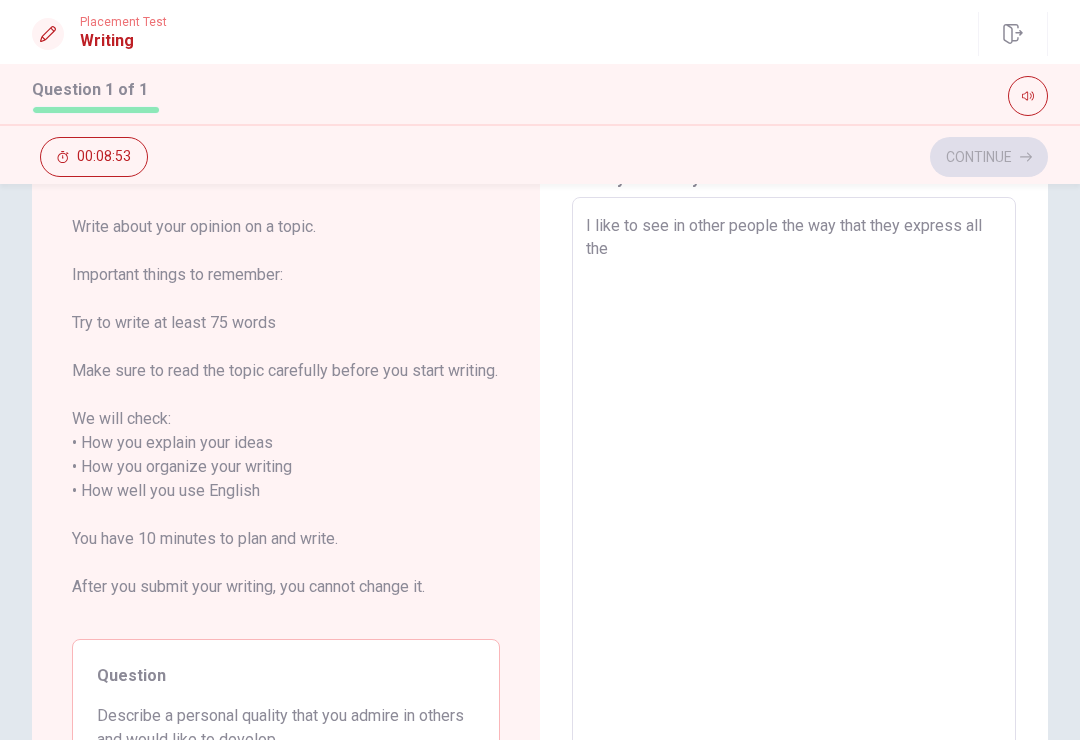 type on "I like to see in other people the way that they express all the f" 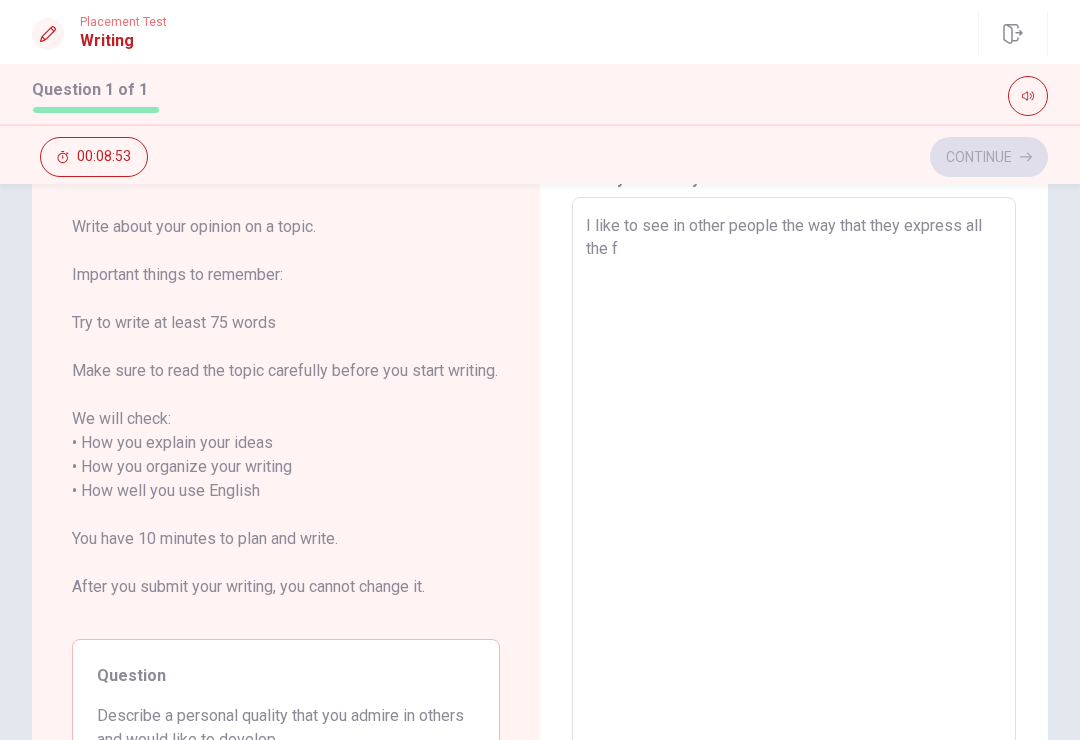 type on "x" 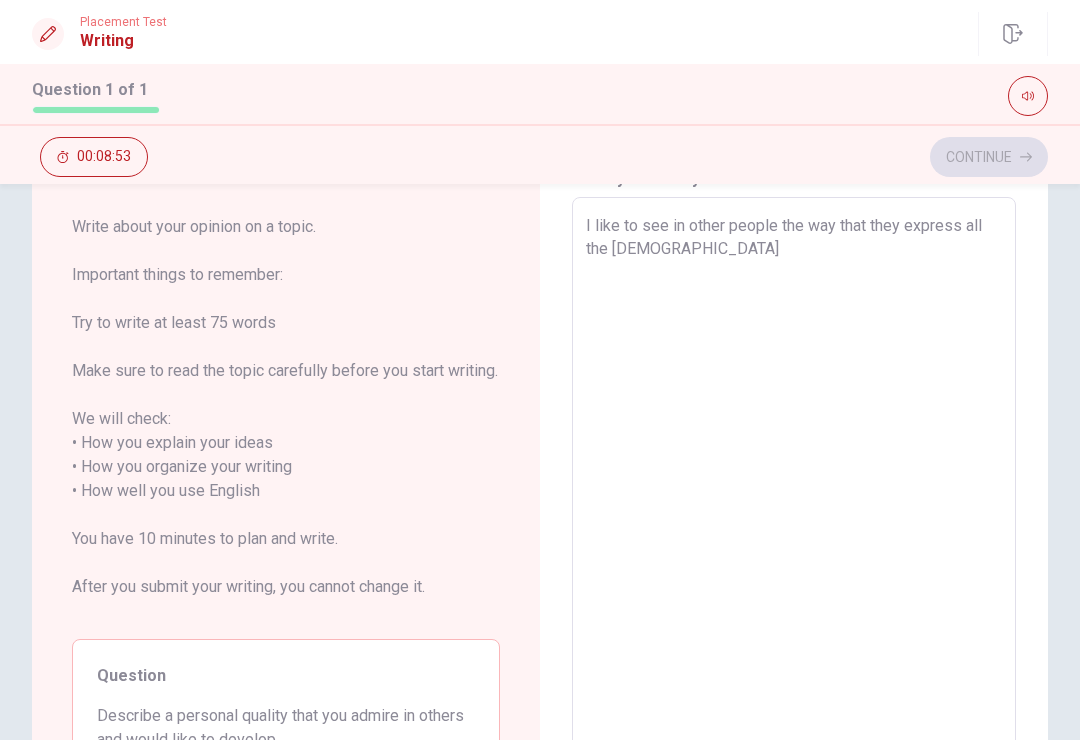 type on "x" 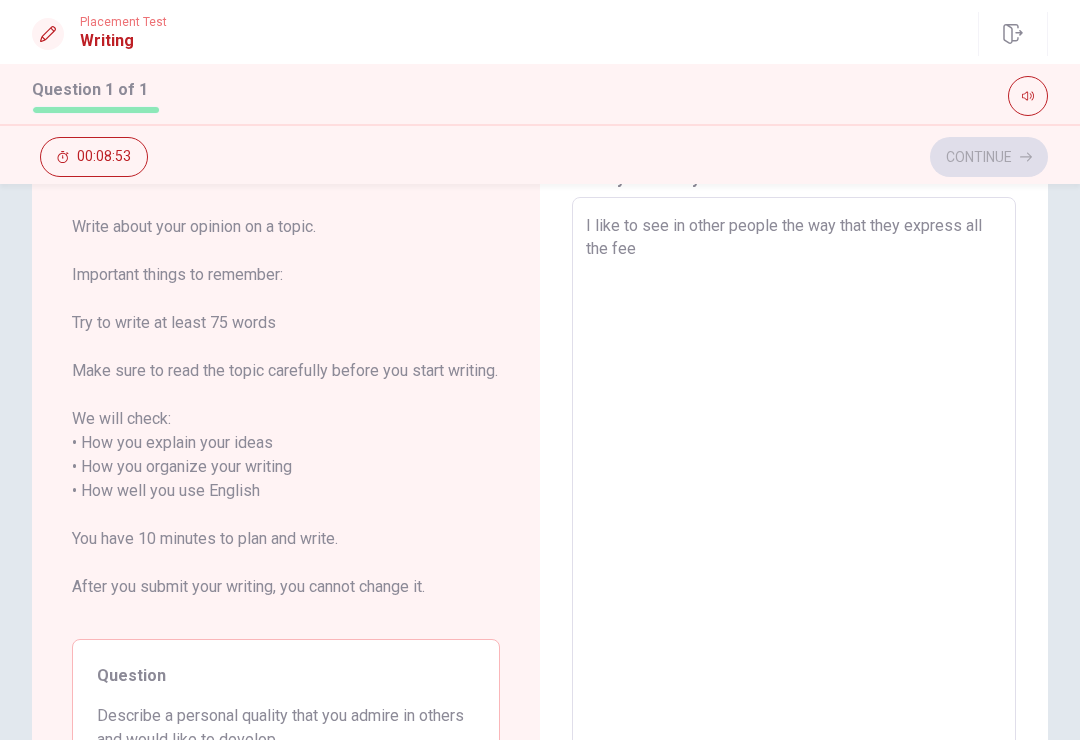 type on "x" 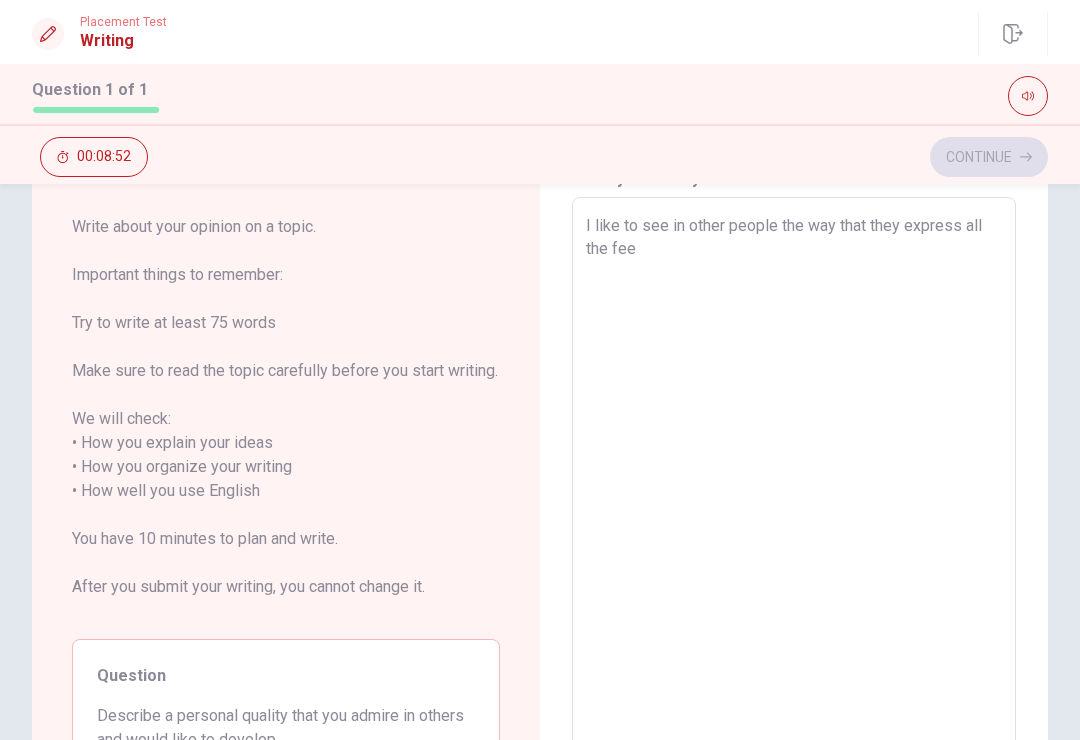 type on "I like to see in other people the way that they express all the feel" 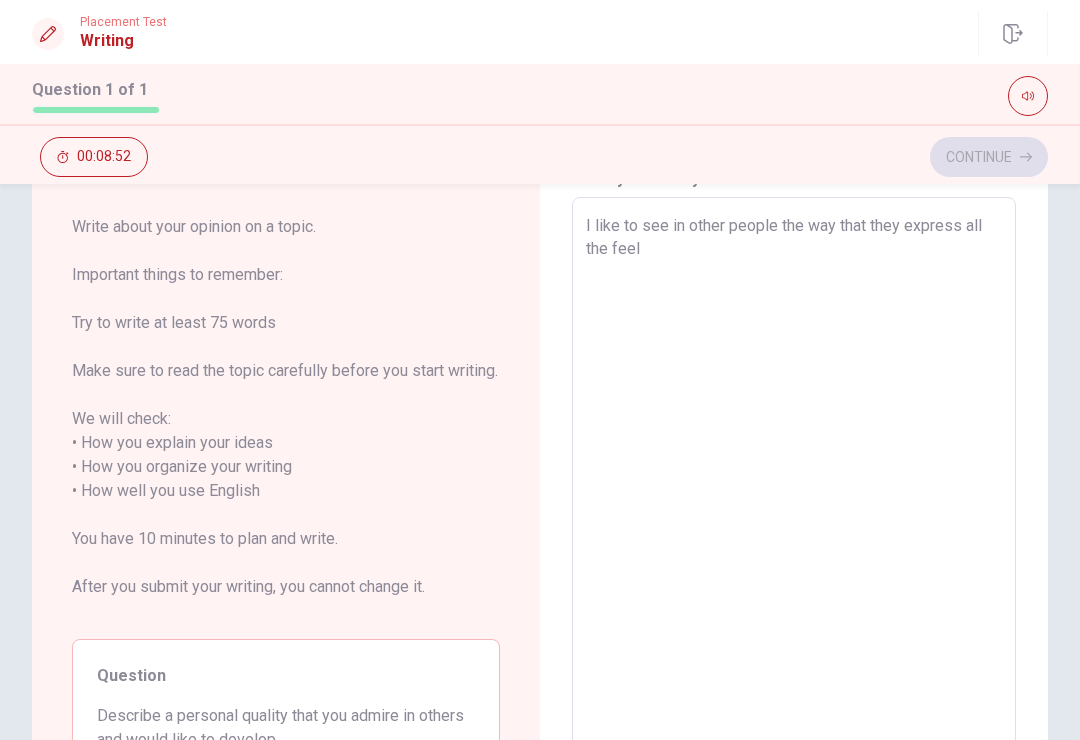 type on "x" 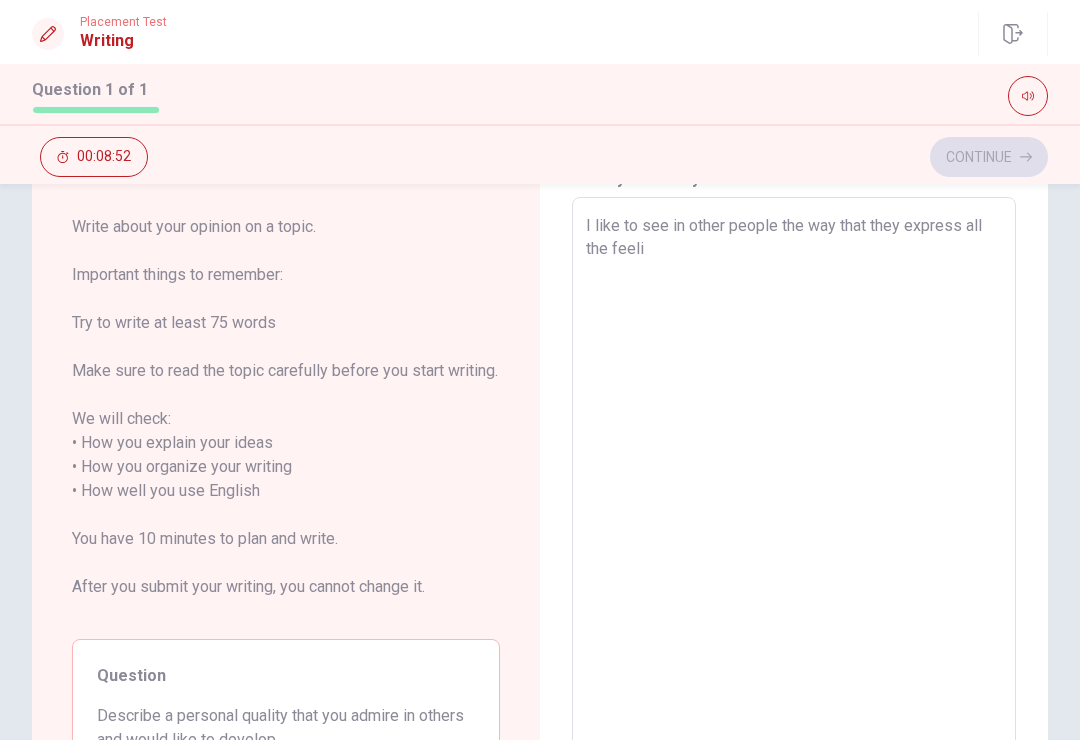type on "x" 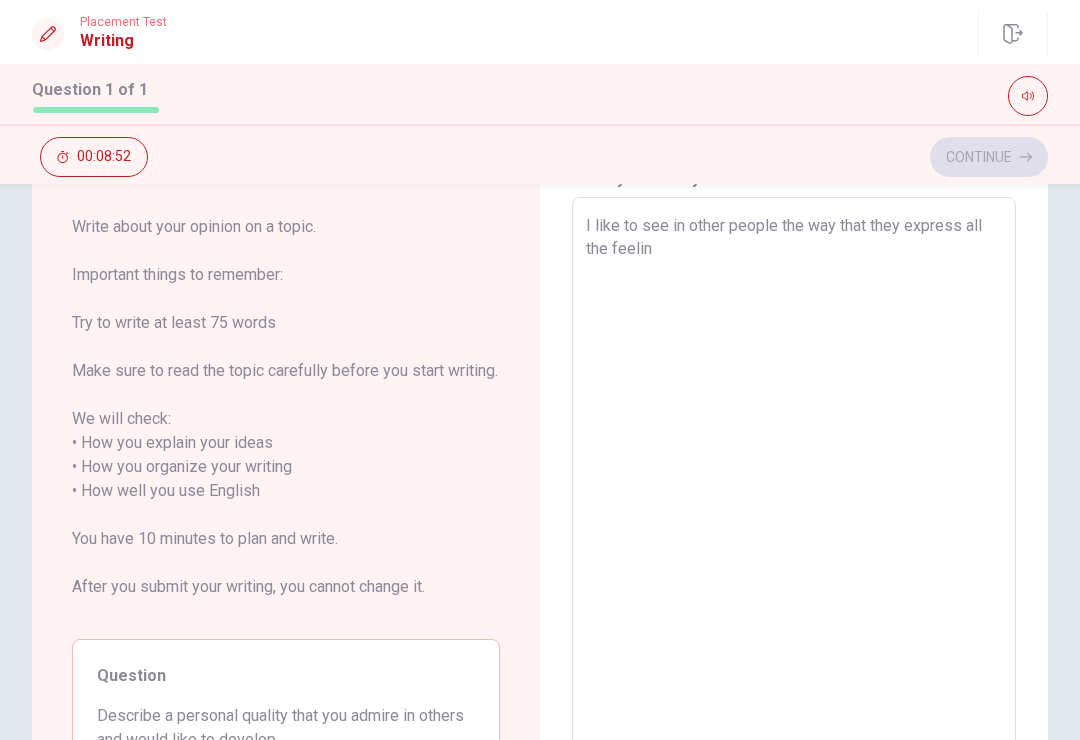 type on "x" 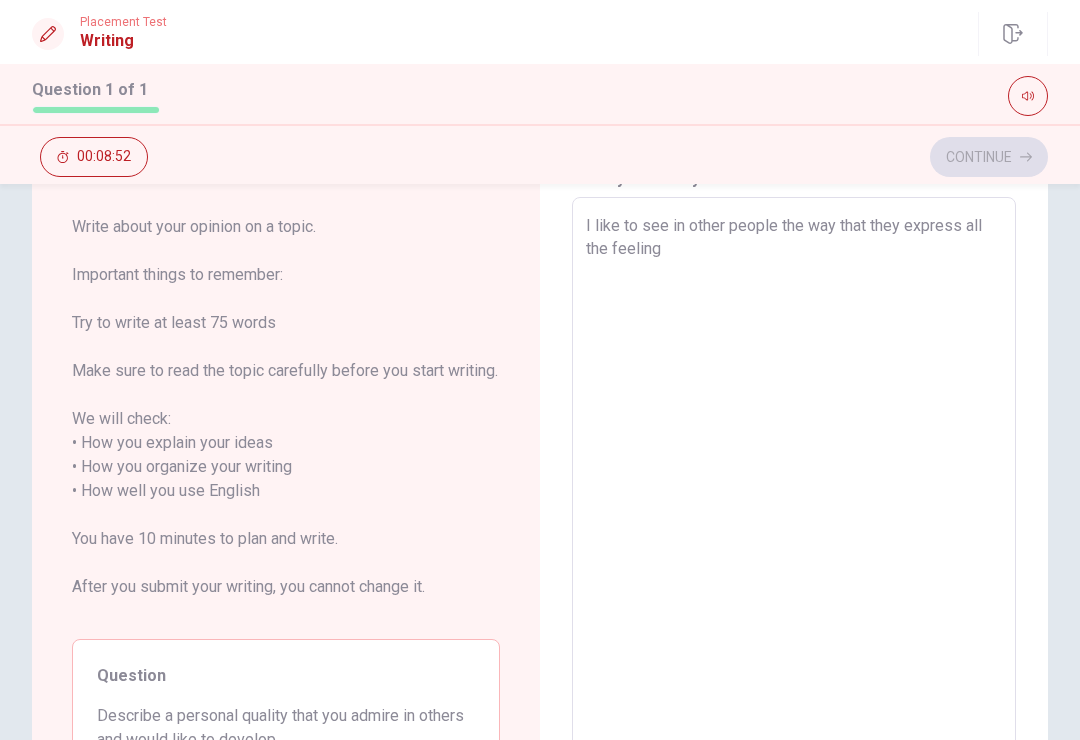 type on "x" 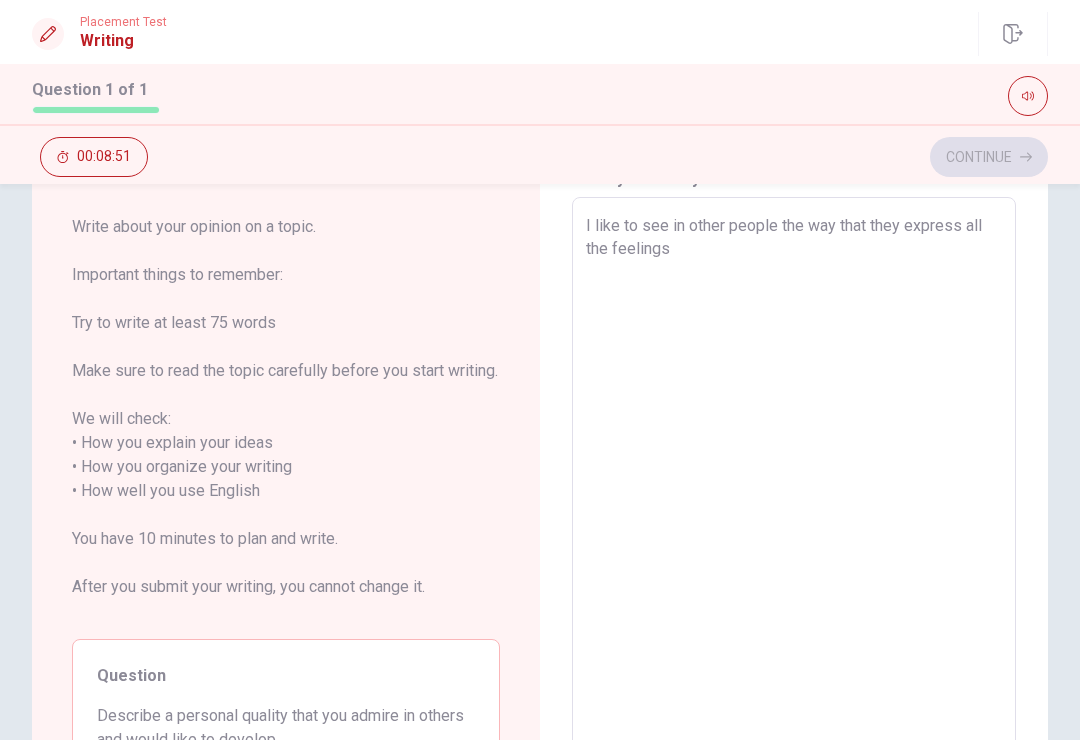 type on "x" 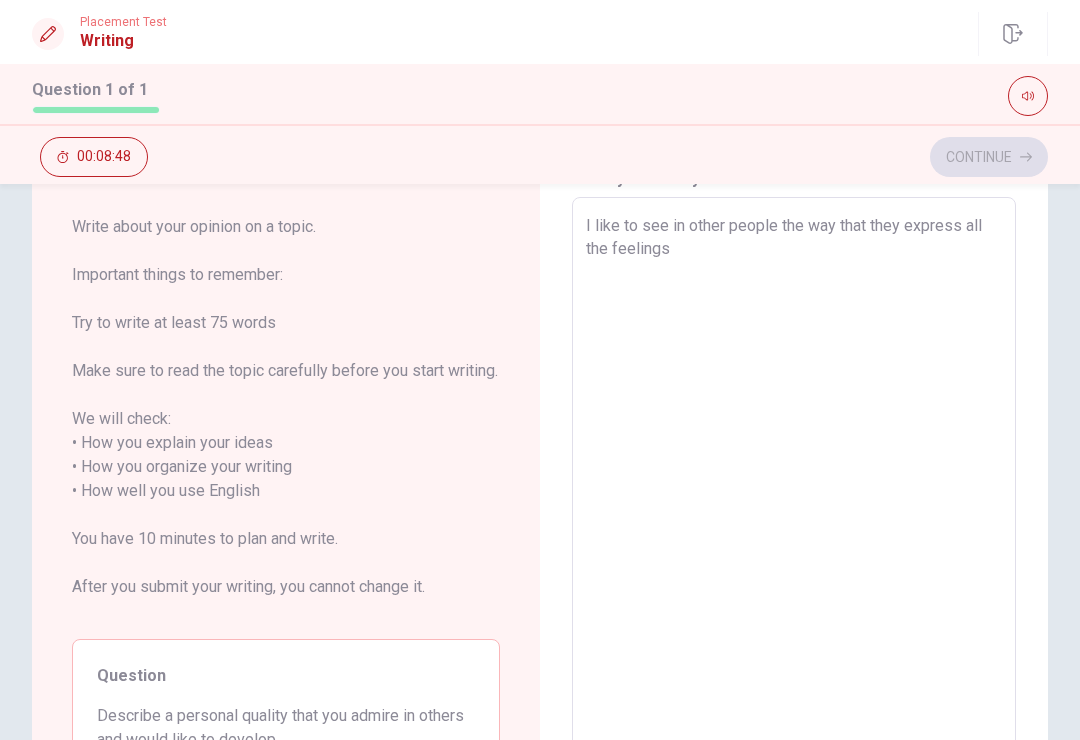 type on "x" 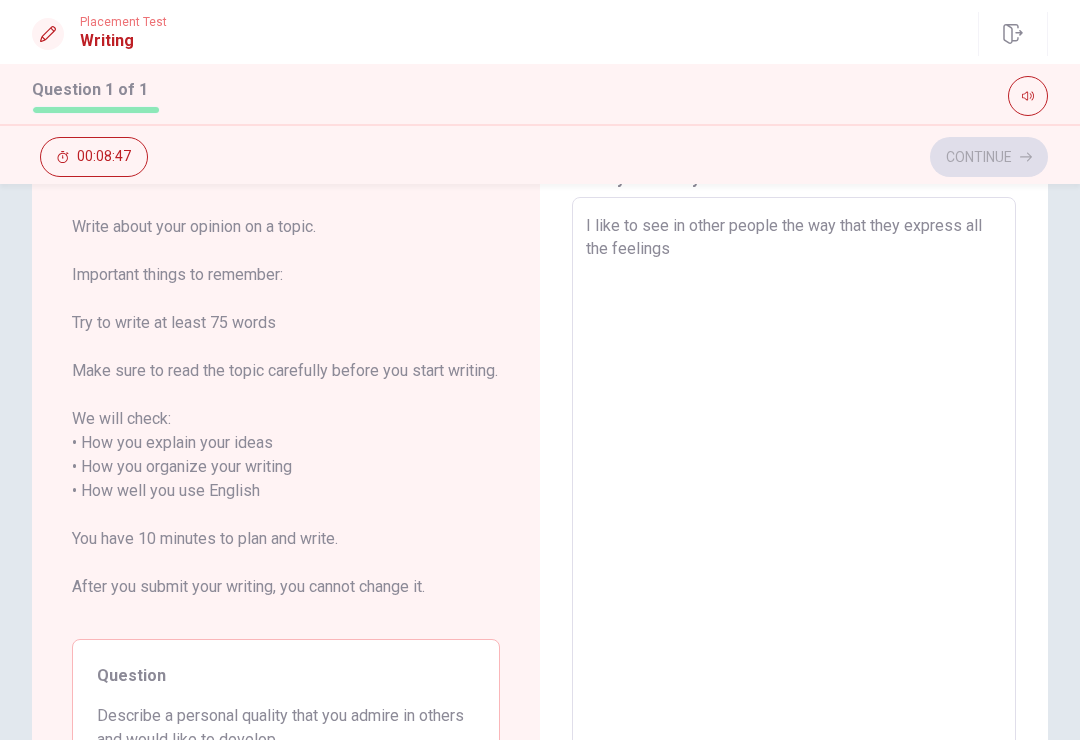 type on "I like to see in other people the way that they express all the feelings" 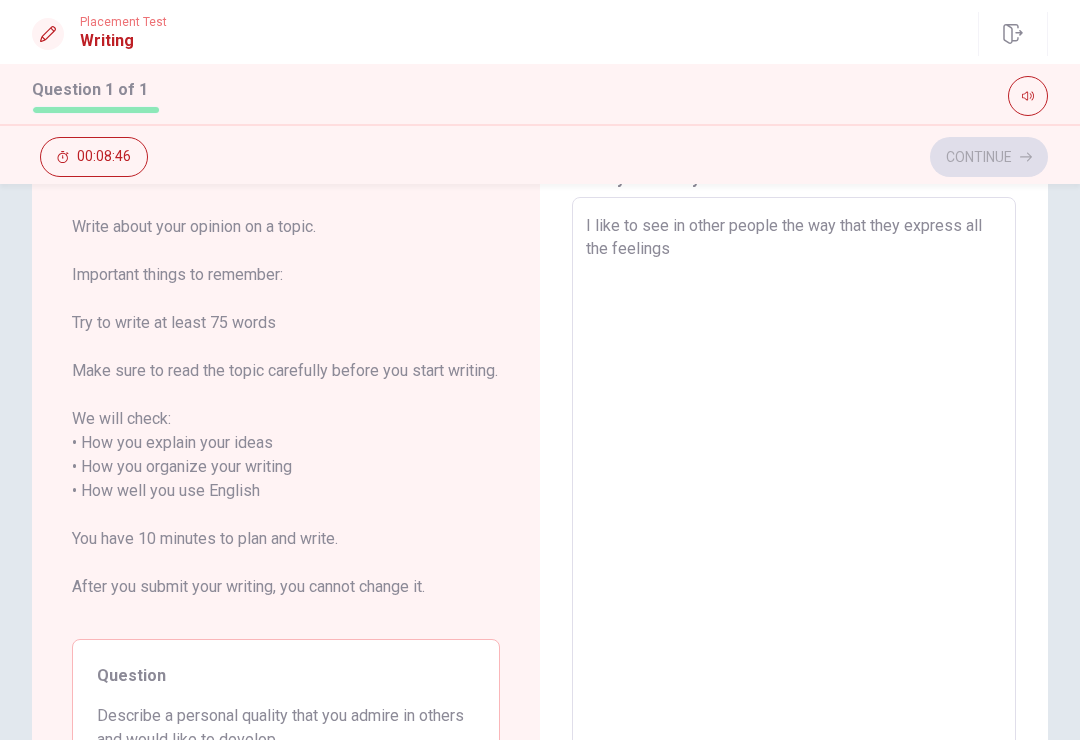 type on "x" 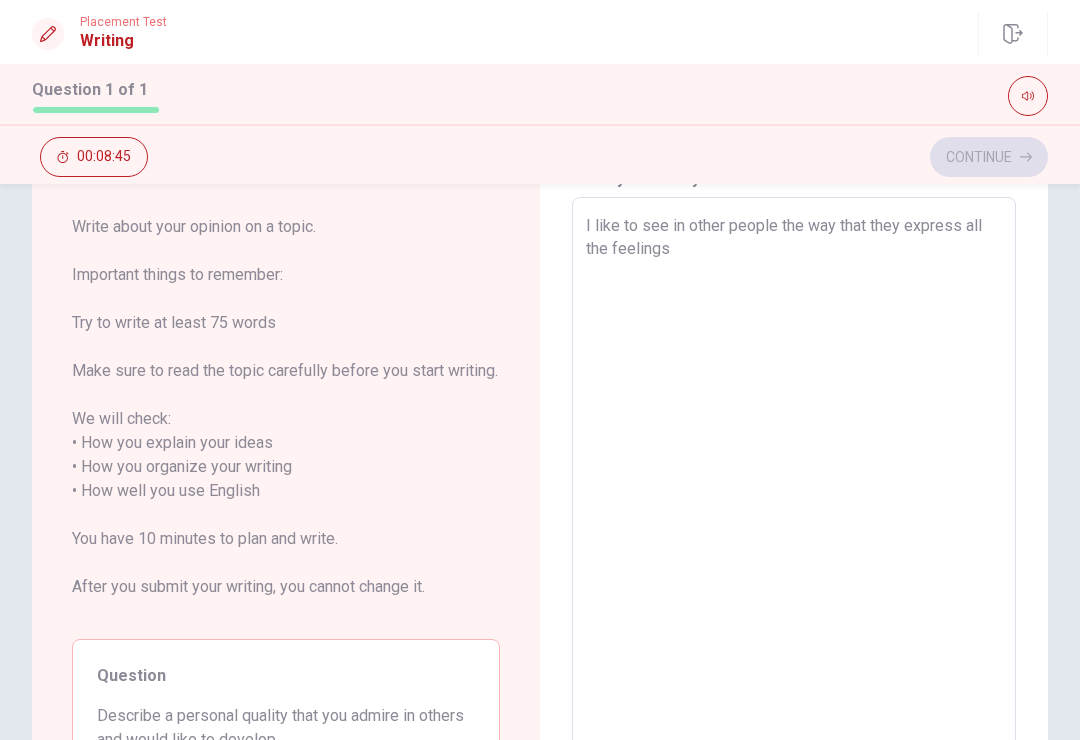 type on "I like to see in other people the way that they express all the feelings," 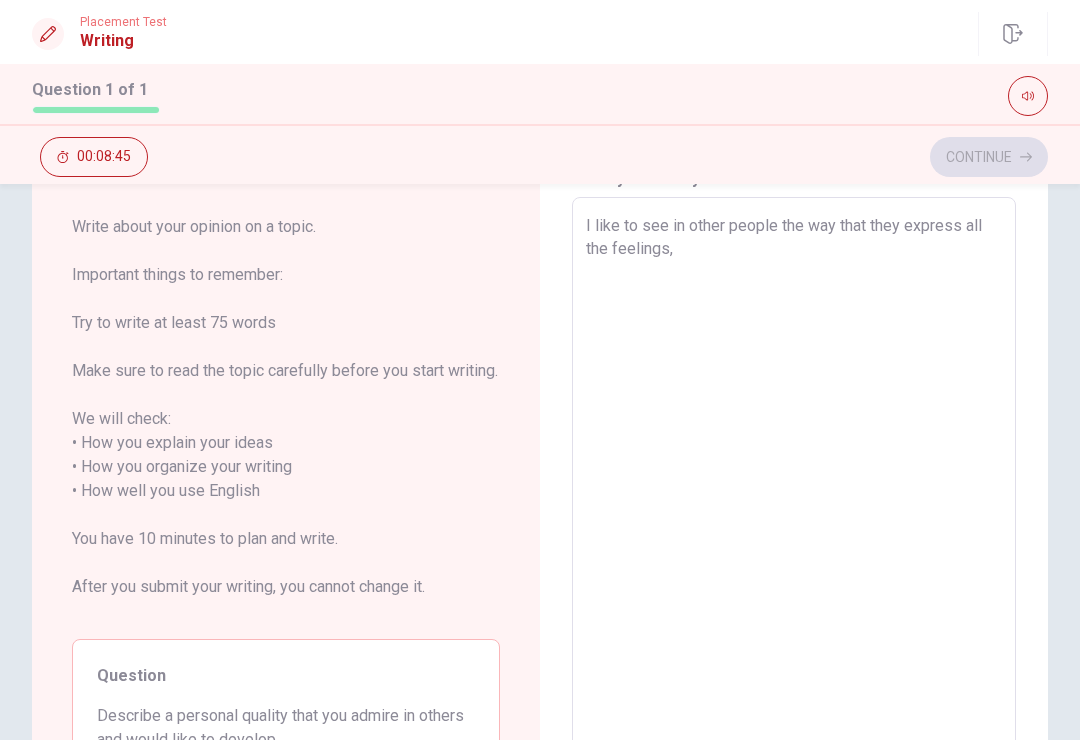 type on "x" 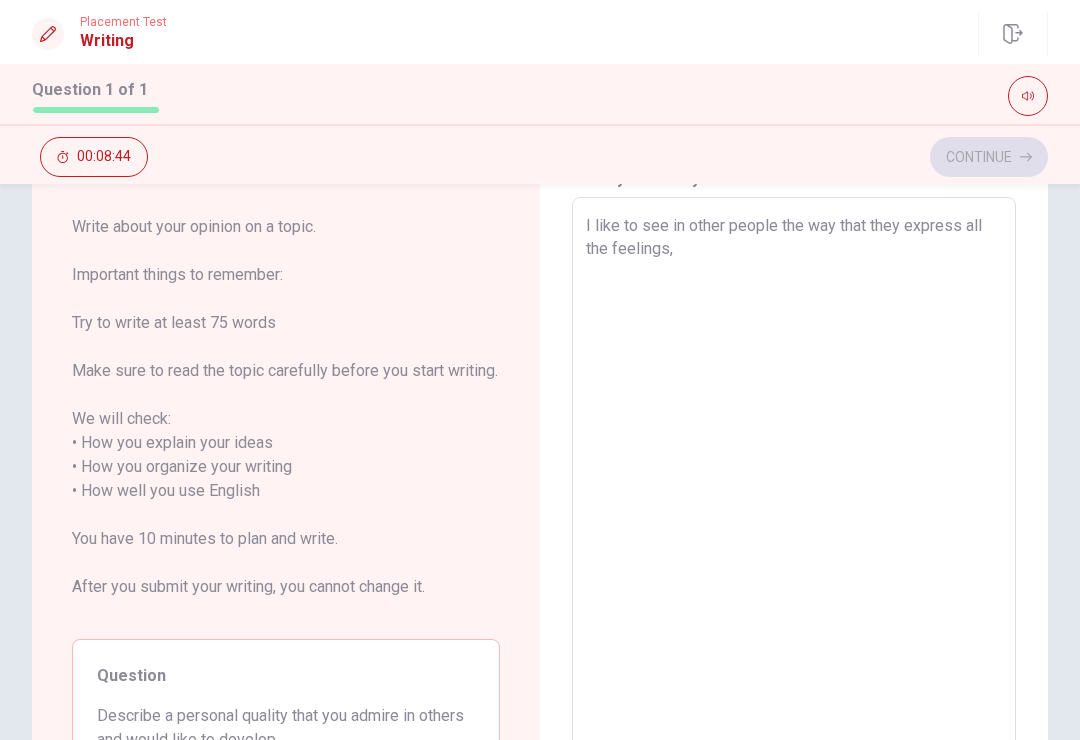 type on "I like to see in other people the way that they express all the feelings, w" 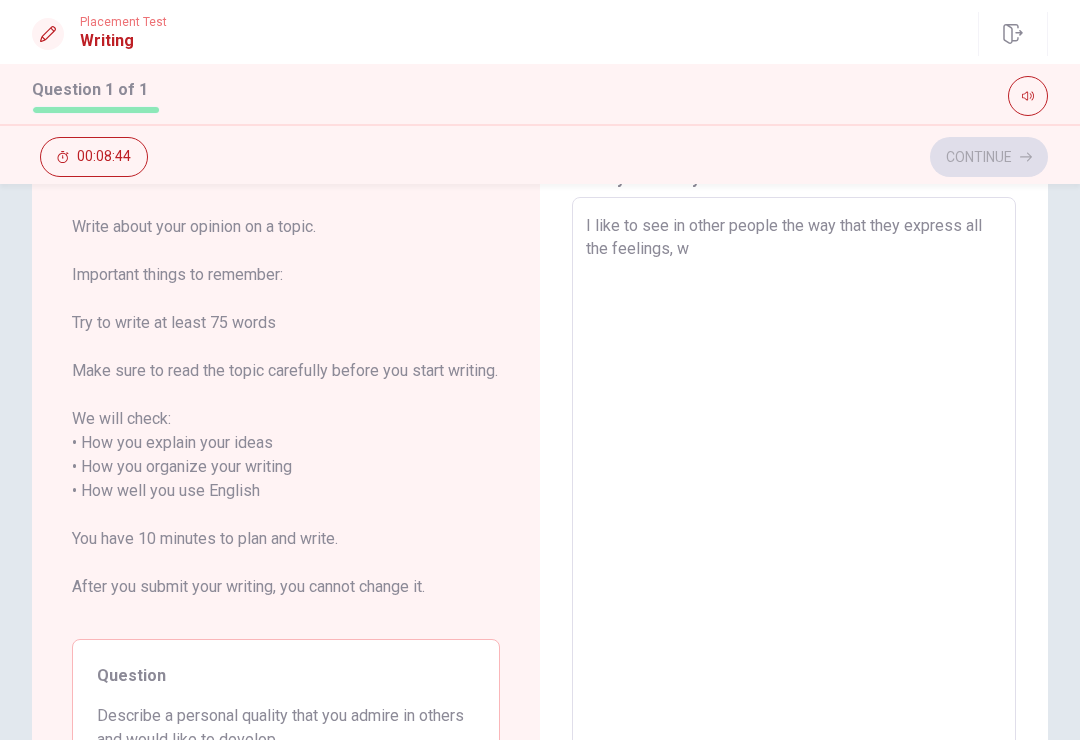 type on "x" 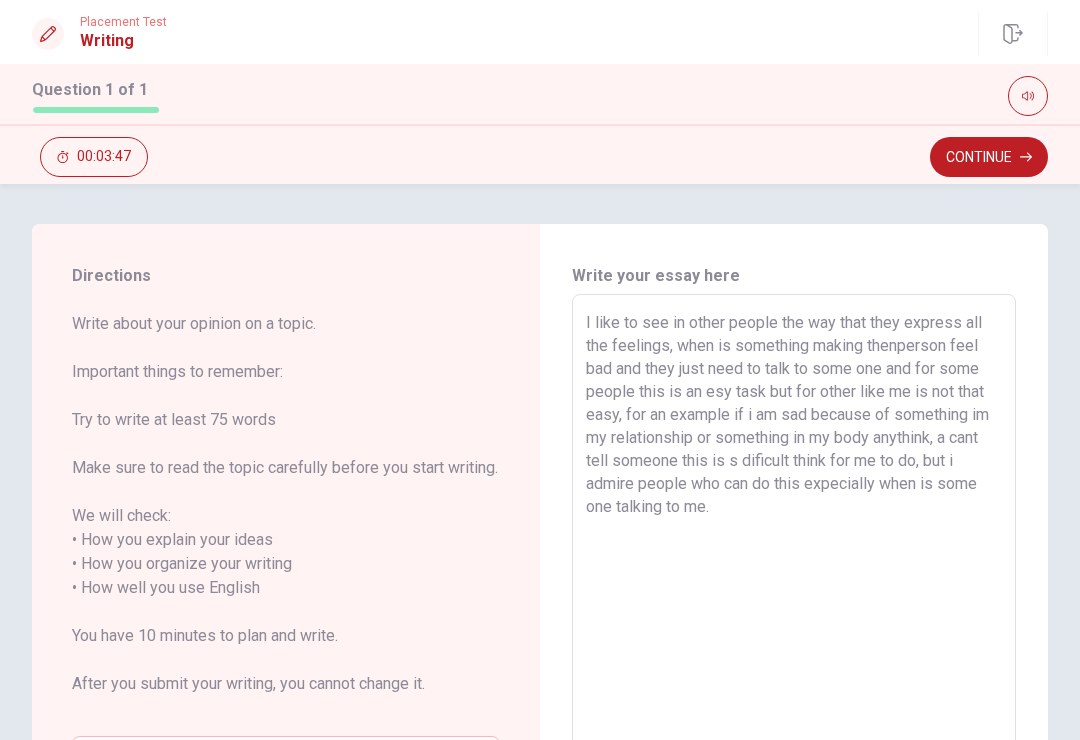 scroll, scrollTop: 0, scrollLeft: 0, axis: both 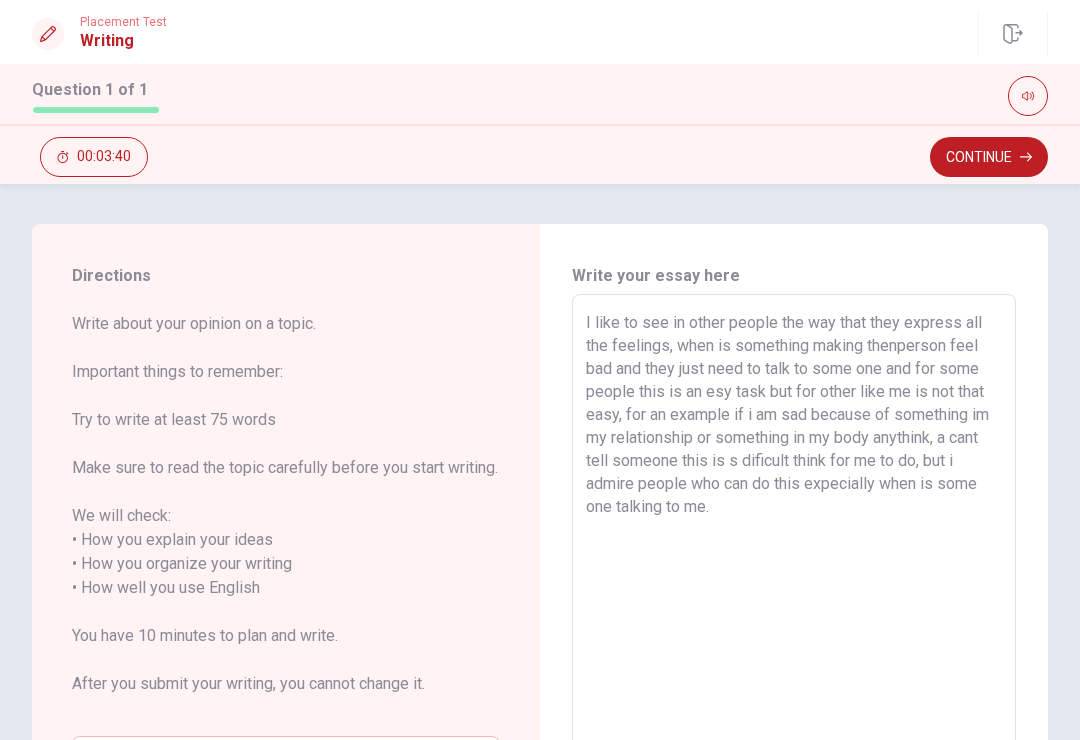 click on "I like to see in other people the way that they express all the feelings, when is something making thenperson feel bad and they just need to talk to some one and for some people this is an esy task but for other like me is not that easy, for an example if i am sad because of something im my relationship or something in my body anythink, a cant tell someone this is s dificult think for me to do, but i admire people who can do this expecially when is some one talking to me." at bounding box center [794, 588] 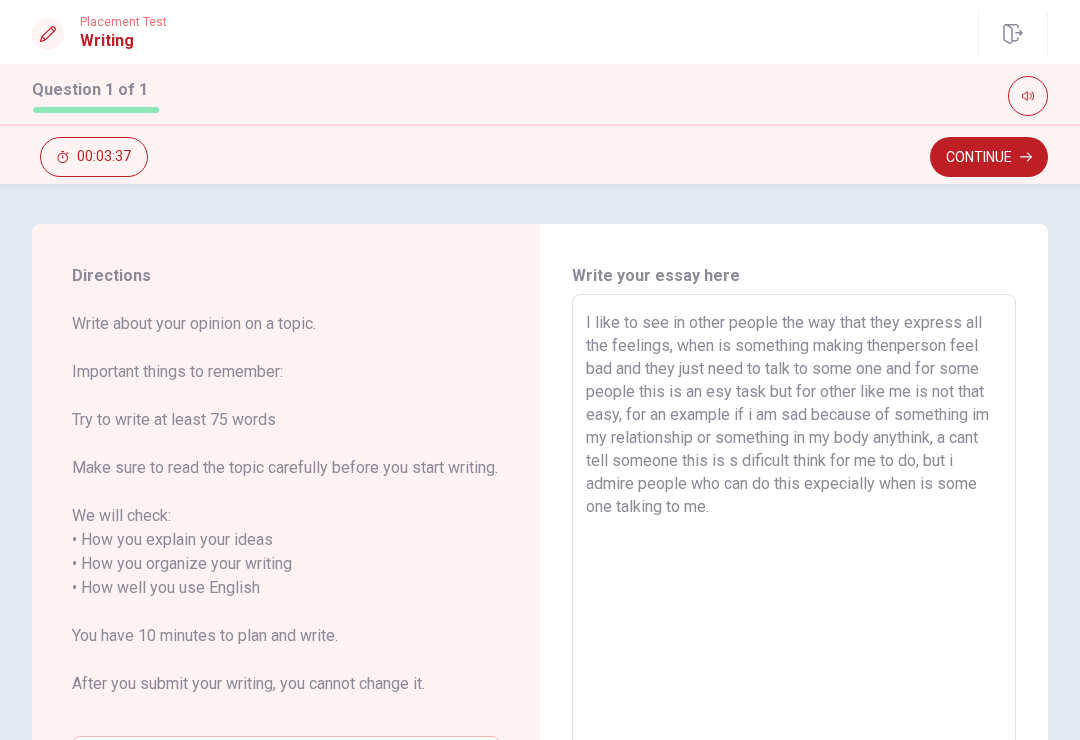click on "I like to see in other people the way that they express all the feelings, when is something making thenperson feel bad and they just need to talk to some one and for some people this is an esy task but for other like me is not that easy, for an example if i am sad because of something im my relationship or something in my body anythink, a cant tell someone this is s dificult think for me to do, but i admire people who can do this expecially when is some one talking to me." at bounding box center [794, 588] 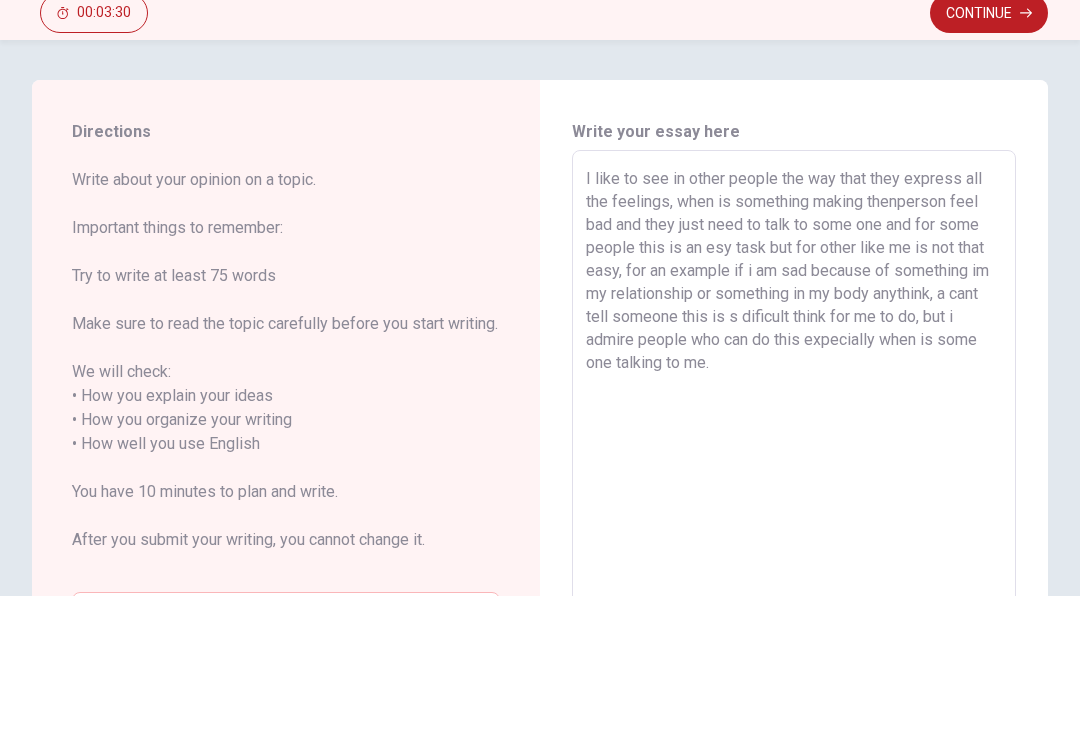 click on "I like to see in other people the way that they express all the feelings, when is something making thenperson feel bad and they just need to talk to some one and for some people this is an esy task but for other like me is not that easy, for an example if i am sad because of something im my relationship or something in my body anythink, a cant tell someone this is s dificult think for me to do, but i admire people who can do this expecially when is some one talking to me." at bounding box center [794, 588] 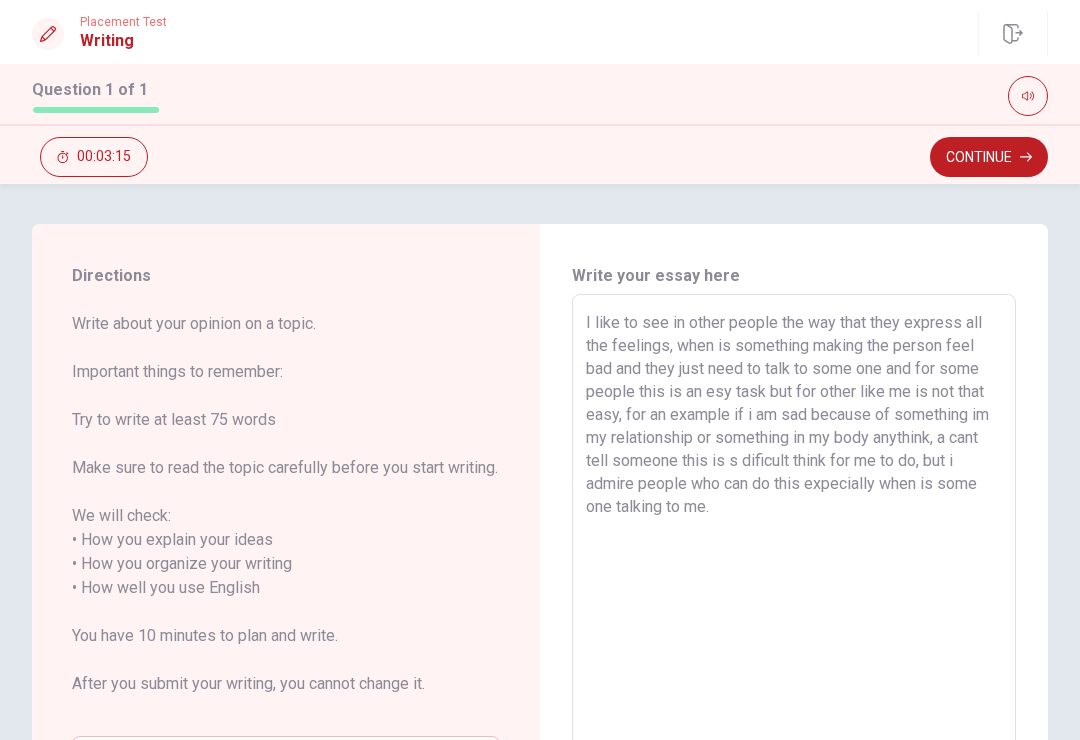 click on "I like to see in other people the way that they express all the feelings, when is something making the person feel bad and they just need to talk to some one and for some people this is an esy task but for other like me is not that easy, for an example if i am sad because of something im my relationship or something in my body anythink, a cant tell someone this is s dificult think for me to do, but i admire people who can do this expecially when is some one talking to me." at bounding box center (794, 588) 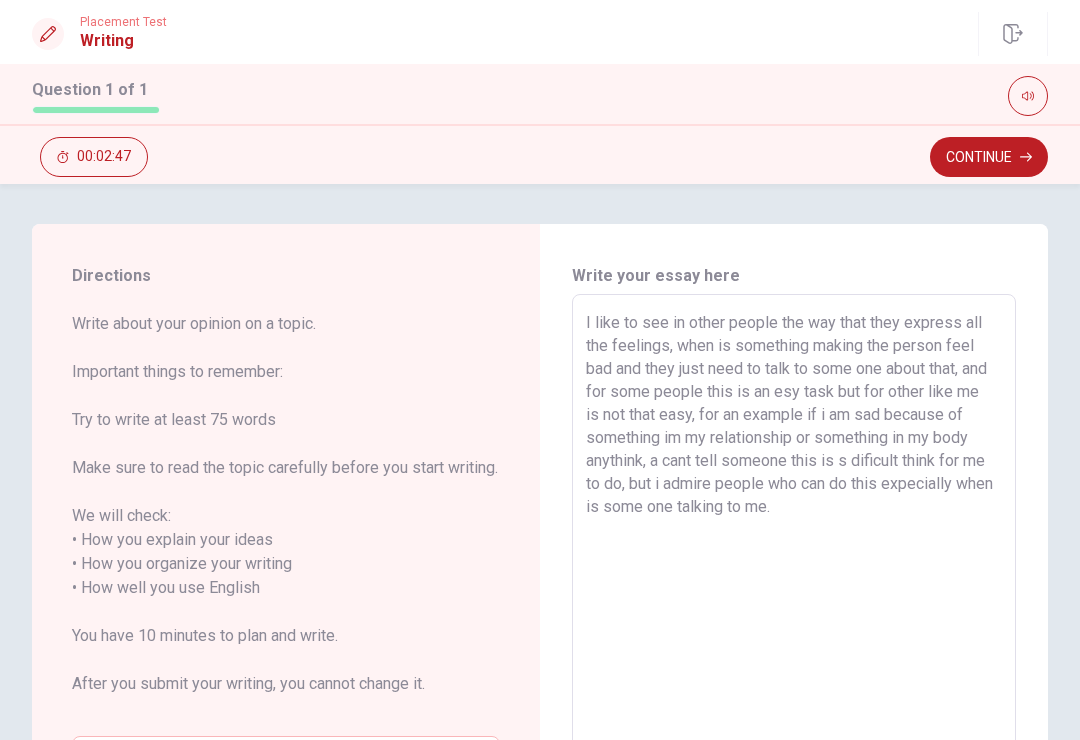 click on "I like to see in other people the way that they express all the feelings, when is something making the person feel bad and they just need to talk to some one about that, and for some people this is an esy task but for other like me is not that easy, for an example if i am sad because of something im my relationship or something in my body anythink, a cant tell someone this is s dificult think for me to do, but i admire people who can do this expecially when is some one talking to me." at bounding box center [794, 588] 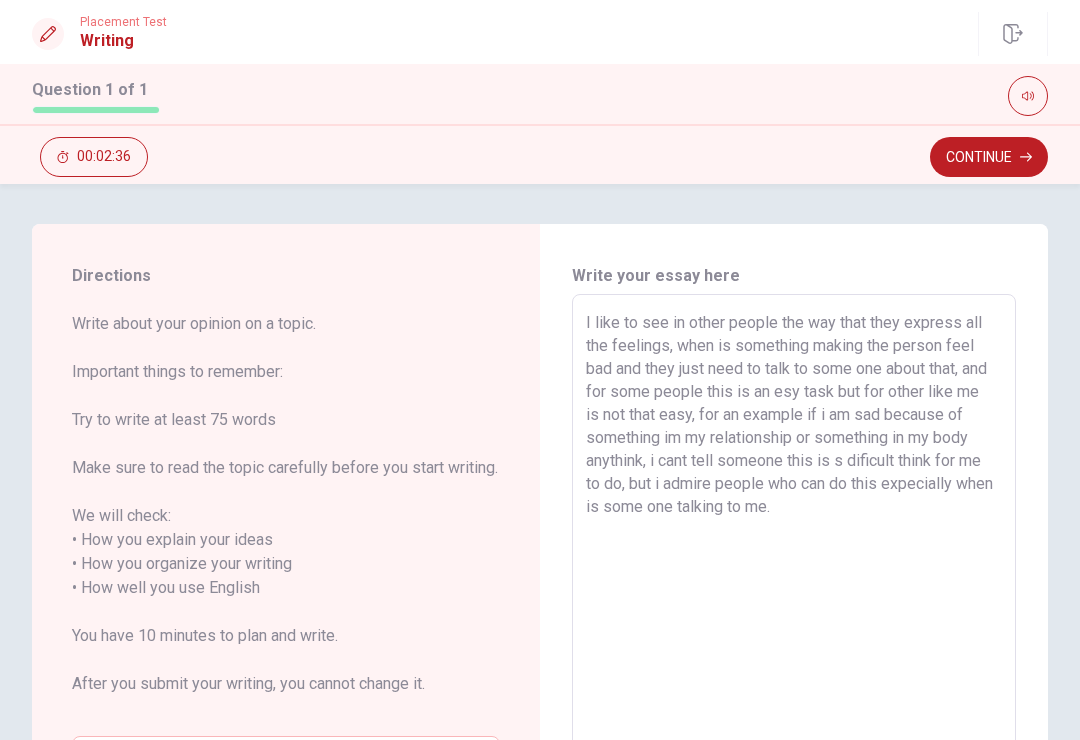 click on "I like to see in other people the way that they express all the feelings, when is something making the person feel bad and they just need to talk to some one about that, and for some people this is an esy task but for other like me is not that easy, for an example if i am sad because of something im my relationship or something in my body anythink, i cant tell someone this is s dificult think for me to do, but i admire people who can do this expecially when is some one talking to me." at bounding box center (794, 588) 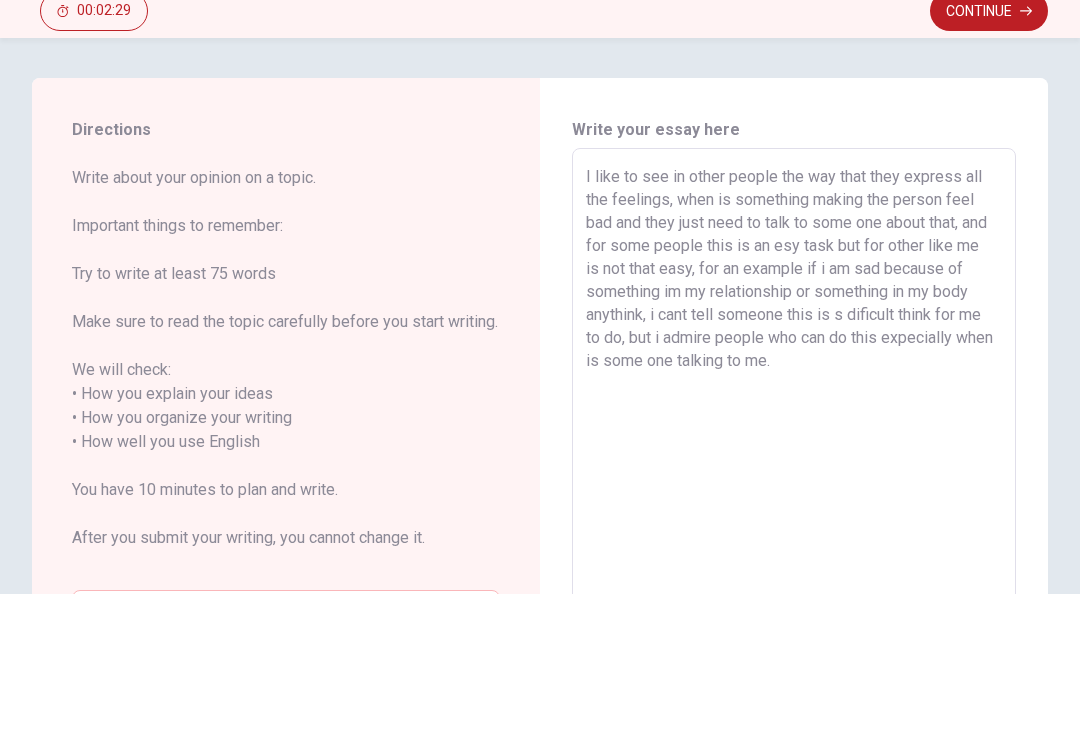 click on "I like to see in other people the way that they express all the feelings, when is something making the person feel bad and they just need to talk to some one about that, and for some people this is an esy task but for other like me is not that easy, for an example if i am sad because of something im my relationship or something in my body anythink, i cant tell someone this is s dificult think for me to do, but i admire people who can do this expecially when is some one talking to me." at bounding box center [794, 588] 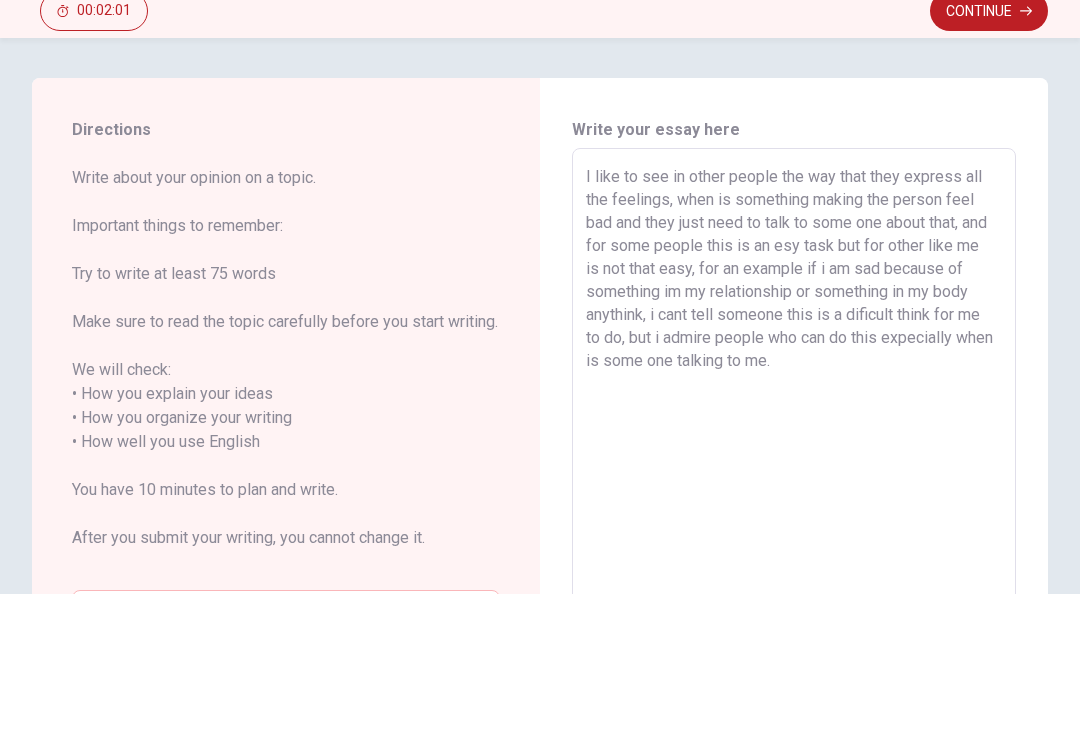 scroll, scrollTop: 42, scrollLeft: 0, axis: vertical 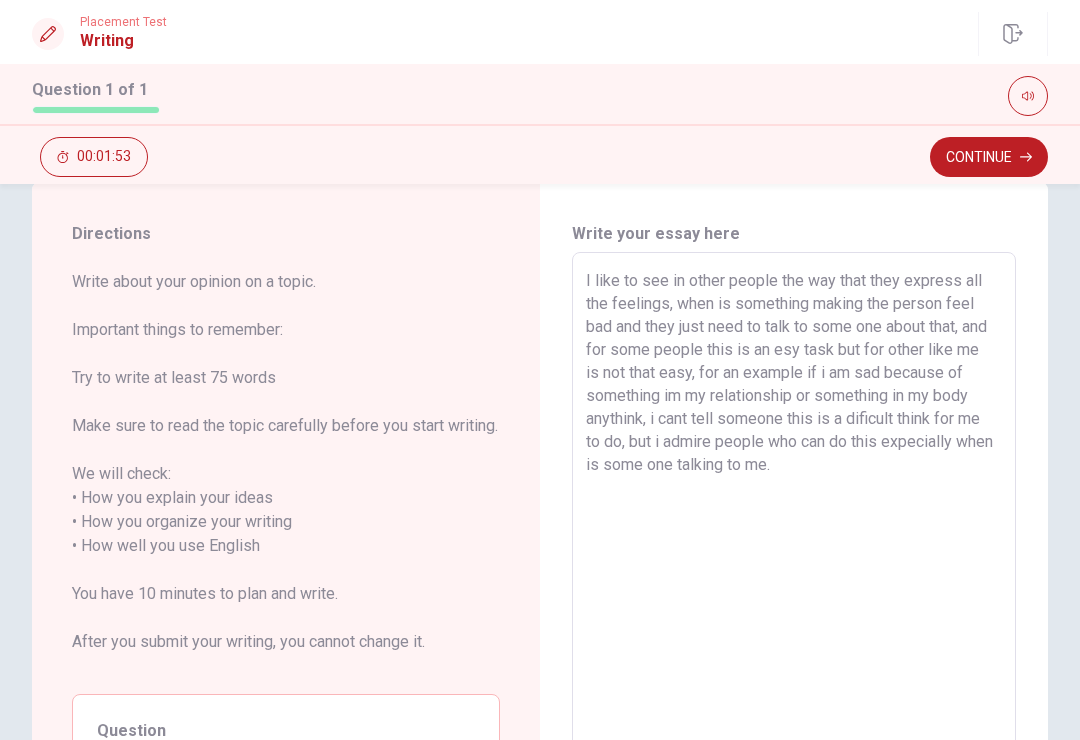 click on "I like to see in other people the way that they express all the feelings, when is something making the person feel bad and they just need to talk to some one about that, and for some people this is an esy task but for other like me is not that easy, for an example if i am sad because of something im my relationship or something in my body anythink, i cant tell someone this is a dificult think for me to do, but i admire people who can do this expecially when is some one talking to me." at bounding box center [794, 546] 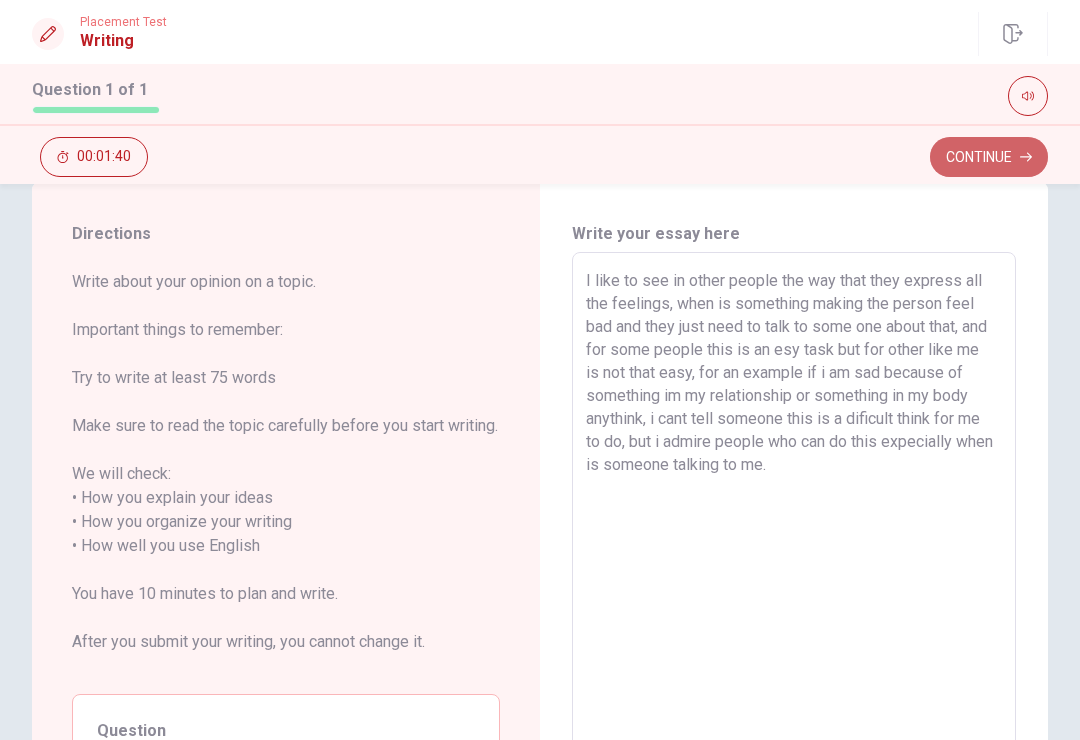 click on "Continue" at bounding box center [989, 157] 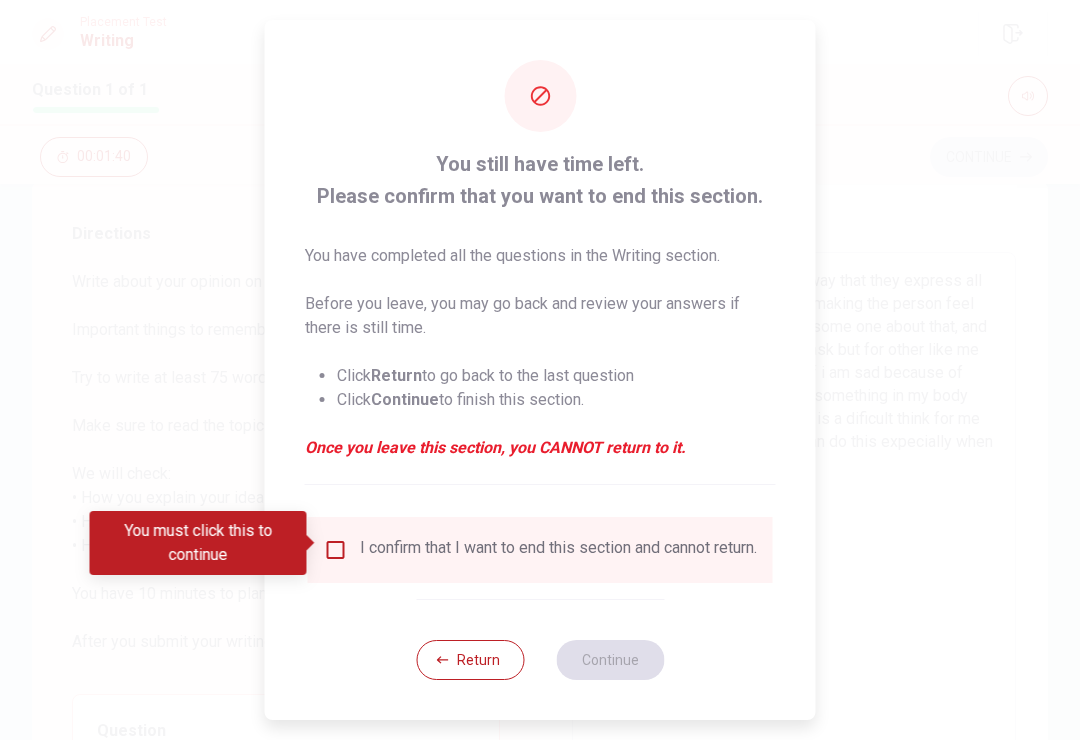 click at bounding box center [336, 550] 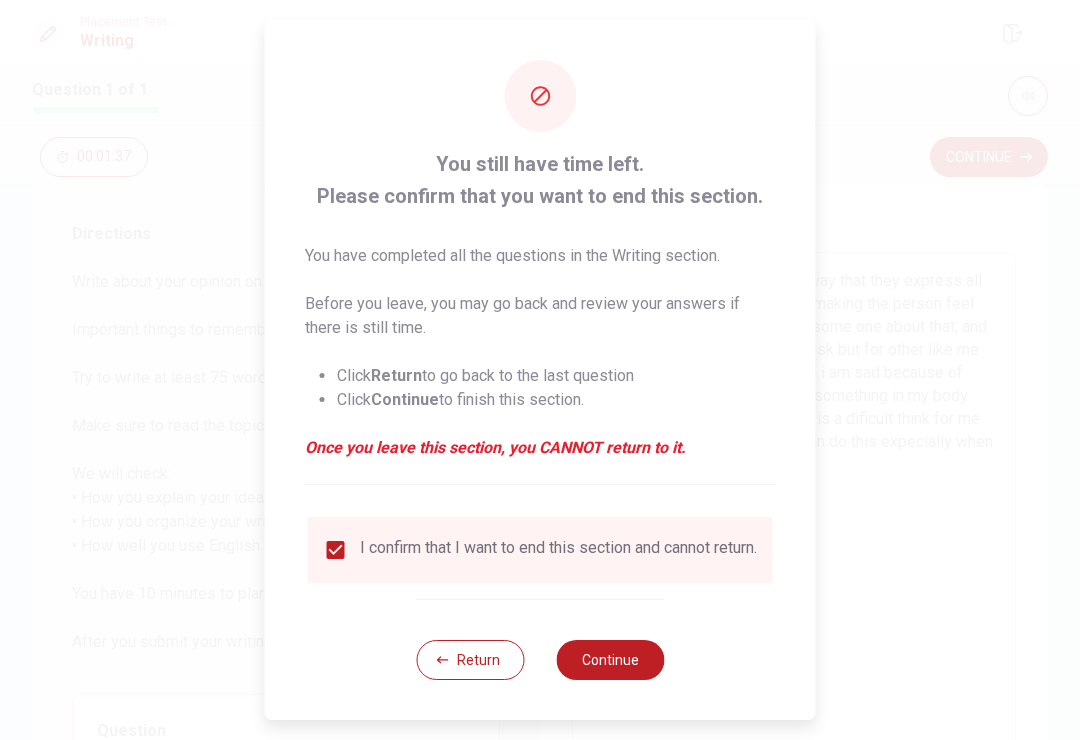 click on "Continue" at bounding box center [610, 660] 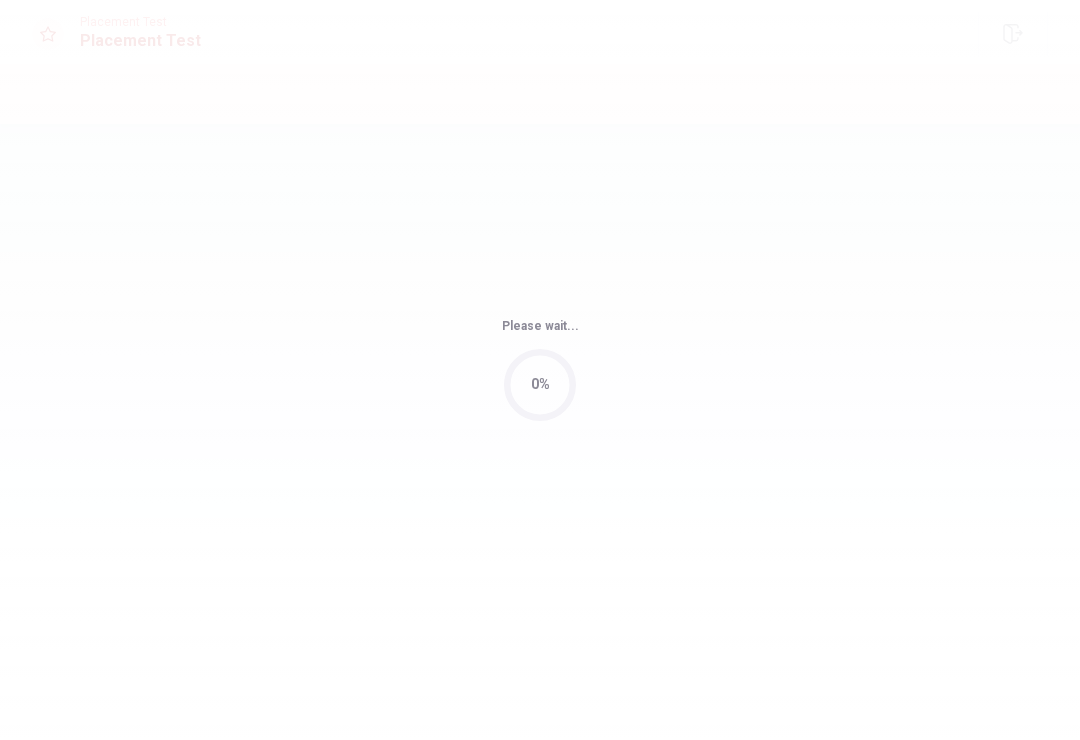 scroll, scrollTop: 0, scrollLeft: 0, axis: both 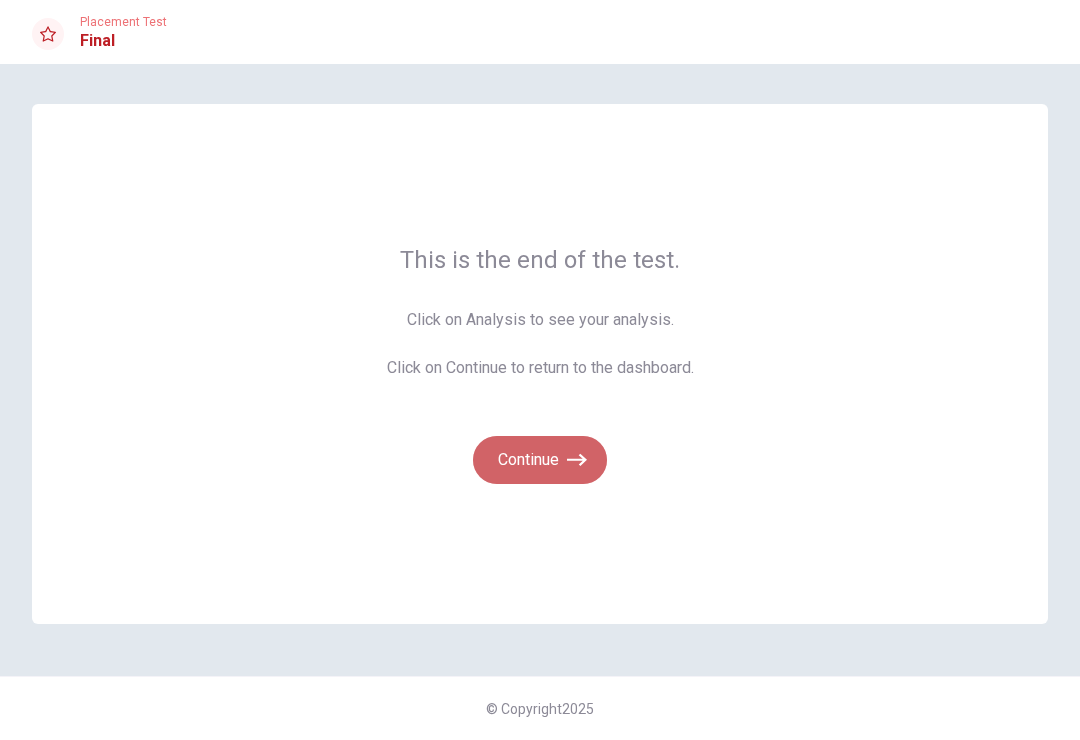click 